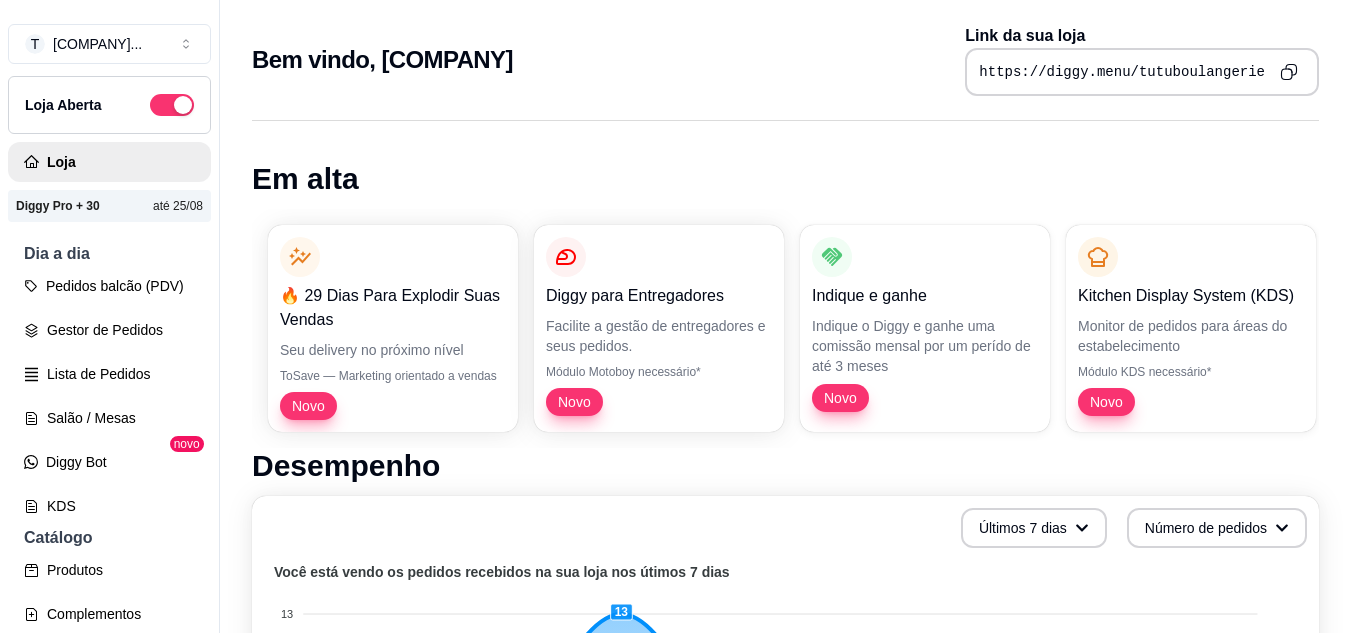 scroll, scrollTop: 32, scrollLeft: 0, axis: vertical 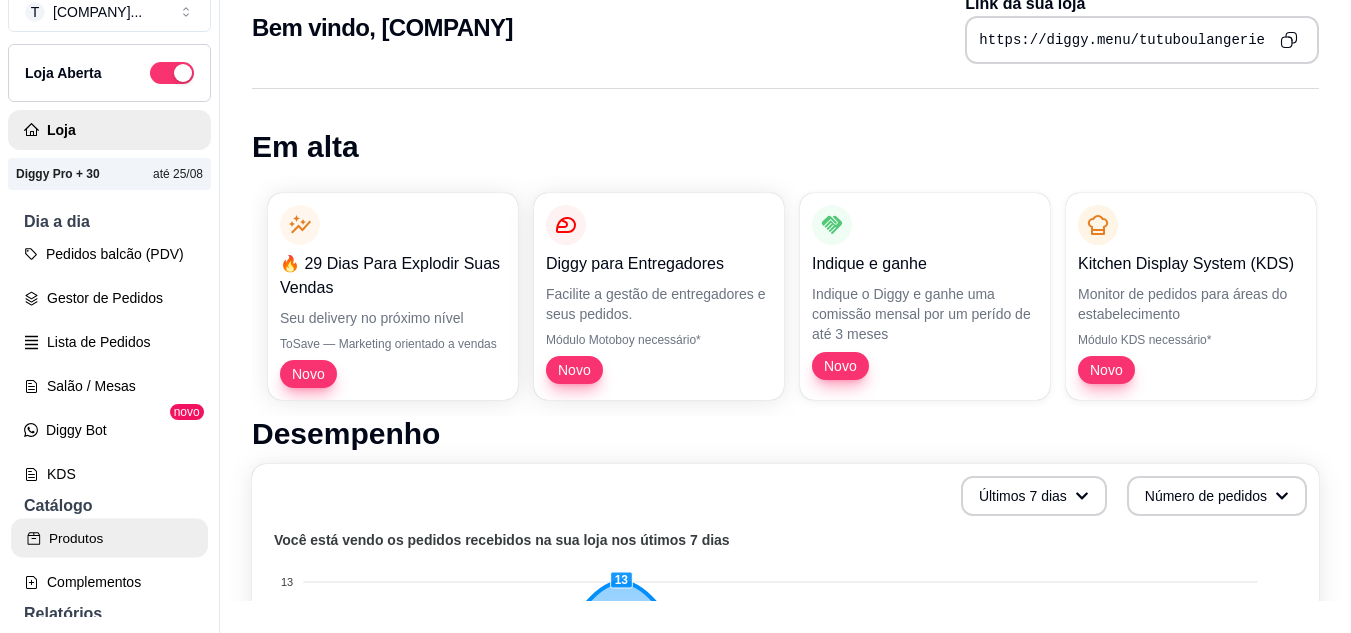 click on "Produtos" at bounding box center (109, 538) 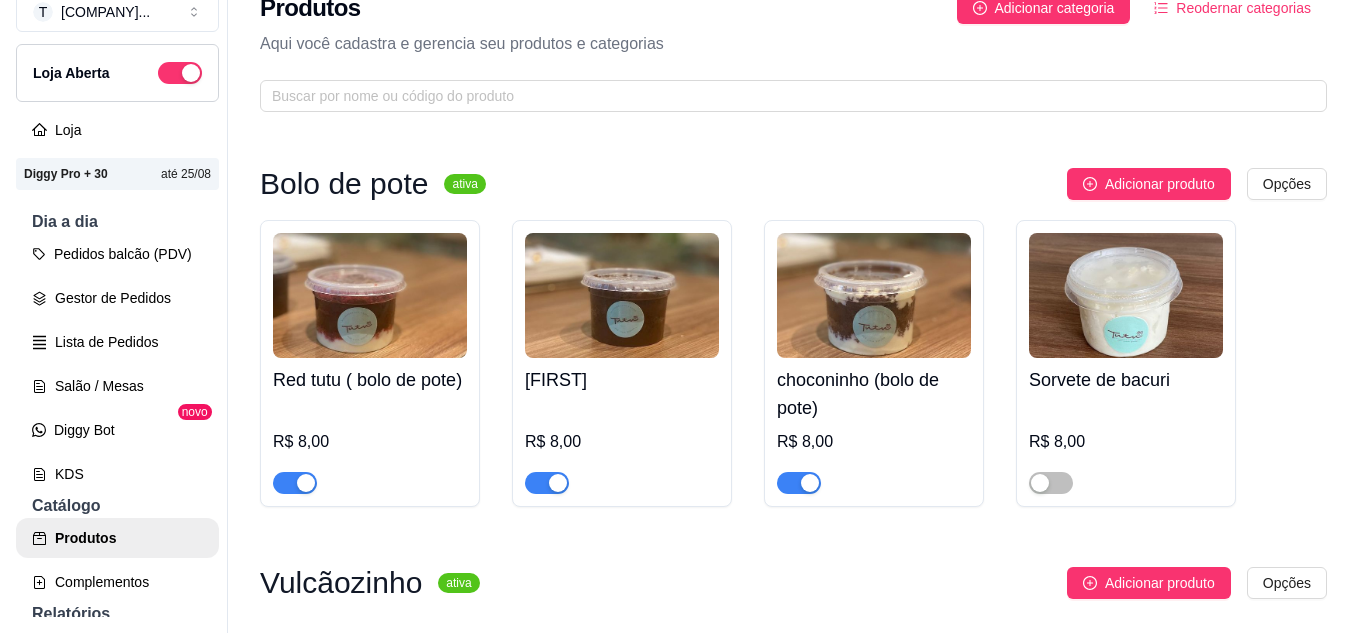 scroll, scrollTop: 0, scrollLeft: 0, axis: both 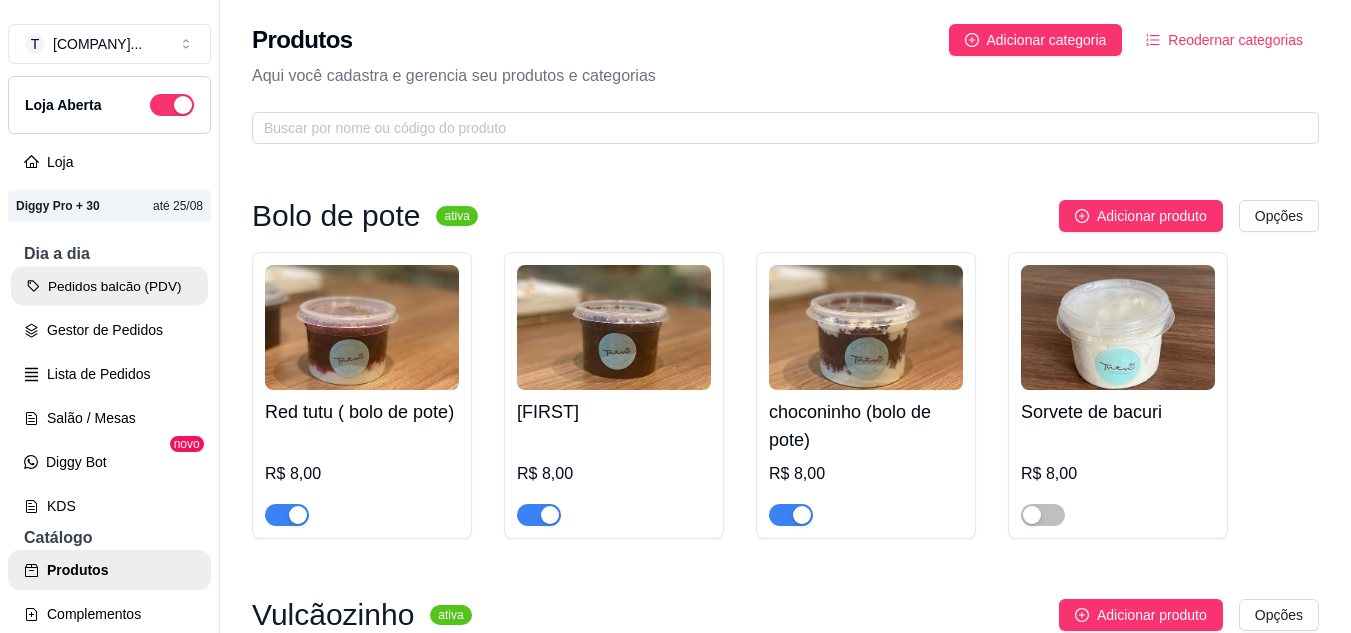 click on "Pedidos balcão (PDV)" at bounding box center [109, 286] 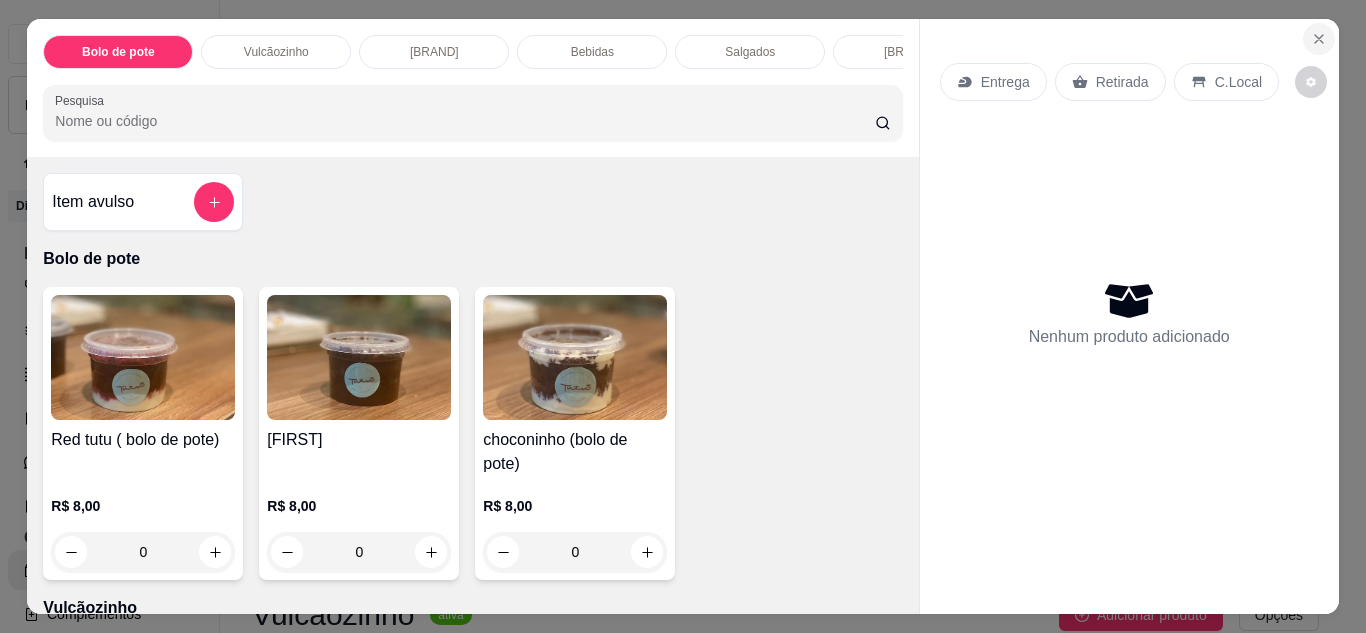click at bounding box center [1319, 39] 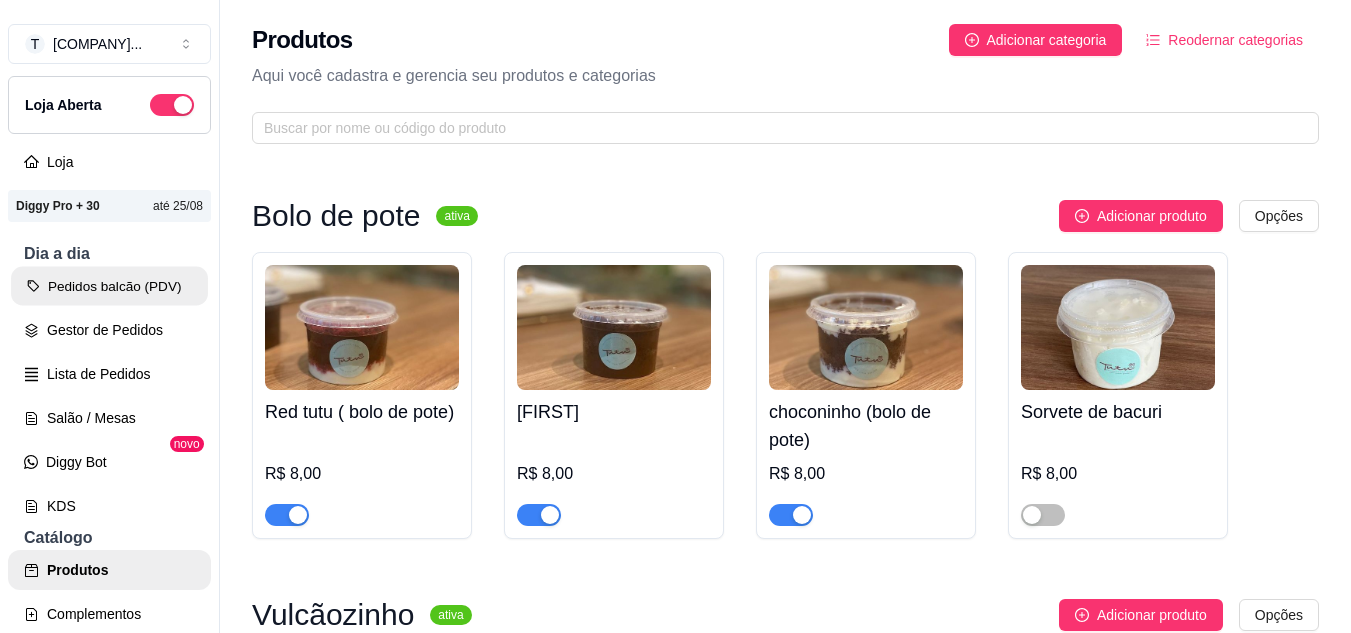 click on "Pedidos balcão (PDV)" at bounding box center [109, 286] 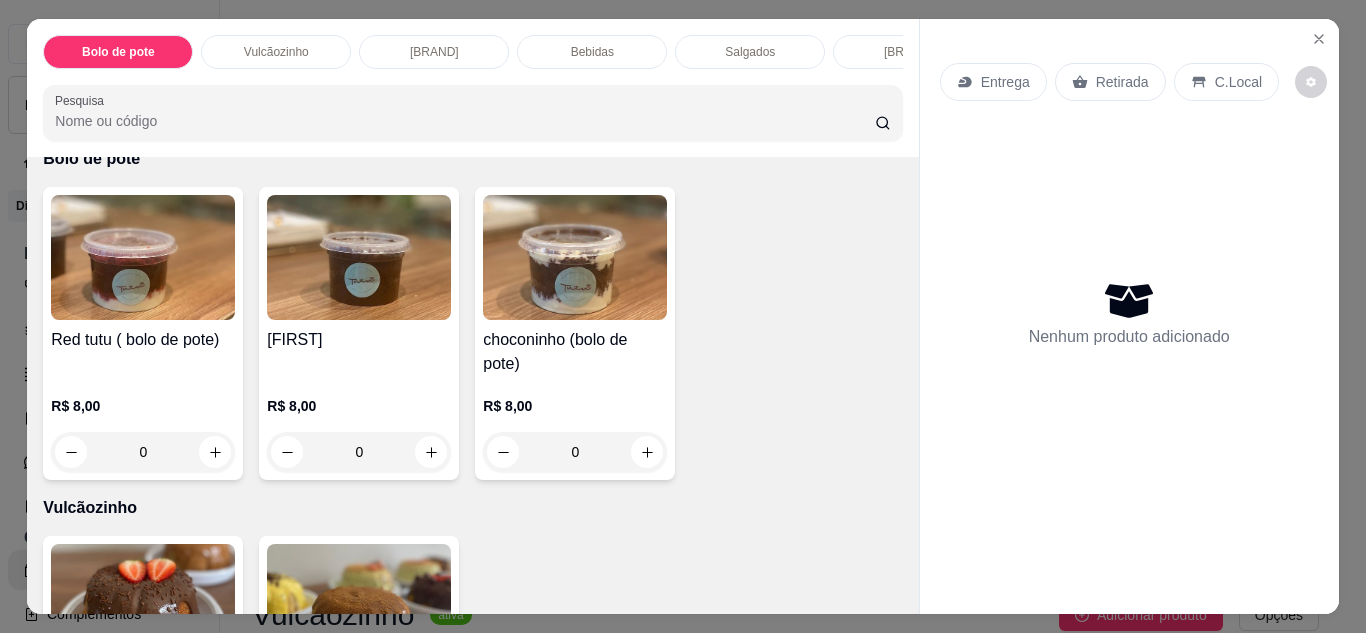 scroll, scrollTop: 0, scrollLeft: 0, axis: both 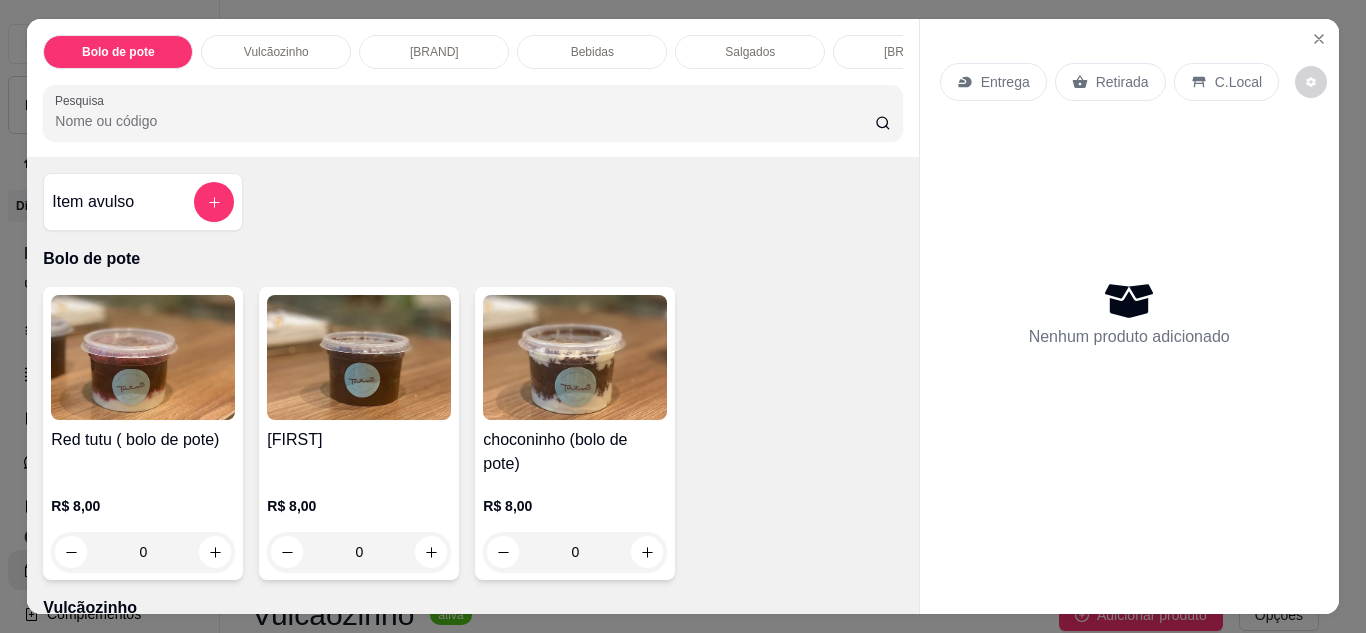 click on "Item avulso" at bounding box center [143, 202] 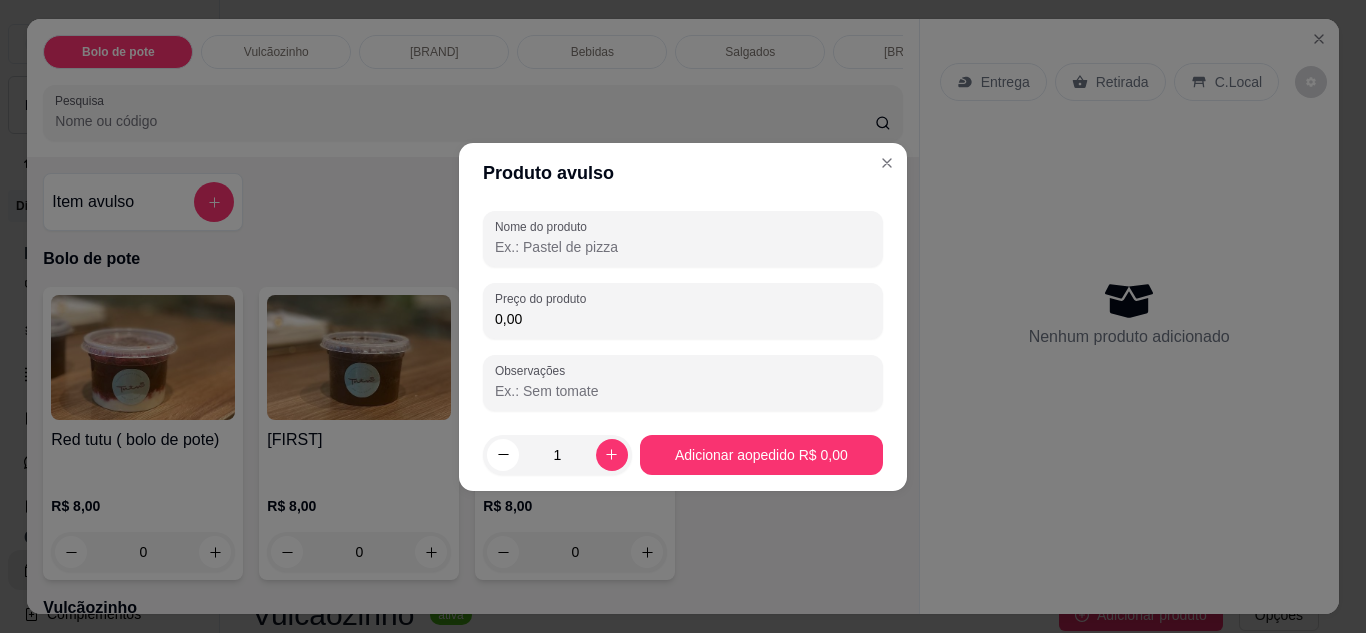 click on "Nome do produto" at bounding box center (683, 247) 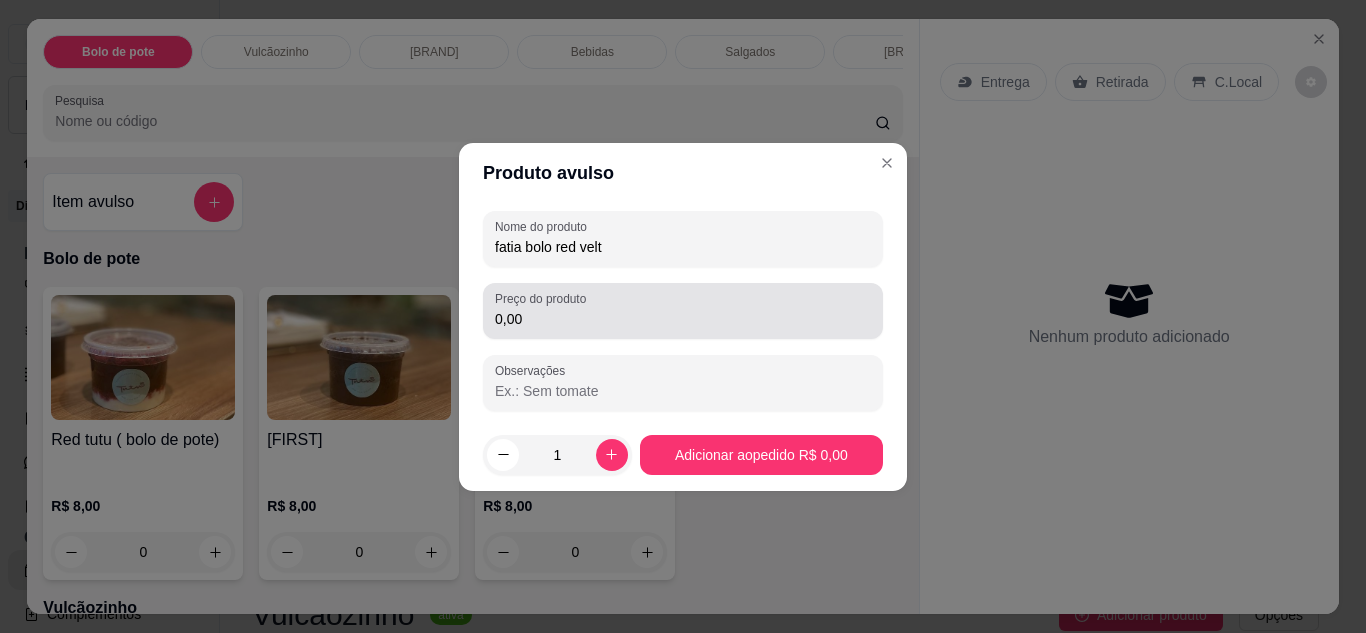 type on "fatia bolo red velt" 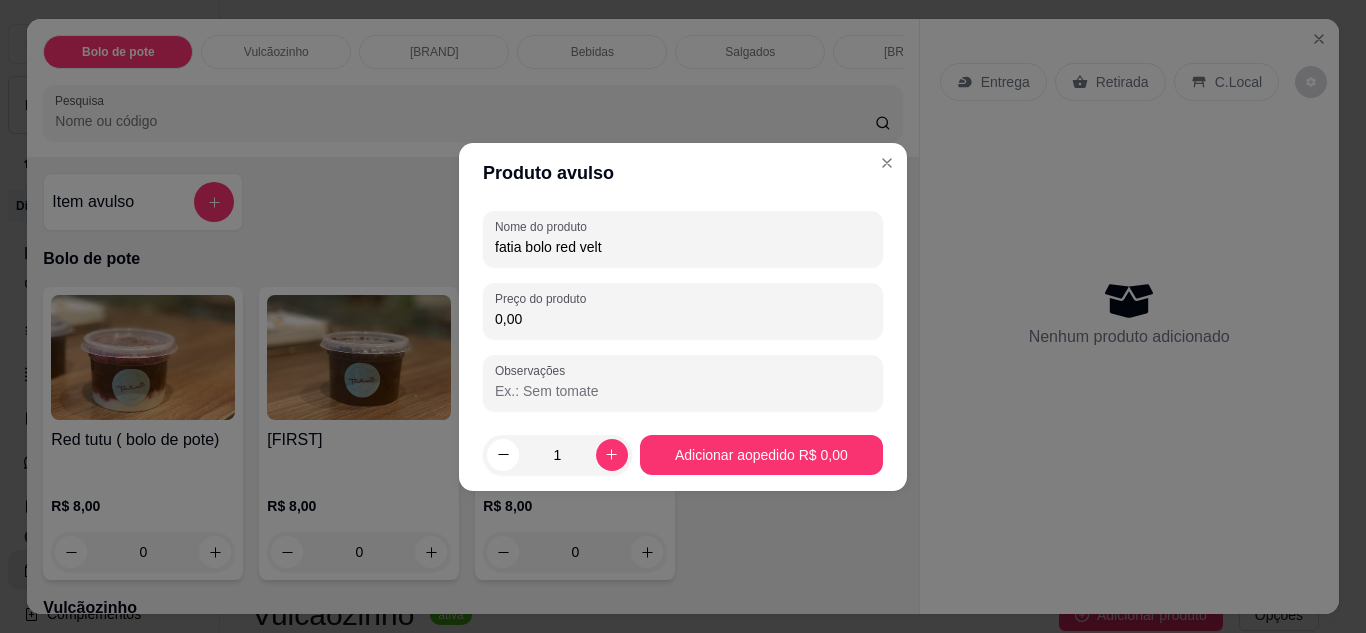 click on "0,00" at bounding box center [683, 319] 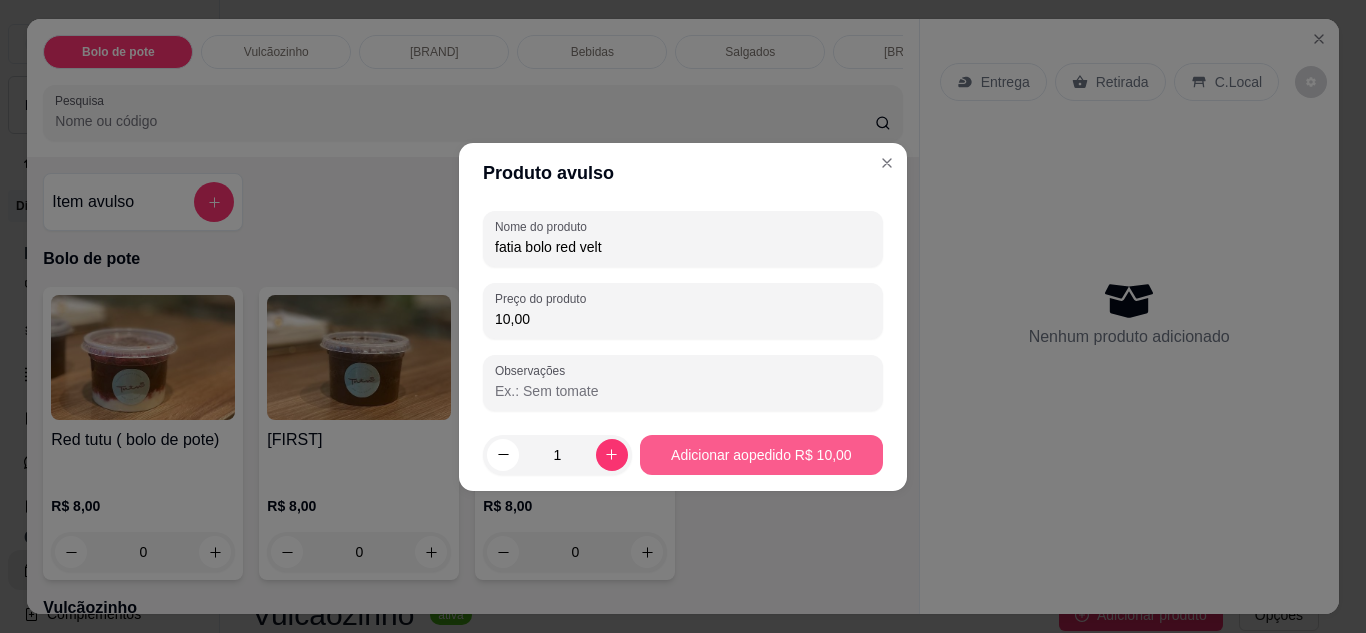 type on "10,00" 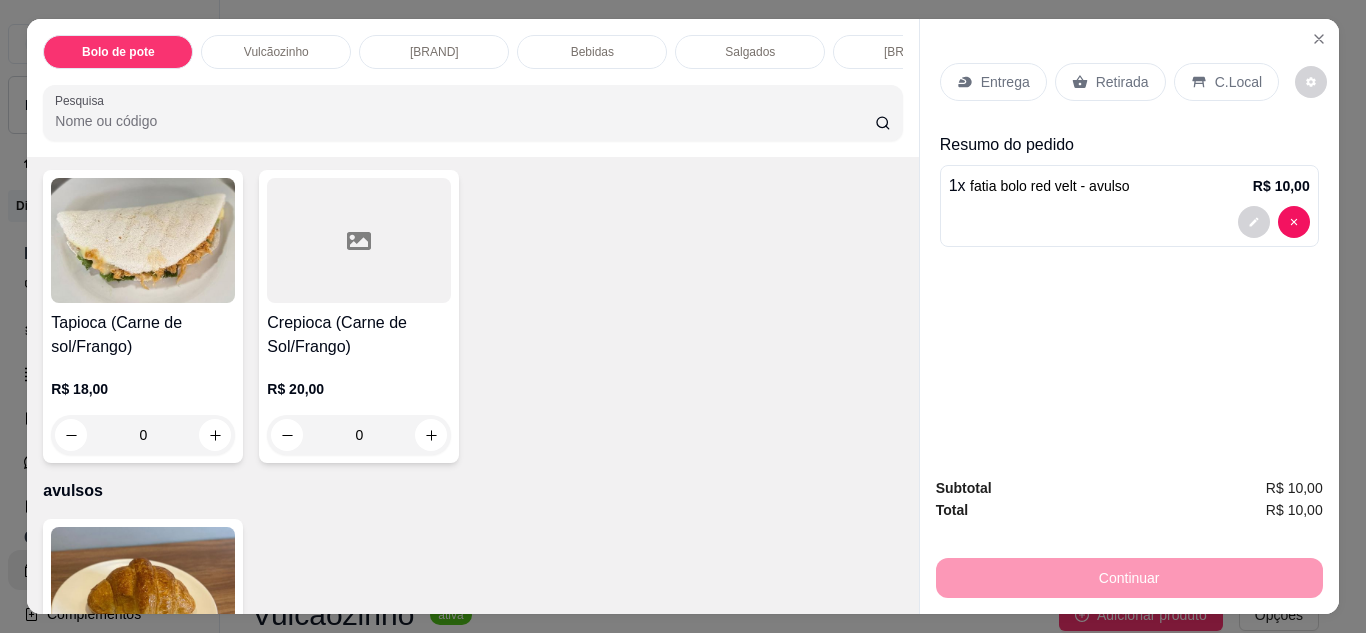 scroll, scrollTop: 5200, scrollLeft: 0, axis: vertical 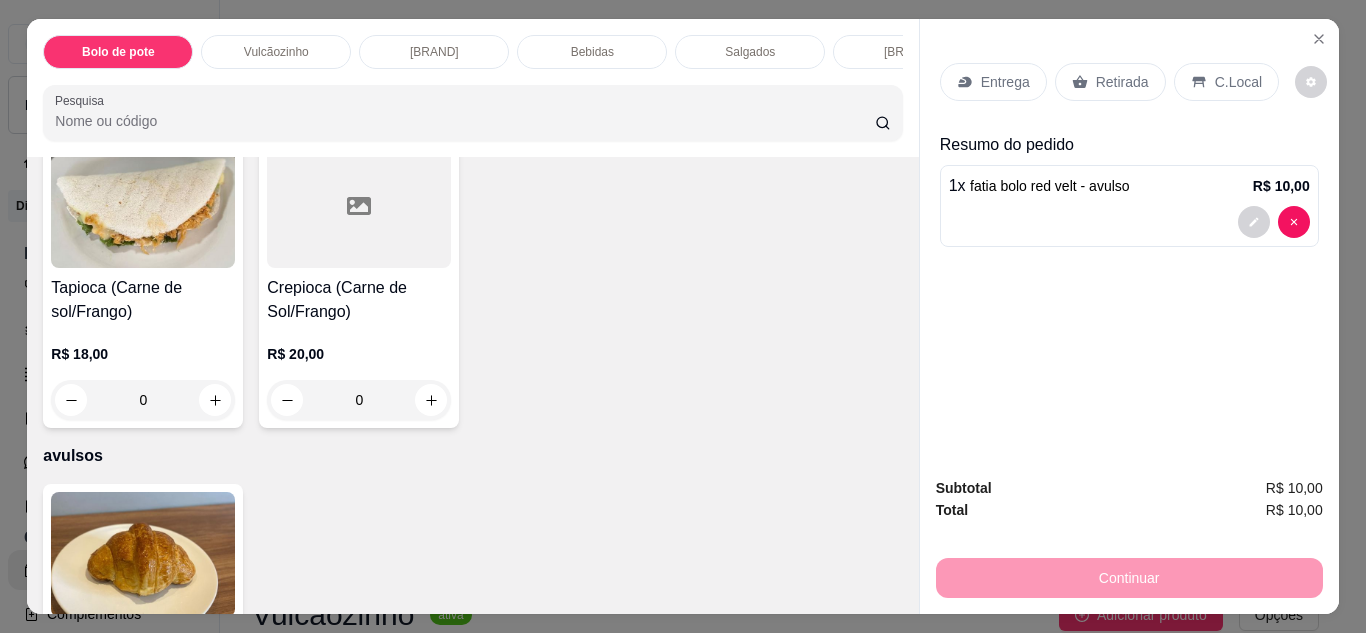 click at bounding box center [575, -778] 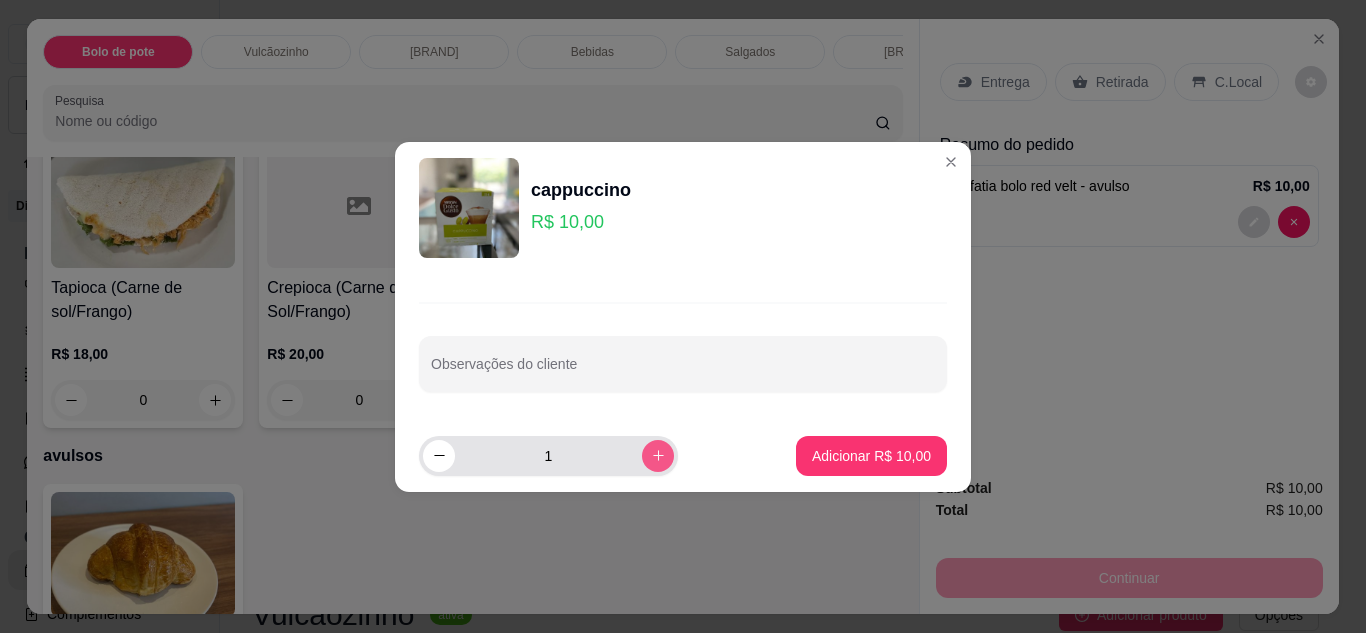 click 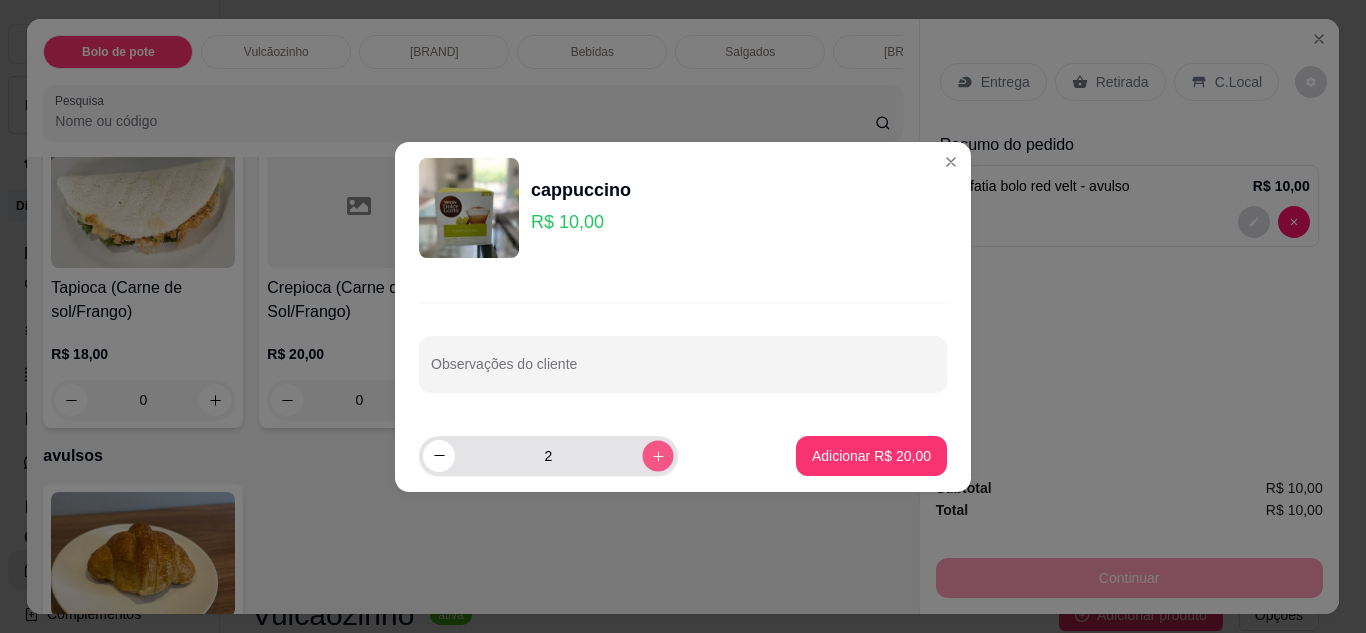 click 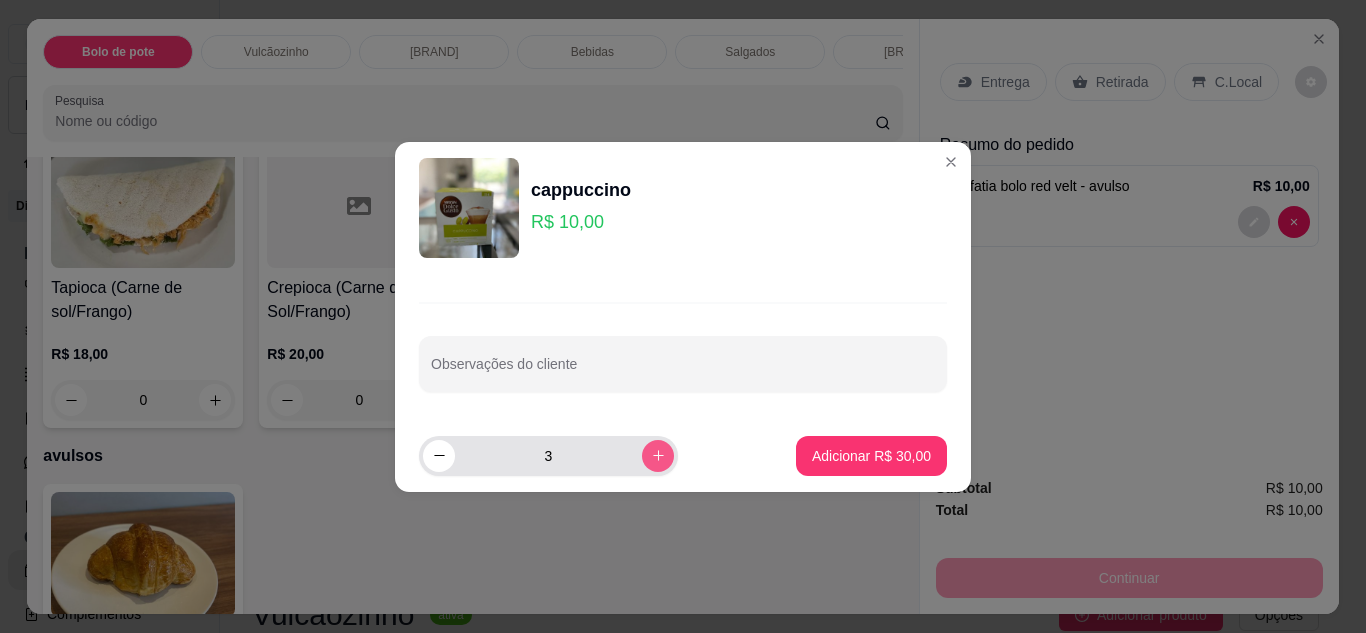click 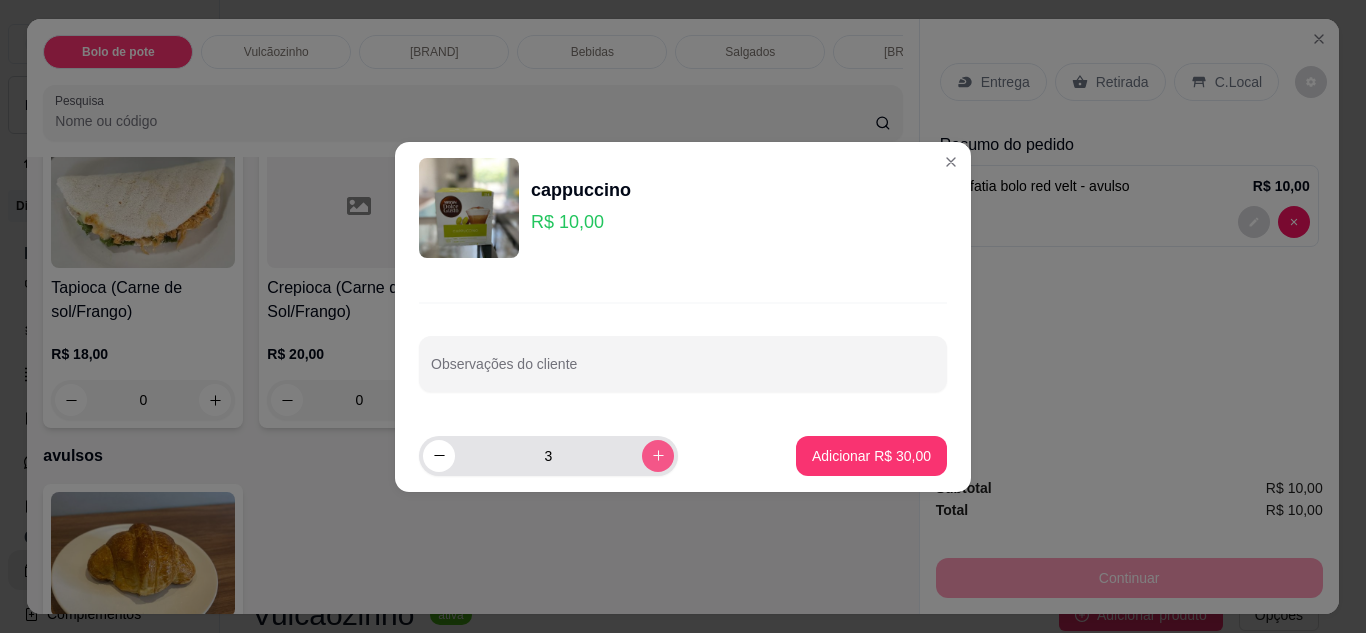 type on "4" 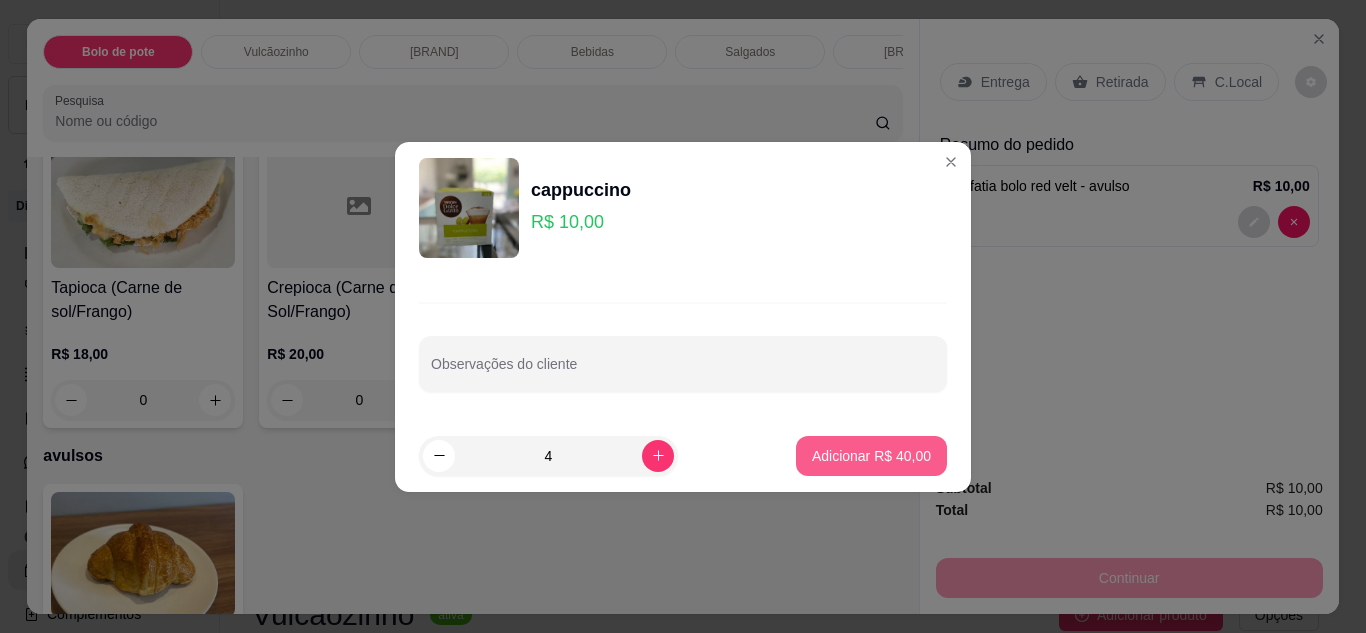 click on "Adicionar   R$ 40,00" at bounding box center (871, 456) 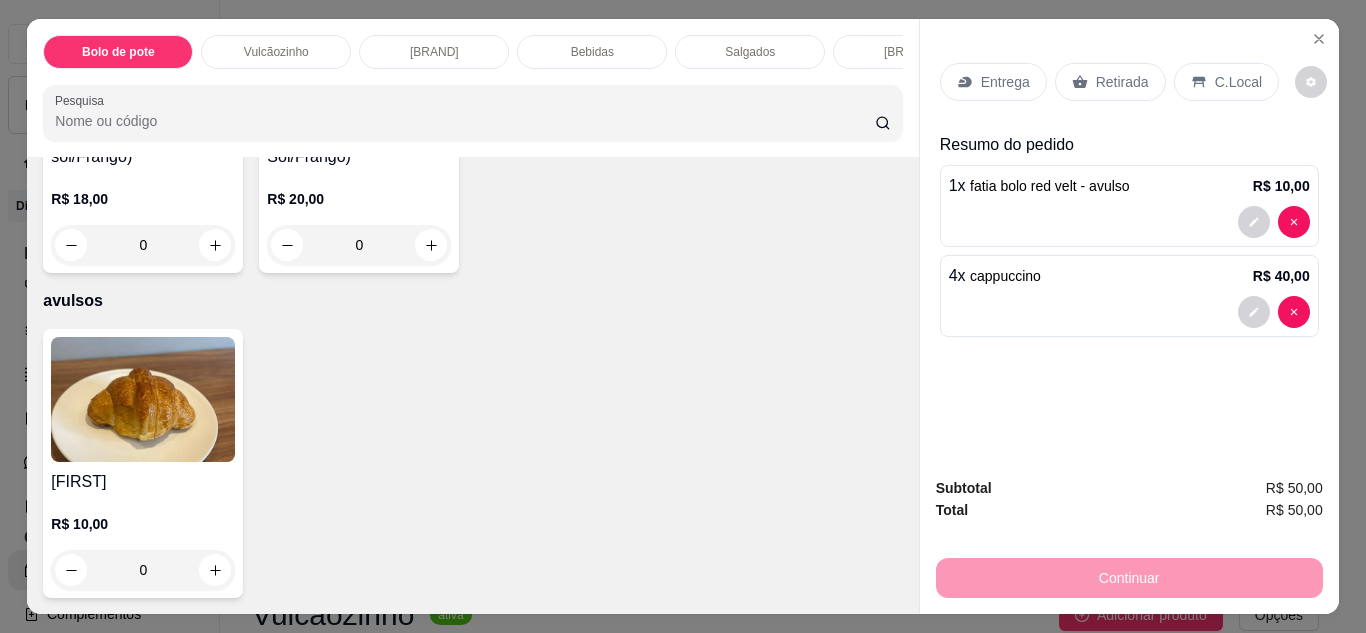 scroll, scrollTop: 6853, scrollLeft: 0, axis: vertical 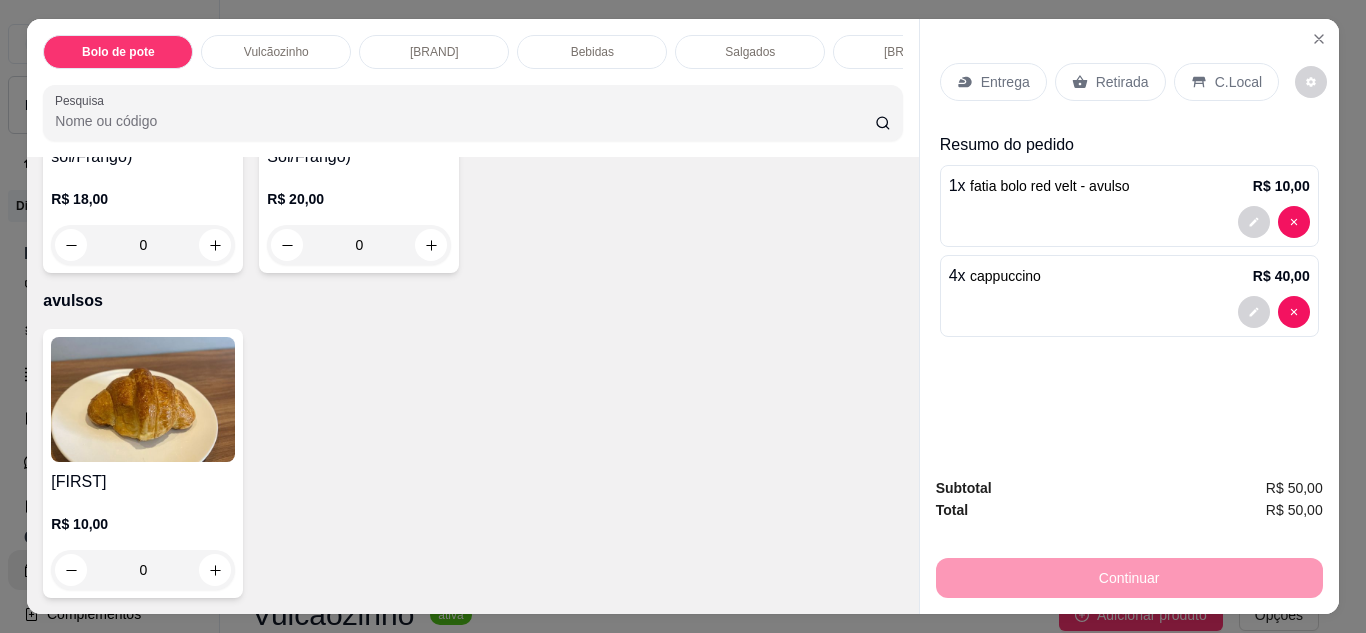click at bounding box center (143, 399) 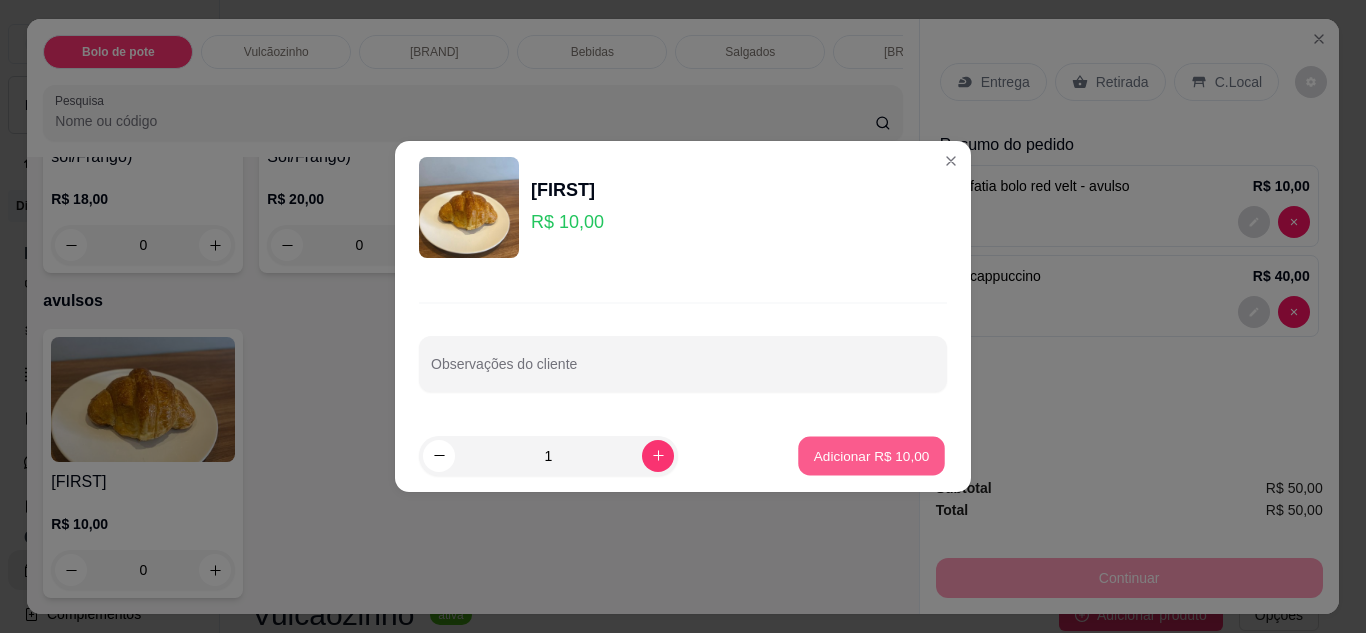 click on "Adicionar   R$ 10,00" at bounding box center [871, 455] 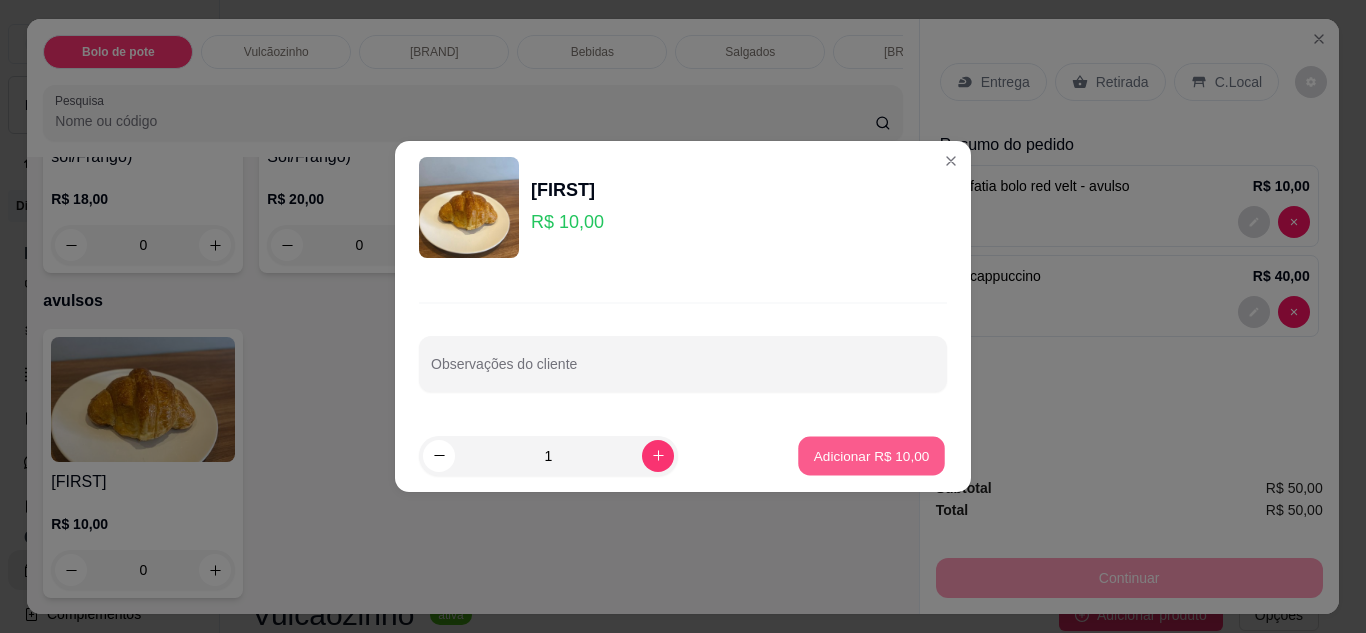 type on "1" 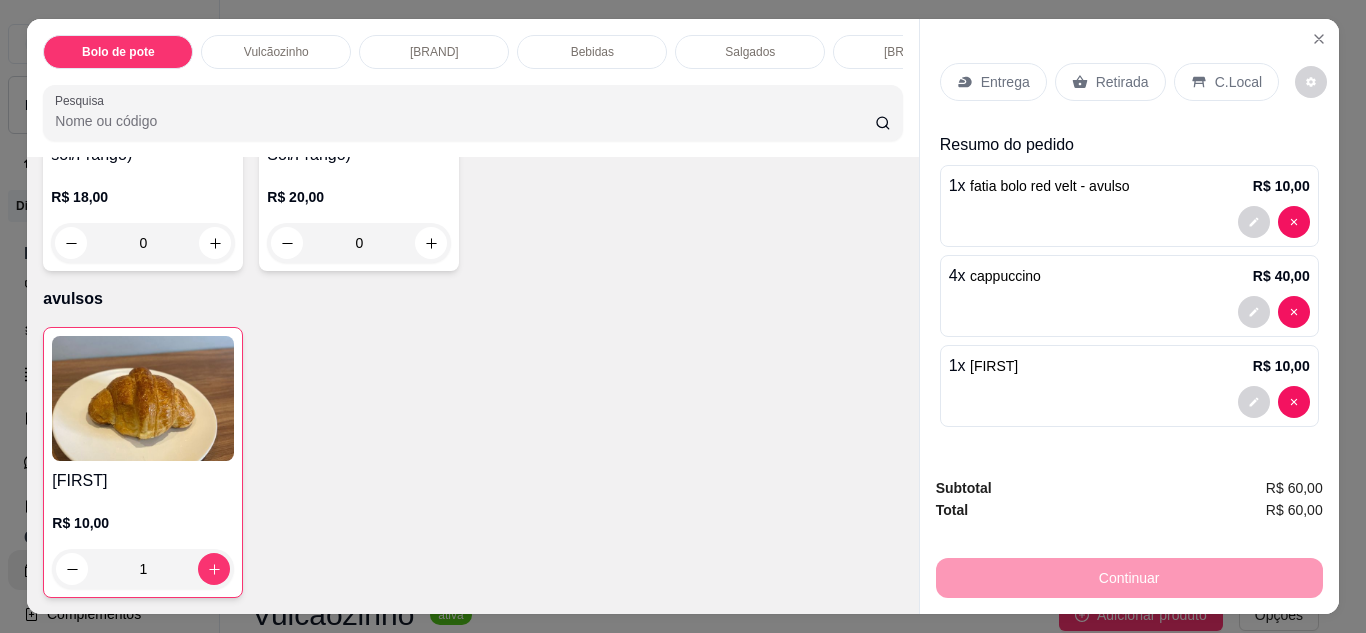 scroll, scrollTop: 6855, scrollLeft: 0, axis: vertical 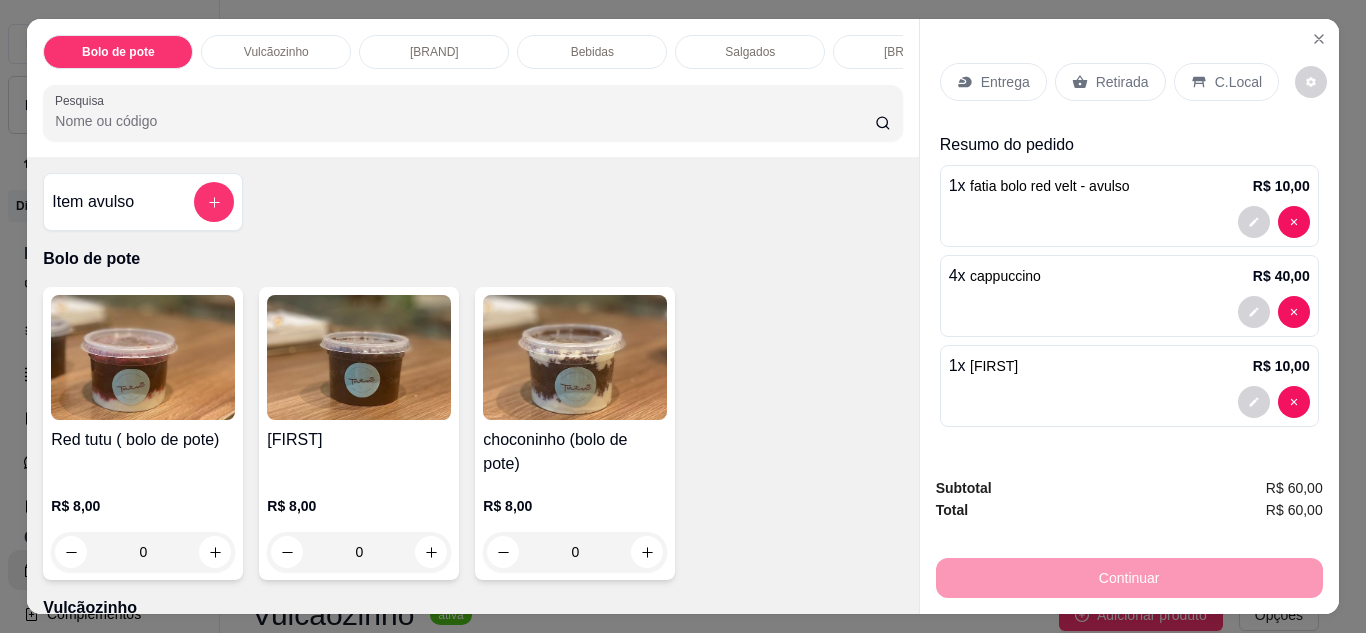 click on "Item avulso" at bounding box center (143, 202) 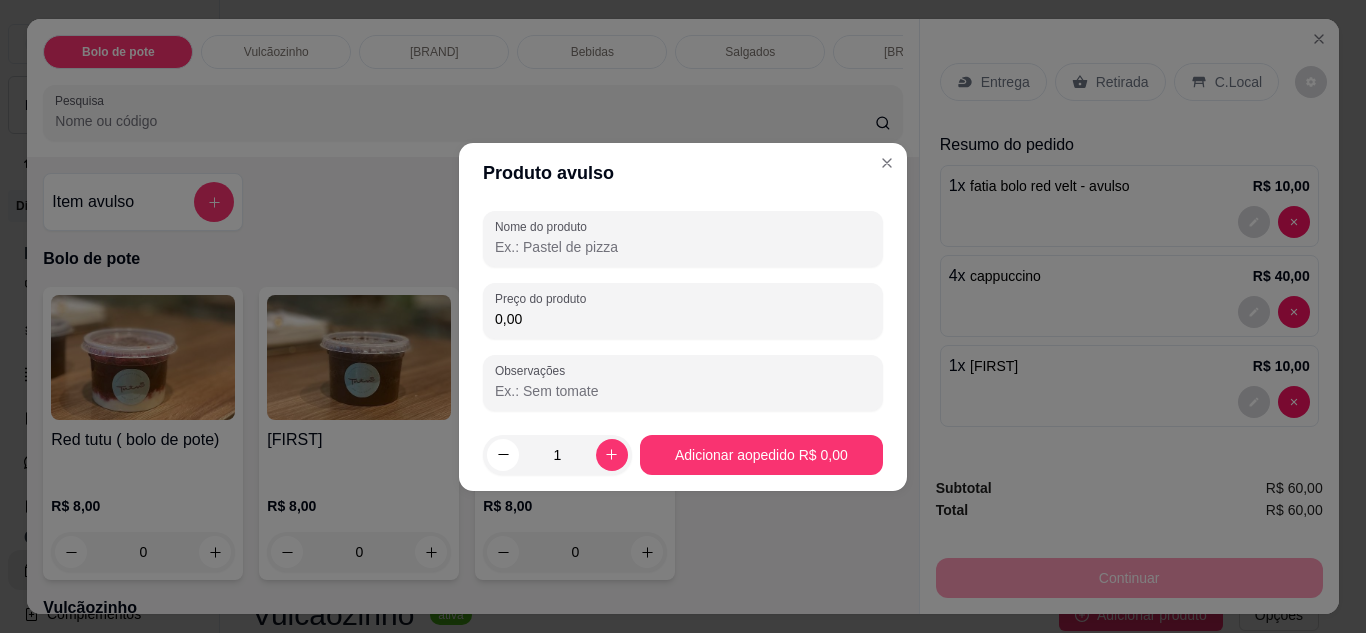 click on "Nome do produto" at bounding box center (683, 247) 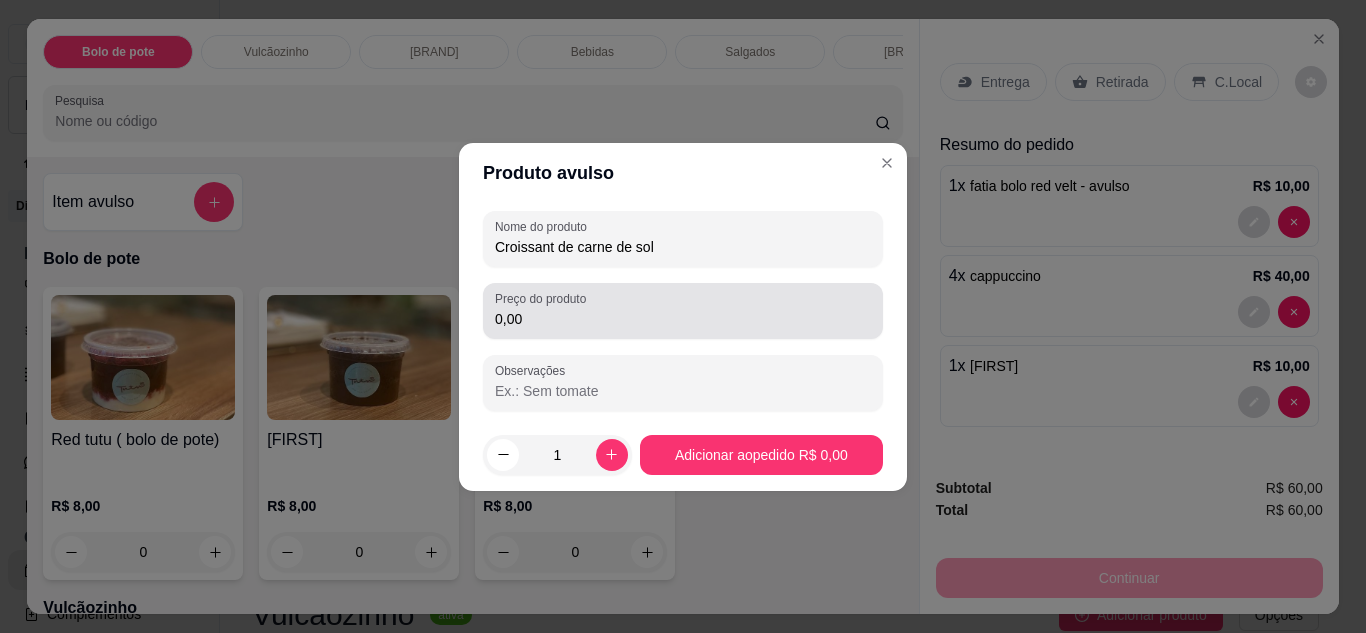 type on "Croissant de carne de sol" 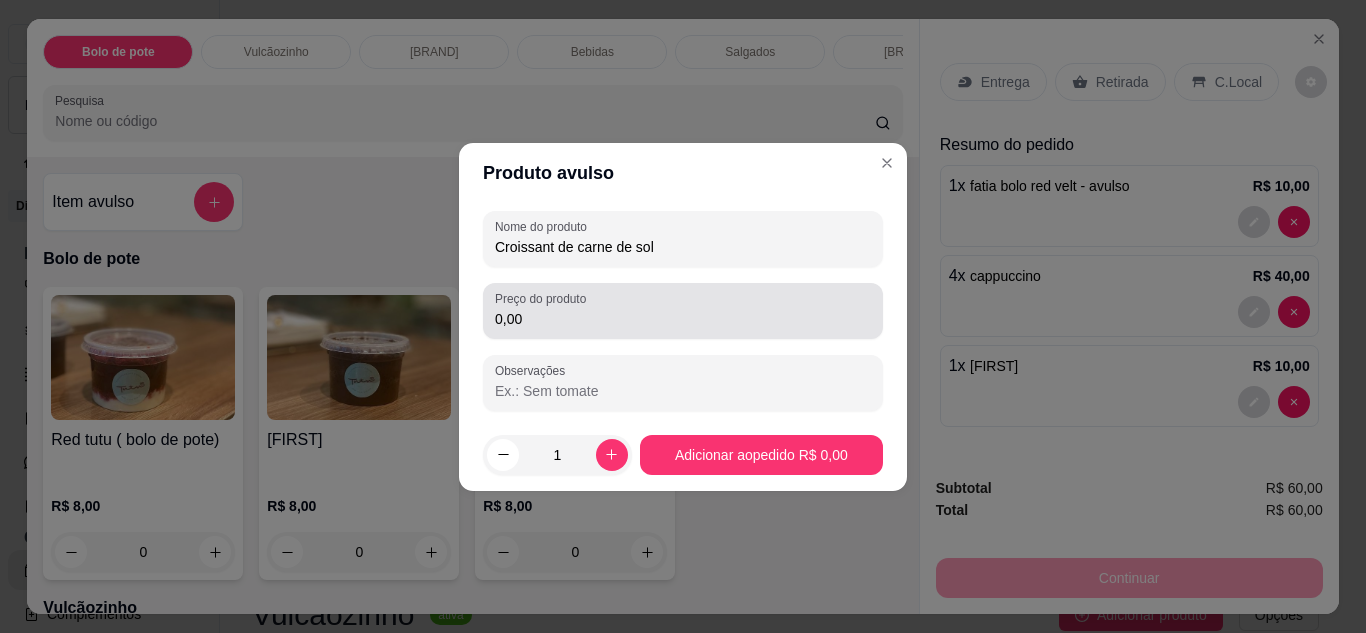 click on "0,00" at bounding box center [683, 319] 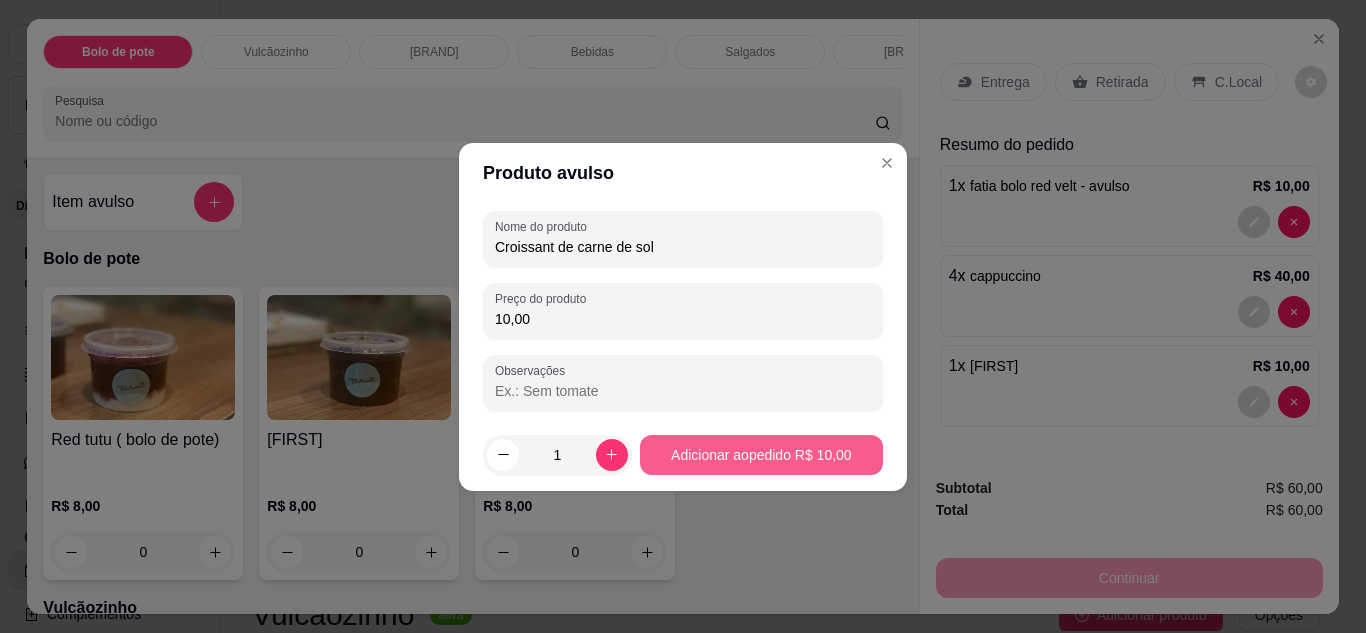 type on "10,00" 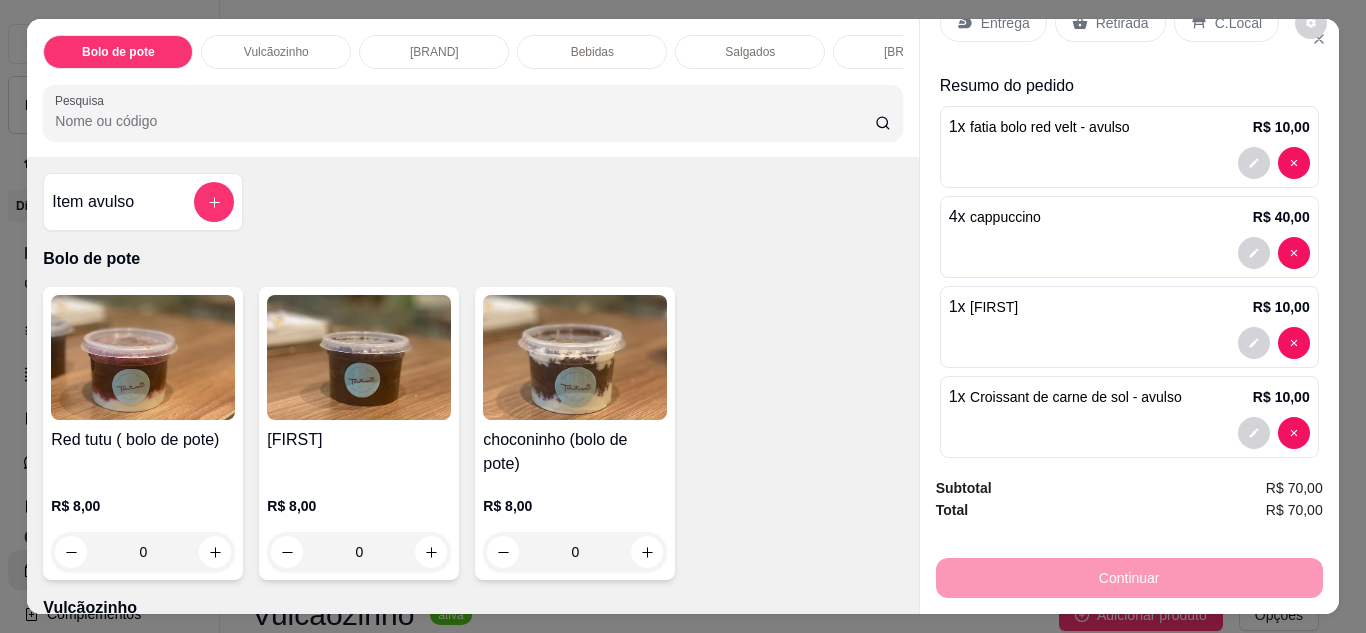 scroll, scrollTop: 84, scrollLeft: 0, axis: vertical 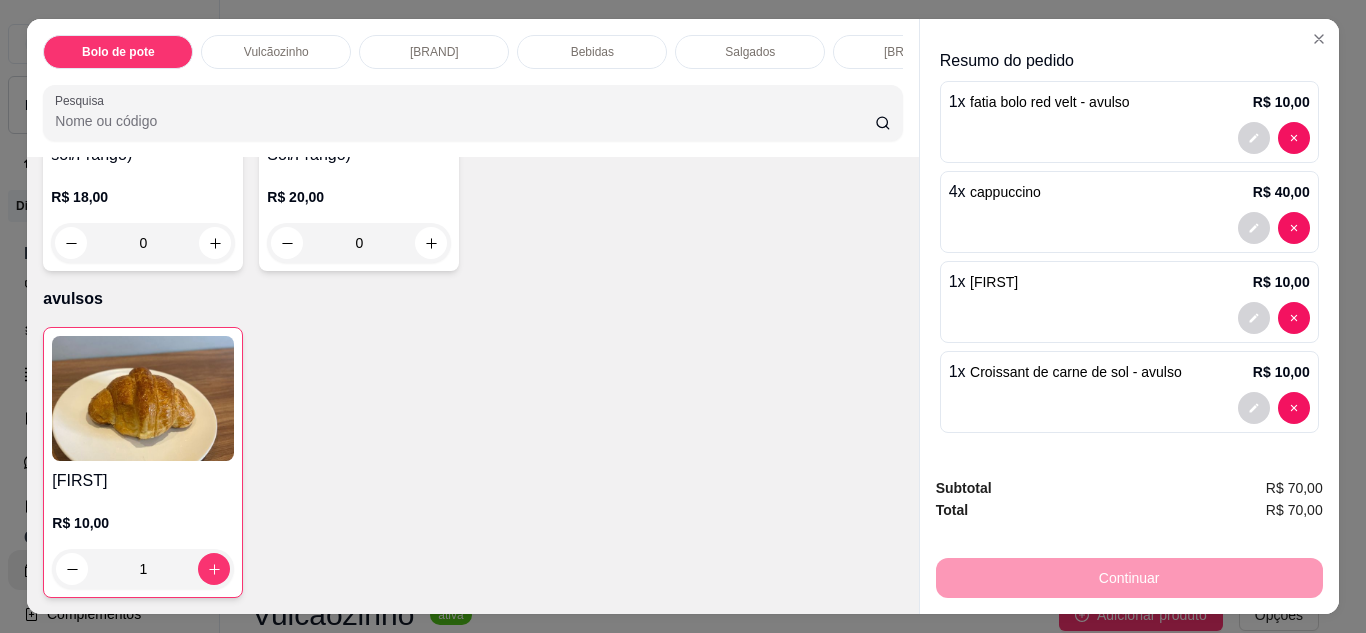 click at bounding box center [143, -301] 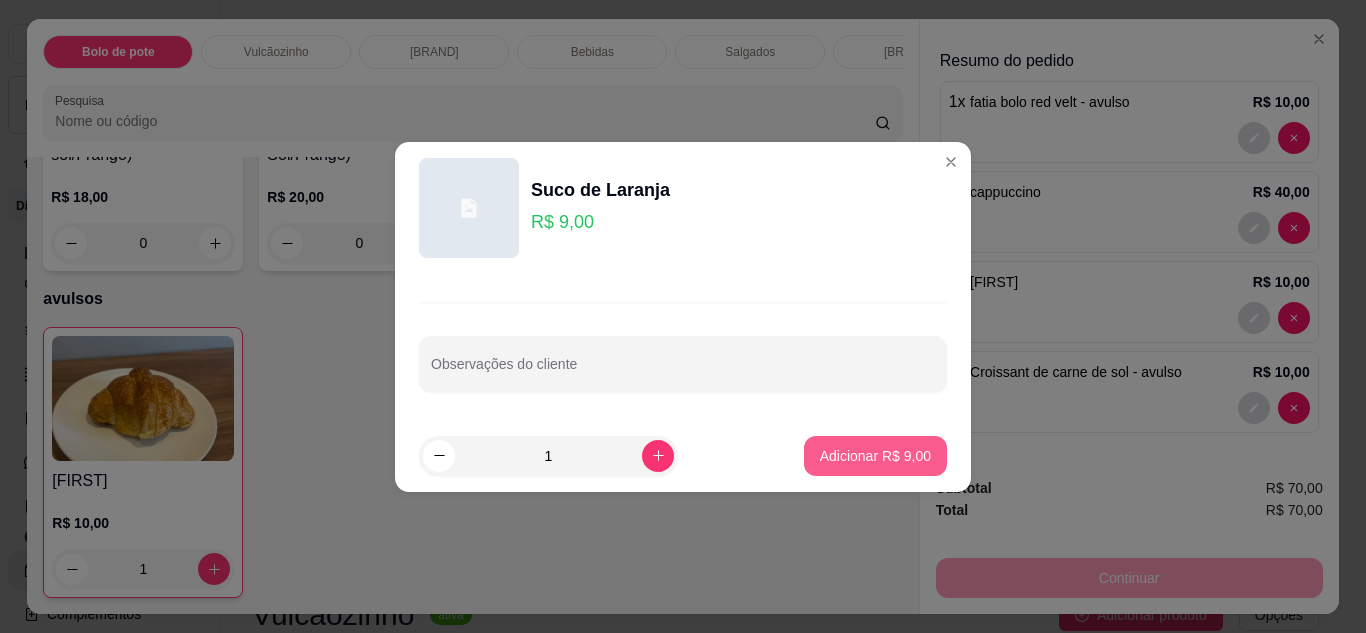 click on "Adicionar   R$ 9,00" at bounding box center (875, 456) 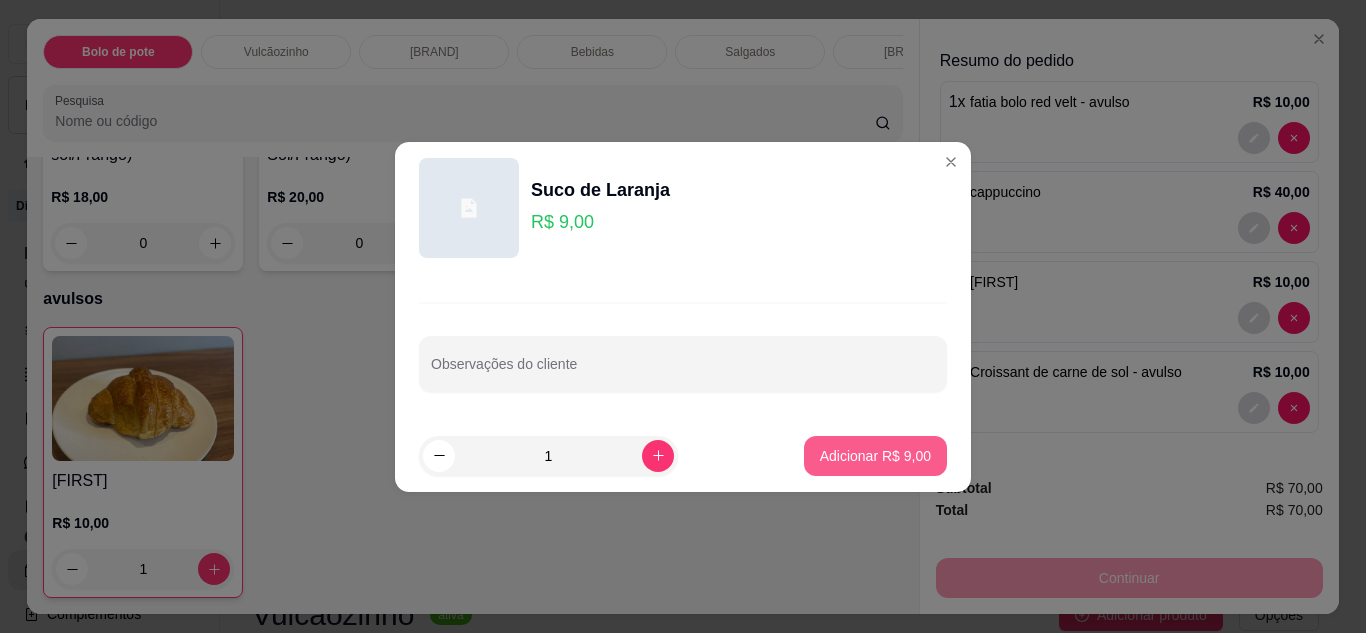 type on "1" 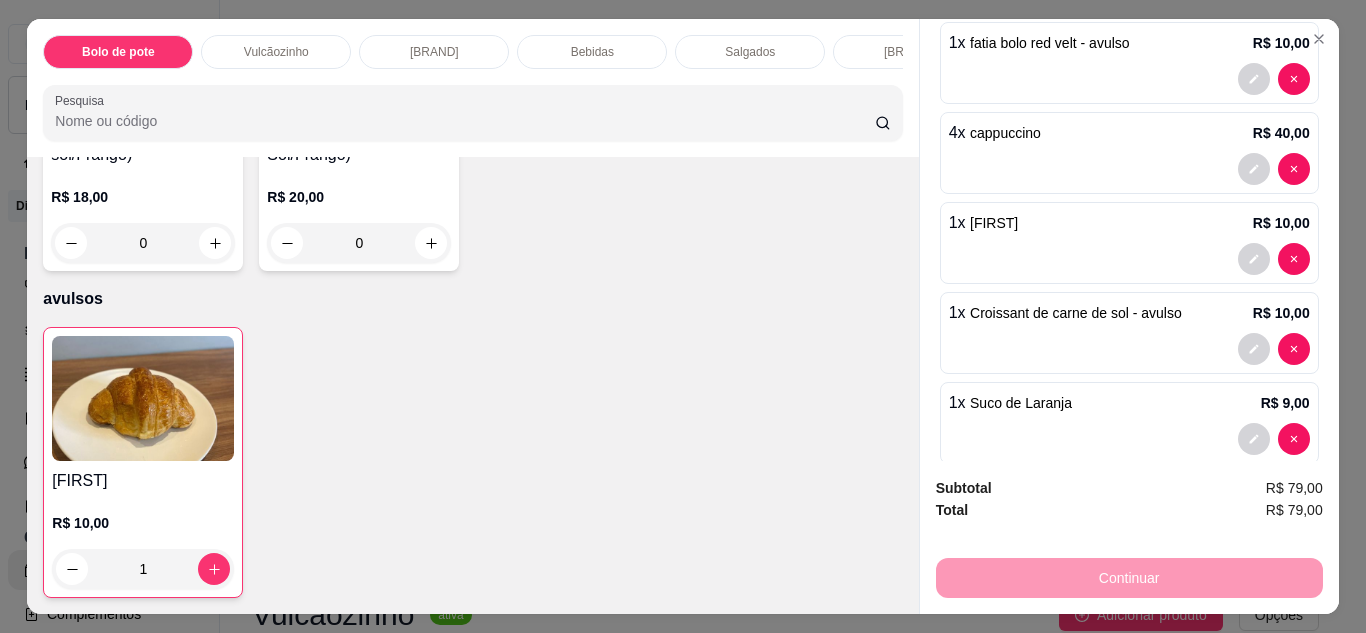 scroll, scrollTop: 174, scrollLeft: 0, axis: vertical 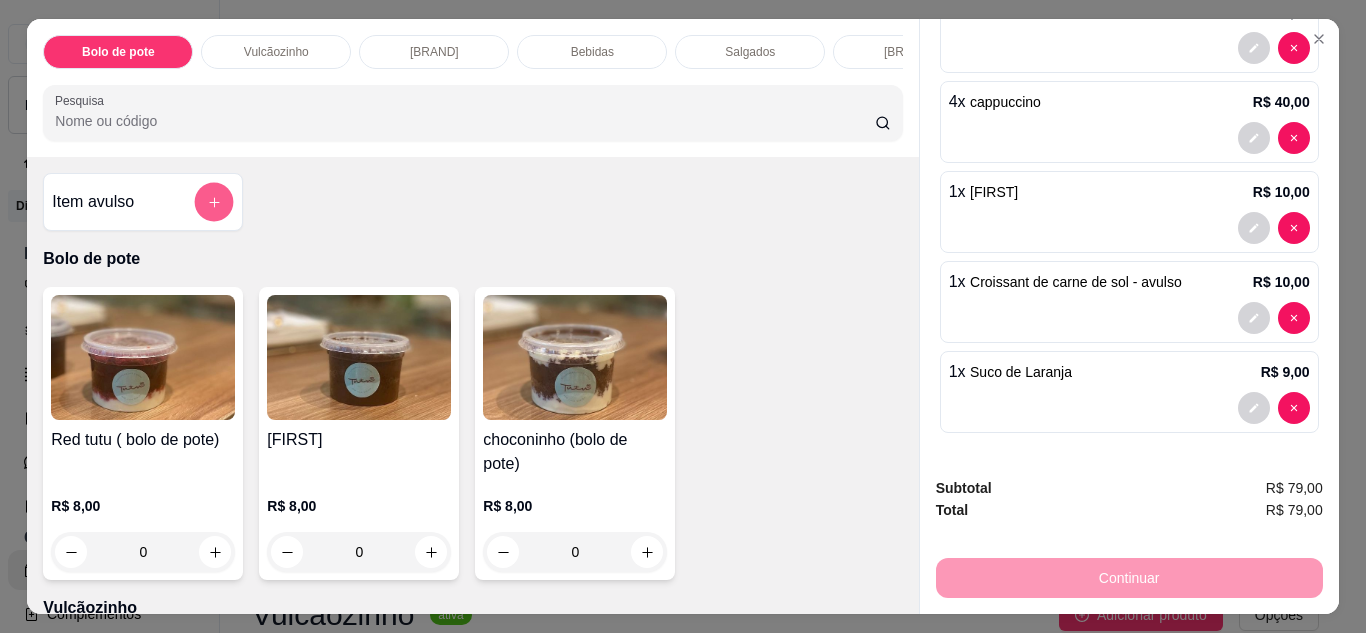 click at bounding box center (214, 202) 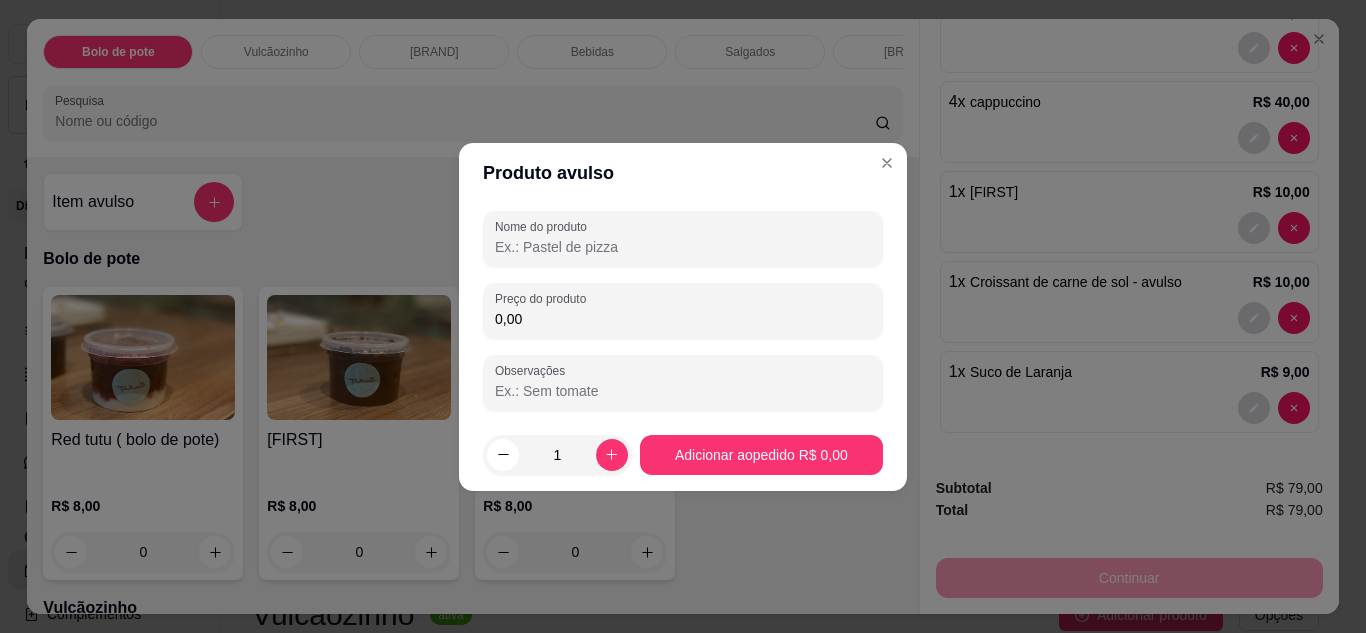 click on "Nome do produto" at bounding box center [683, 247] 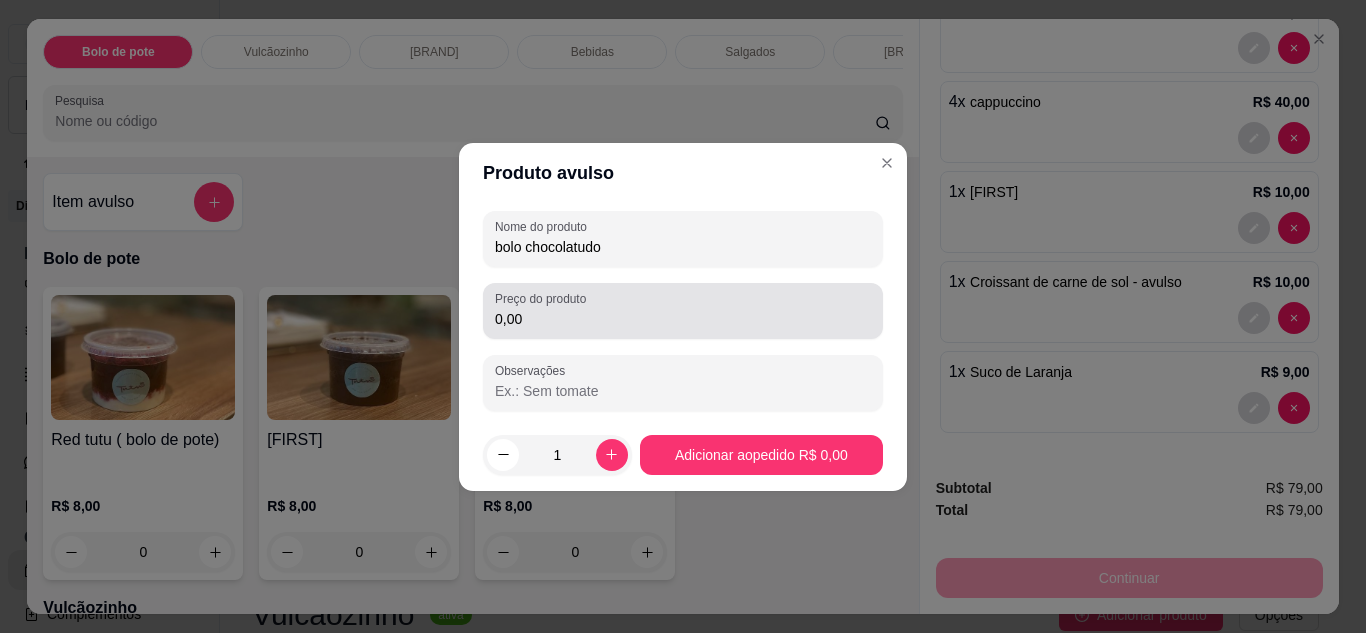 type on "bolo chocolatudo" 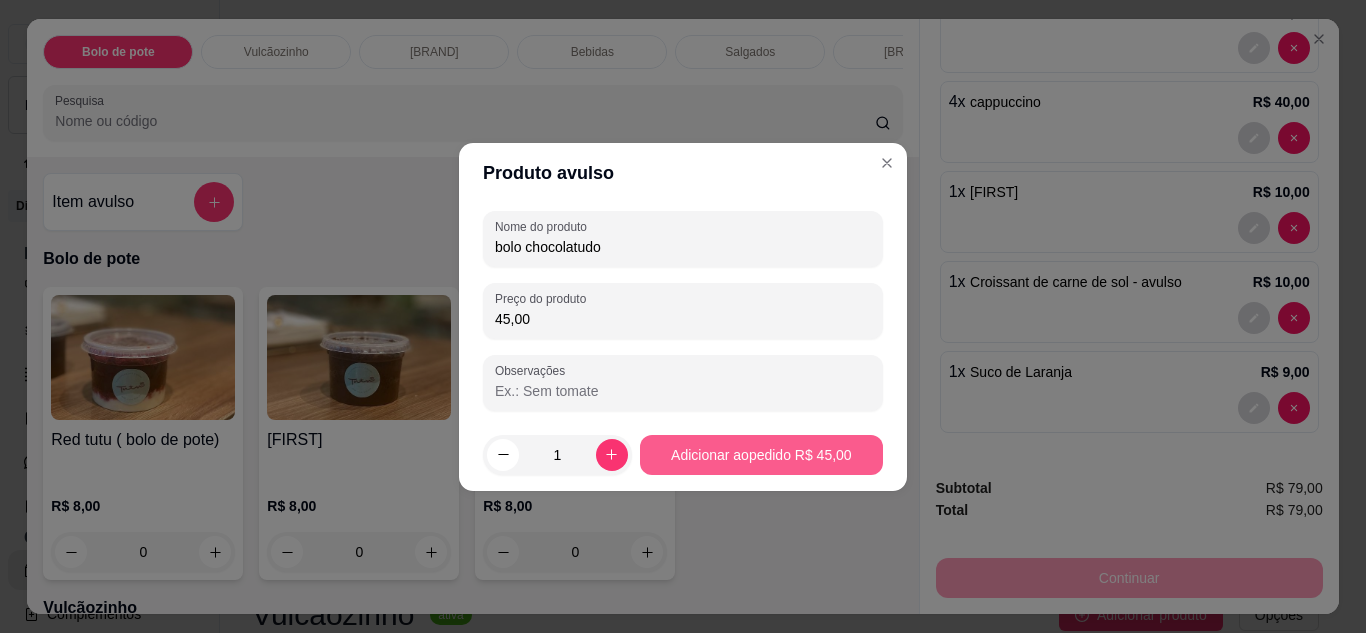 type on "45,00" 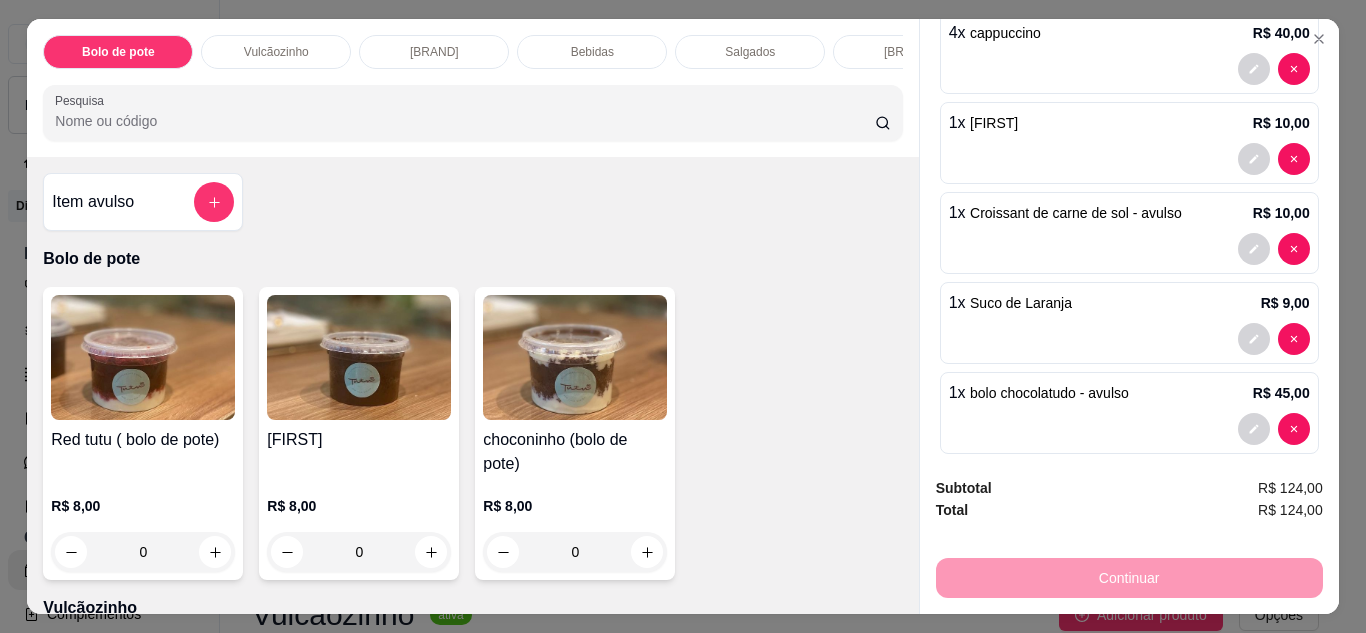 scroll, scrollTop: 264, scrollLeft: 0, axis: vertical 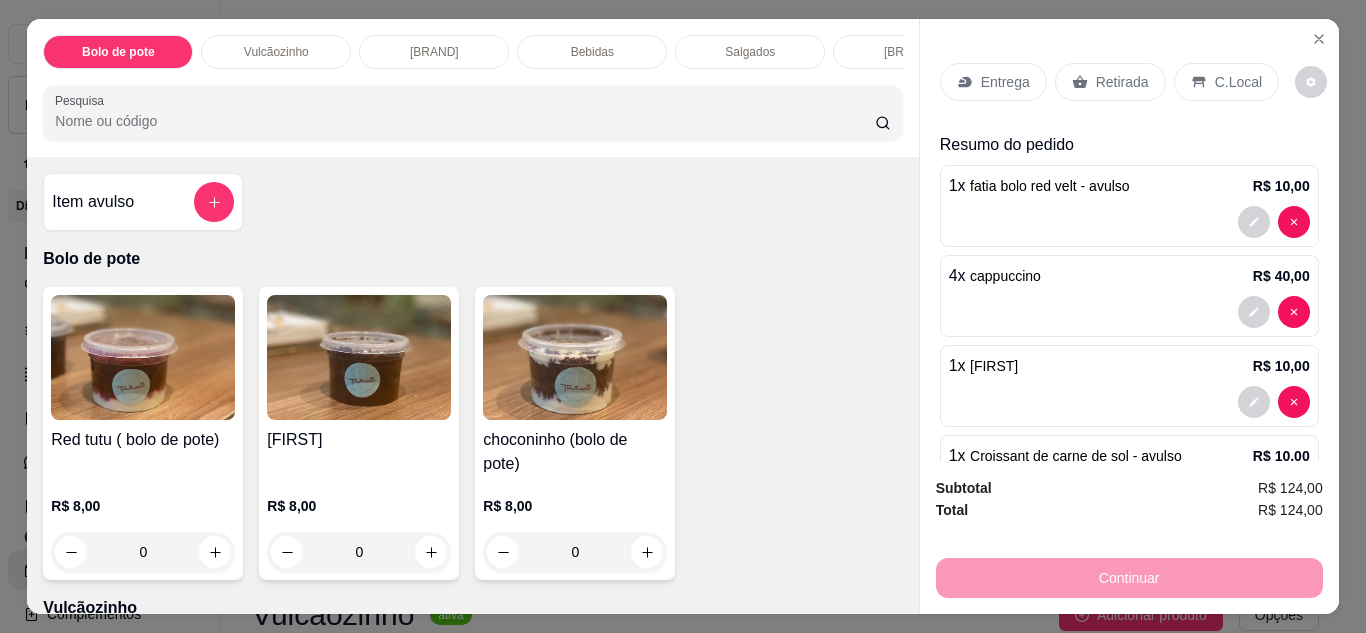 click on "Retirada" at bounding box center [1122, 82] 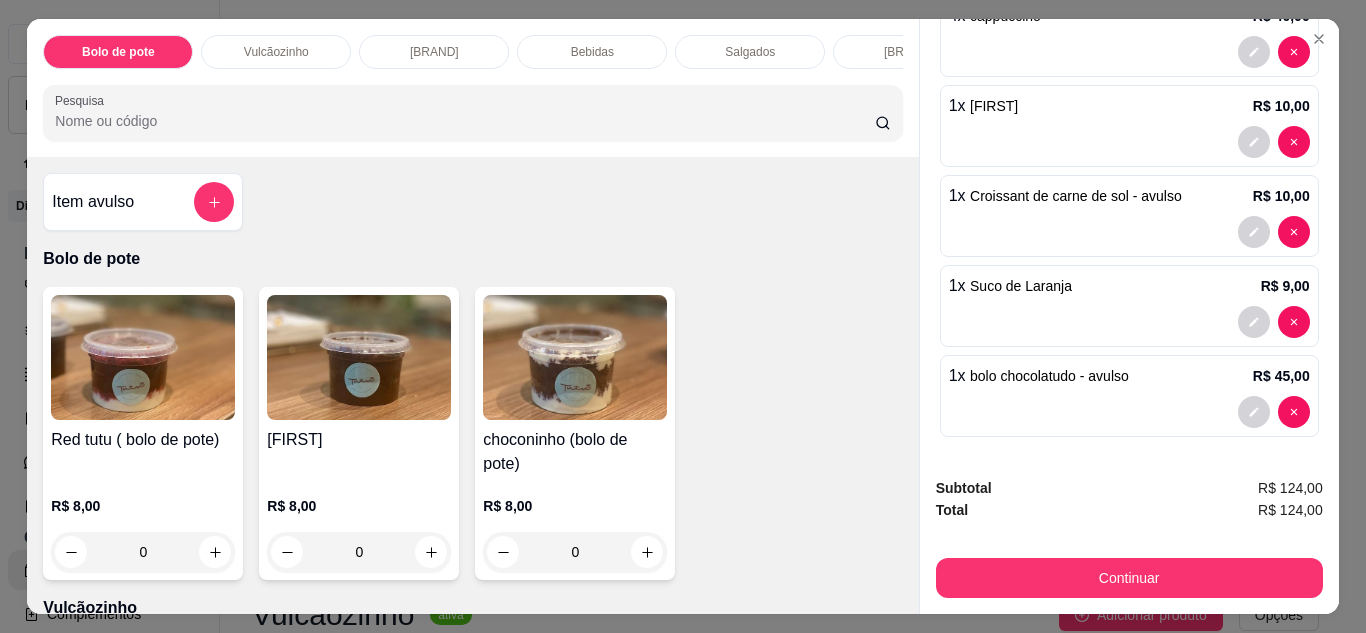 scroll, scrollTop: 320, scrollLeft: 0, axis: vertical 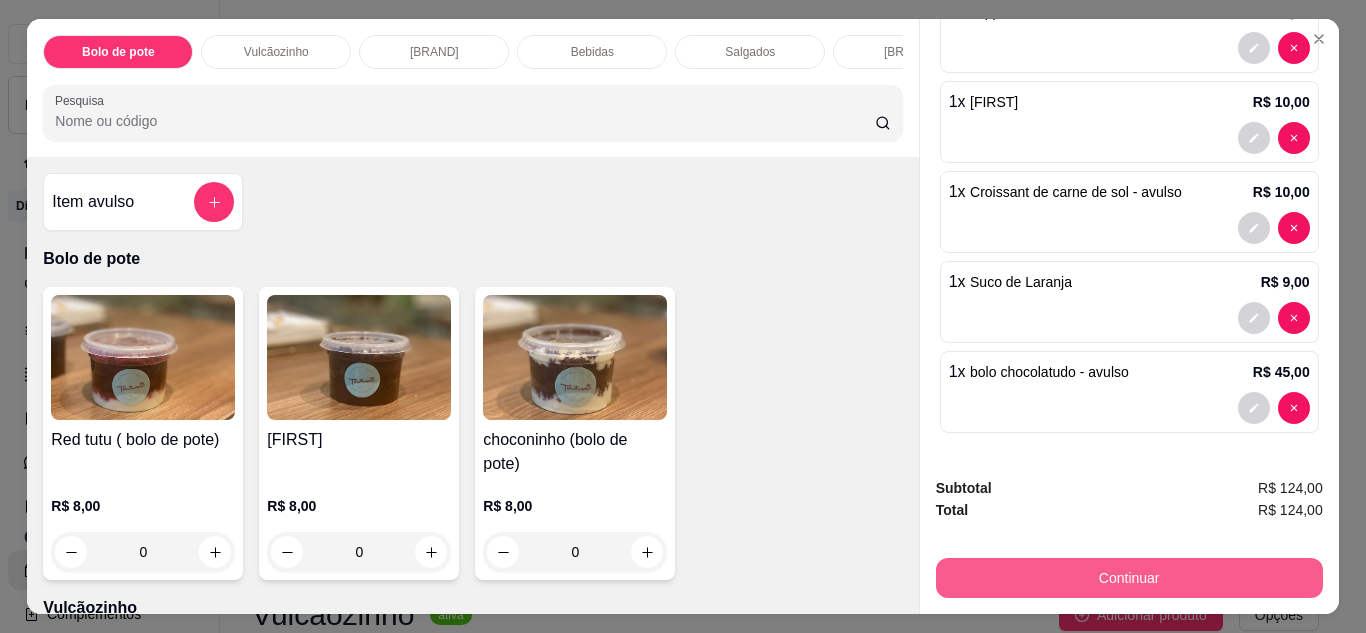 click on "Continuar" at bounding box center [1129, 578] 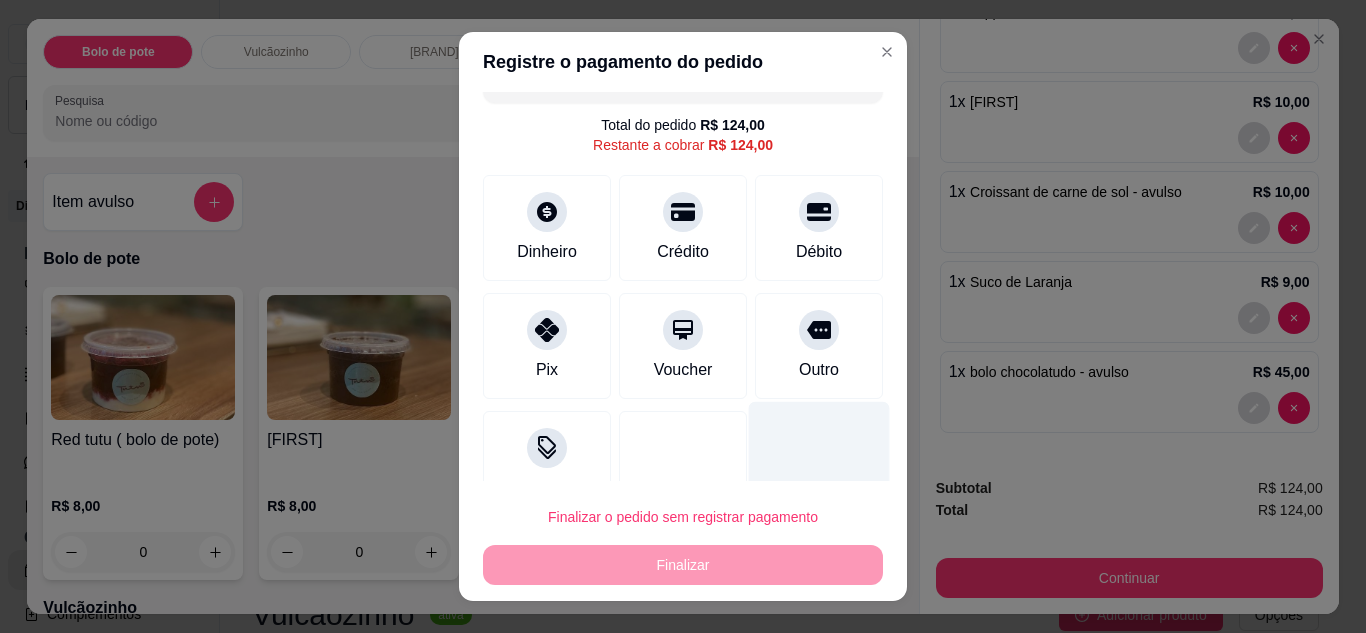 scroll, scrollTop: 0, scrollLeft: 0, axis: both 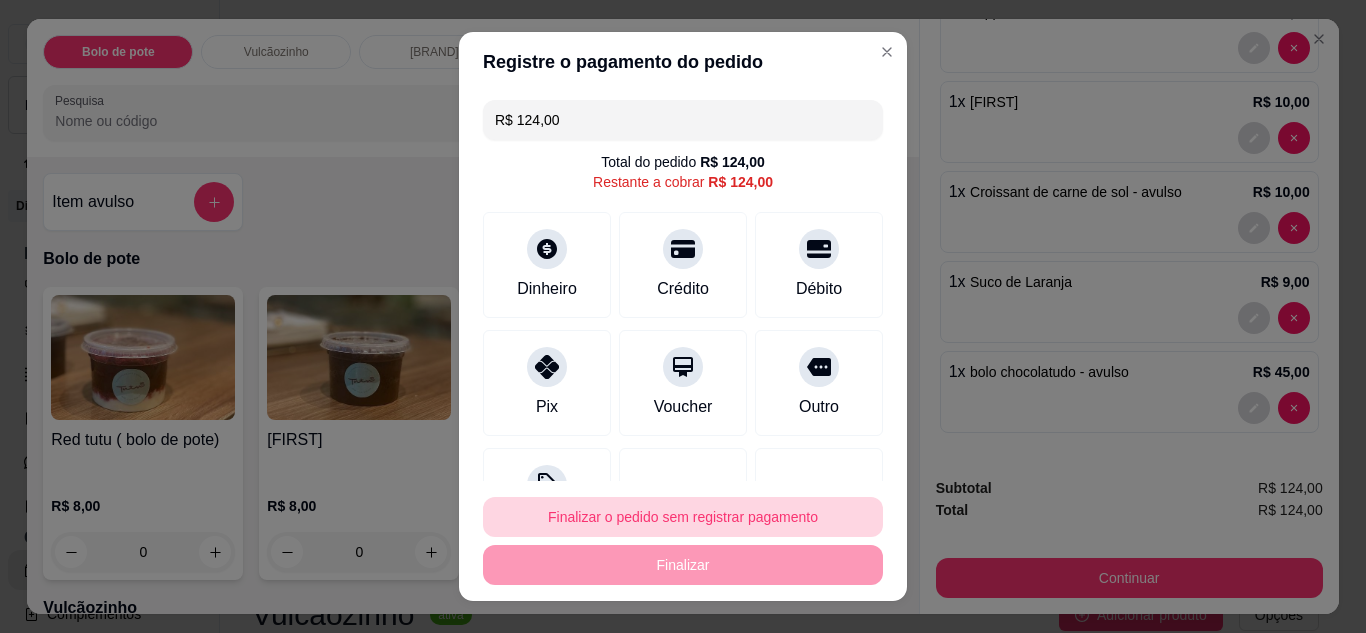 click on "Finalizar o pedido sem registrar pagamento" at bounding box center (683, 517) 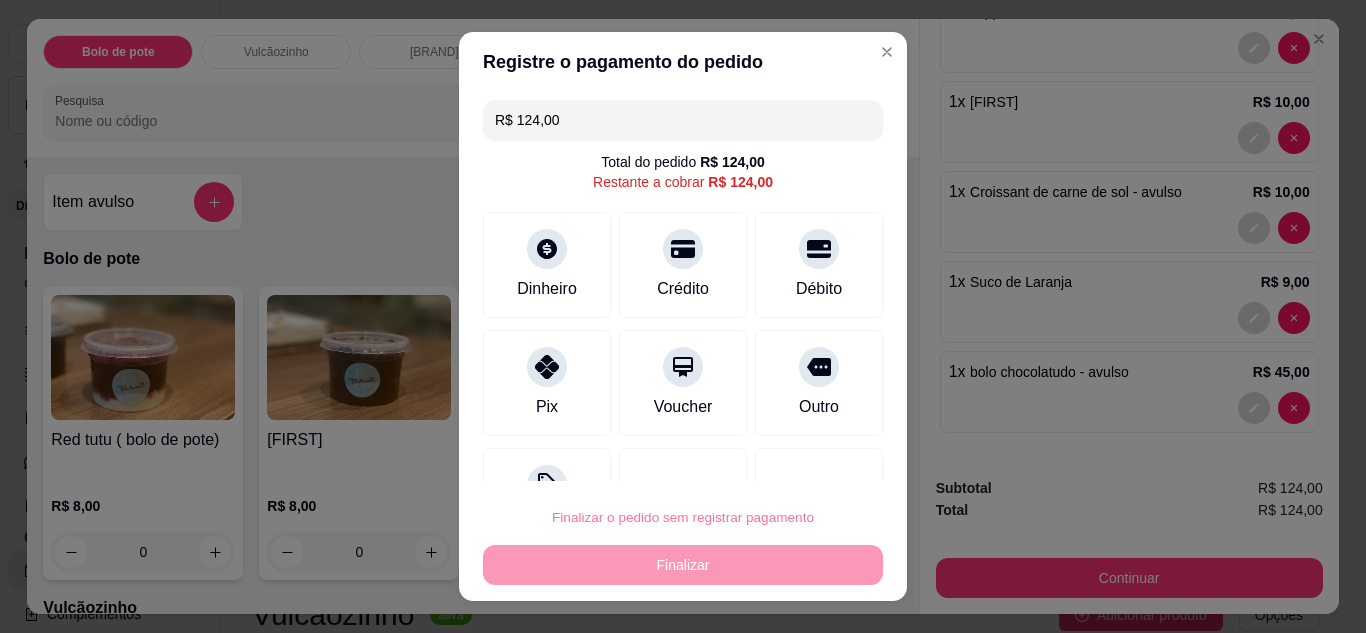 click on "Confirmar" at bounding box center (797, 460) 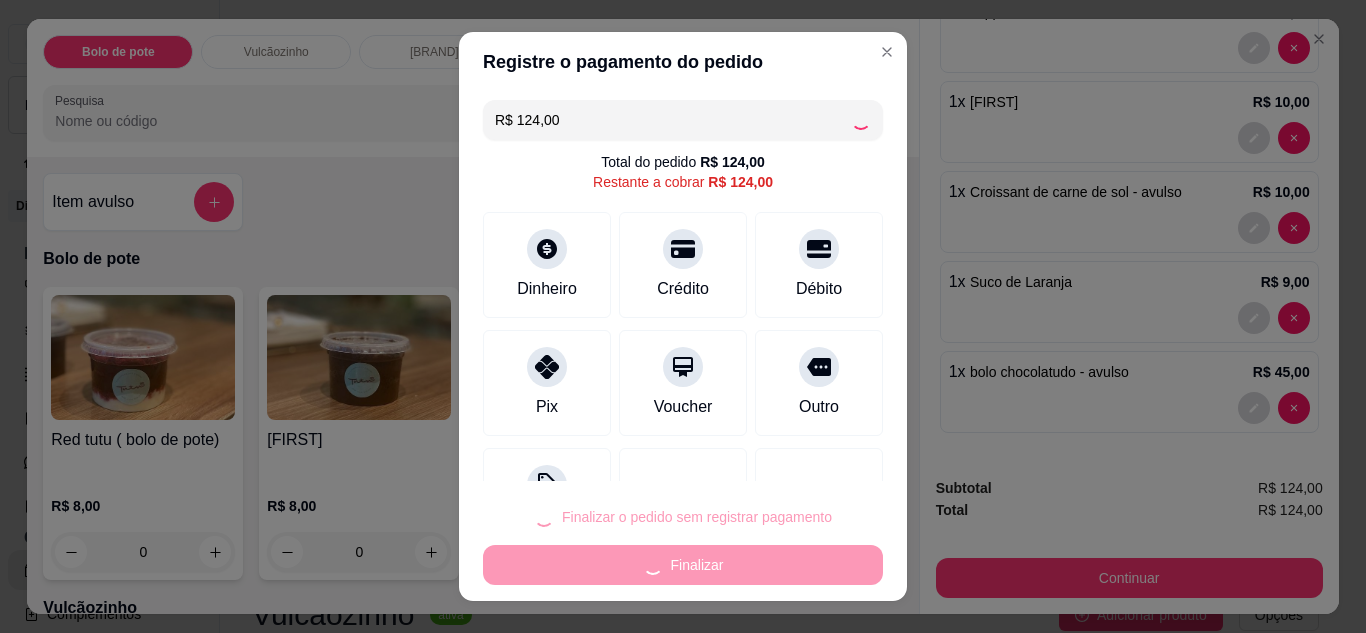 type on "0" 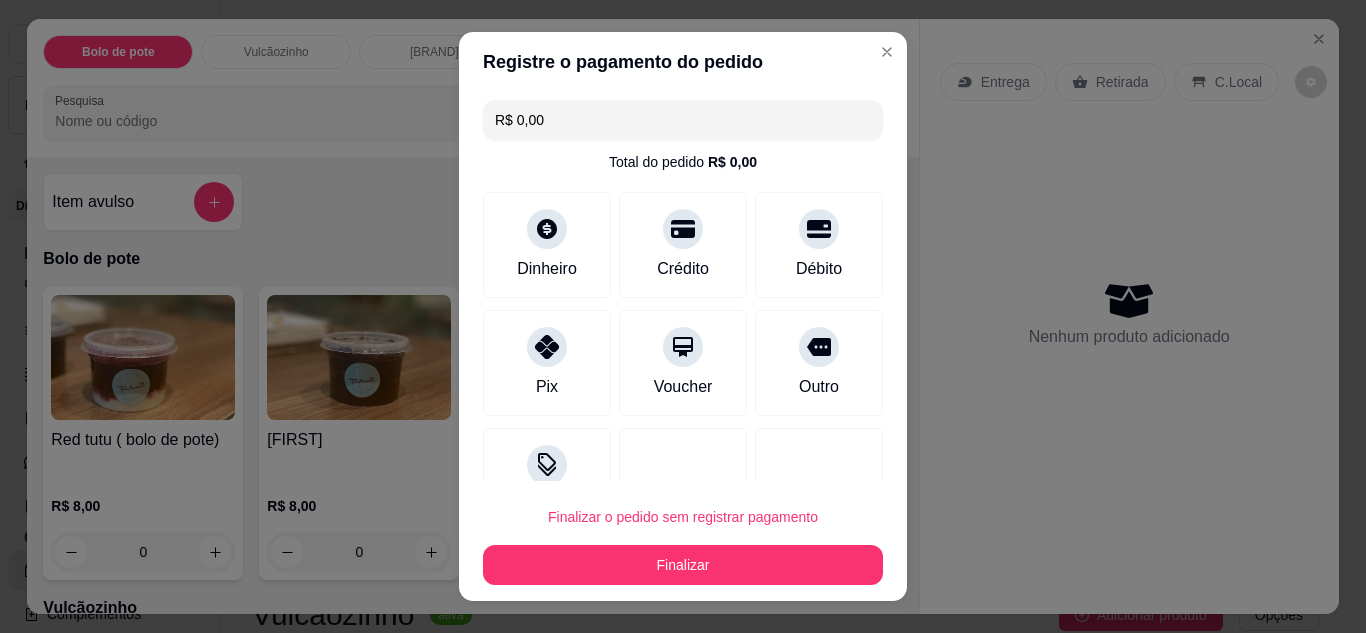 type on "R$ 0,00" 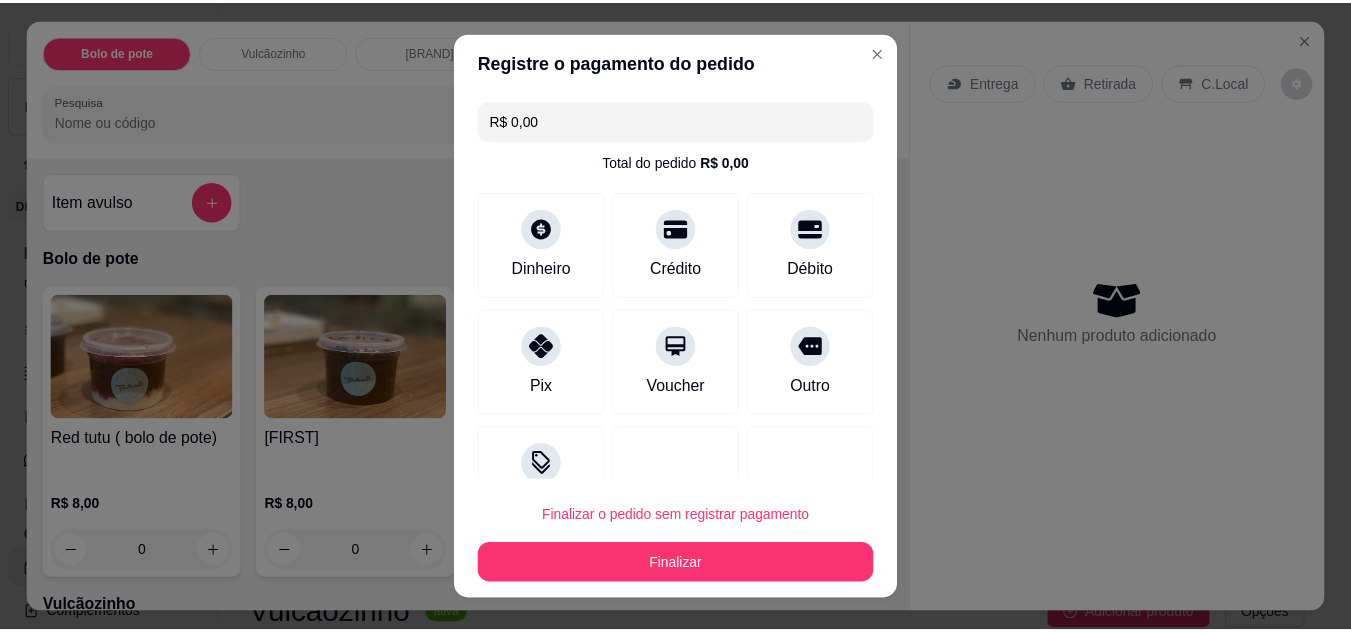 scroll, scrollTop: 0, scrollLeft: 0, axis: both 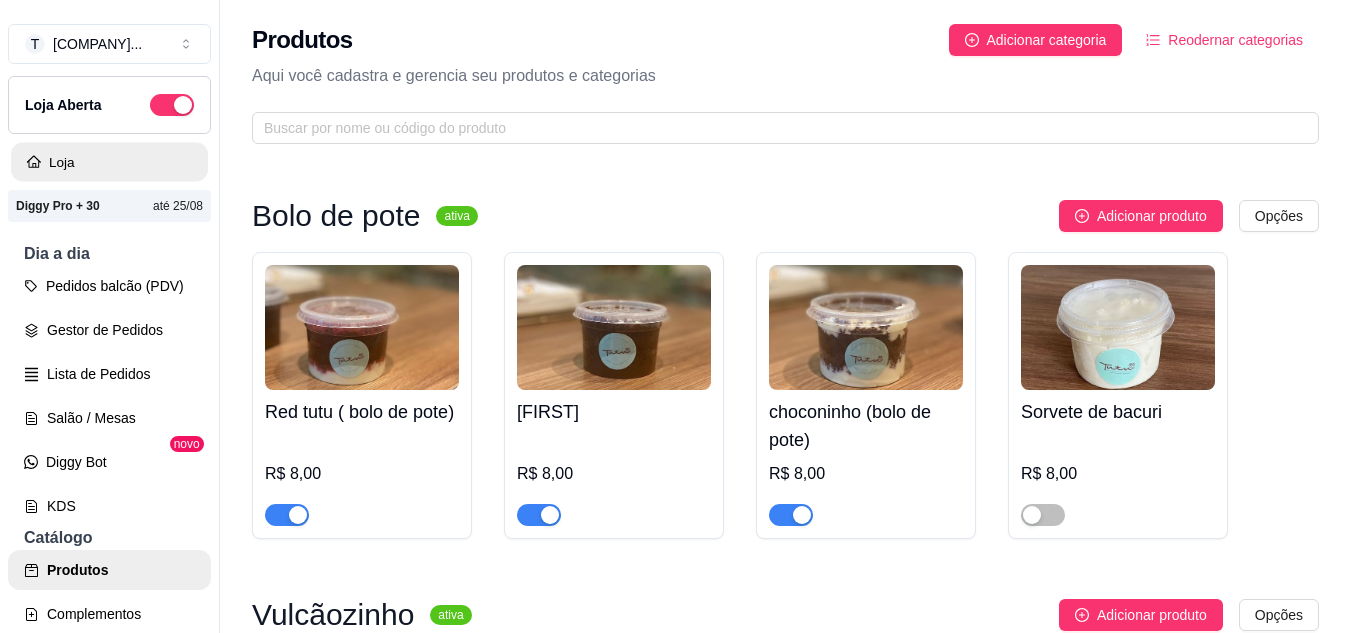 click on "Loja" at bounding box center (109, 162) 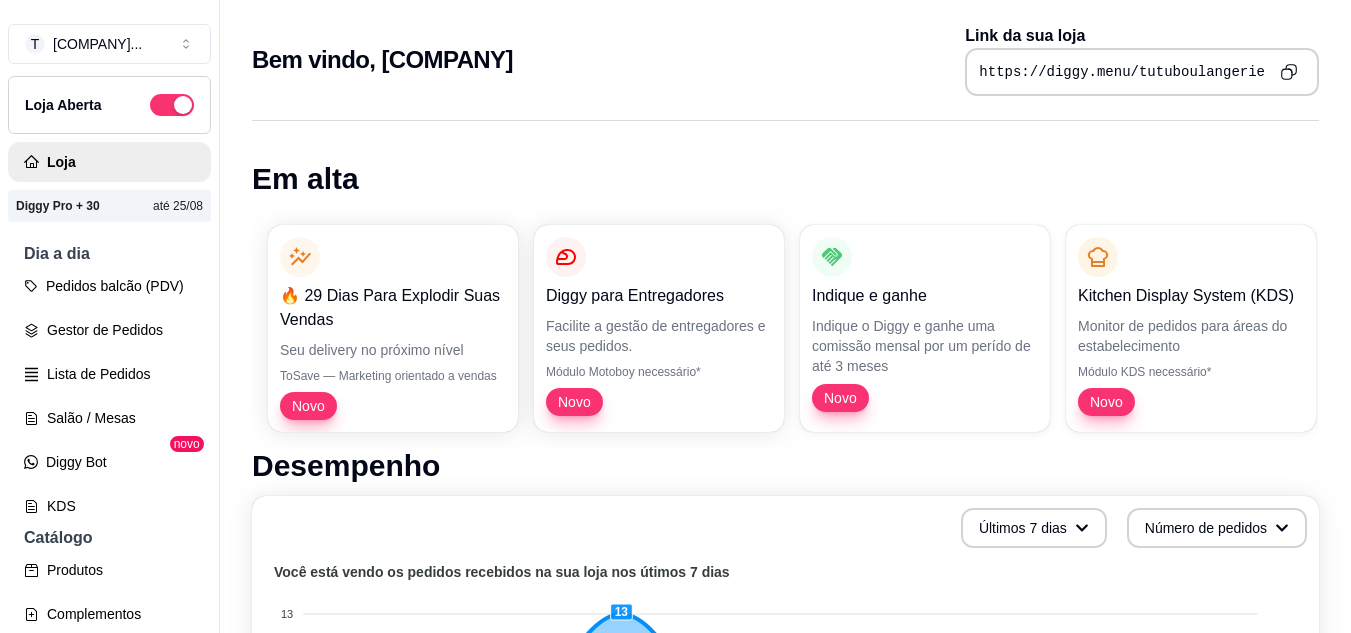 click 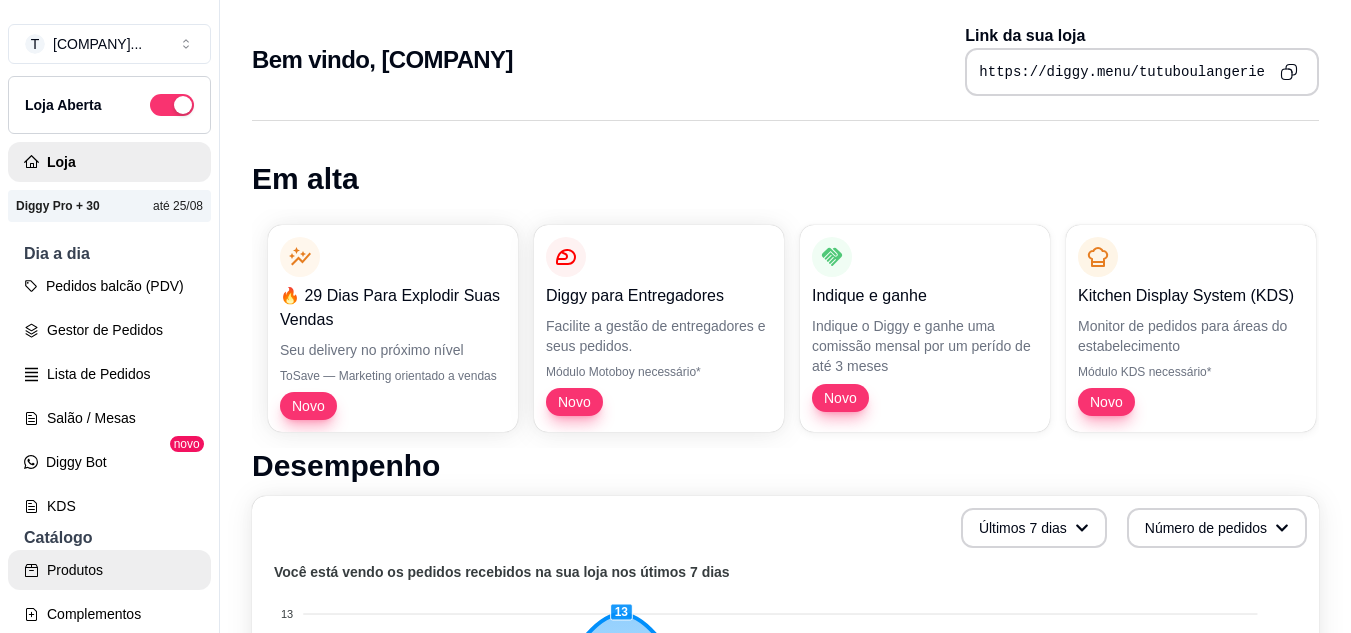 click on "Produtos" at bounding box center [109, 570] 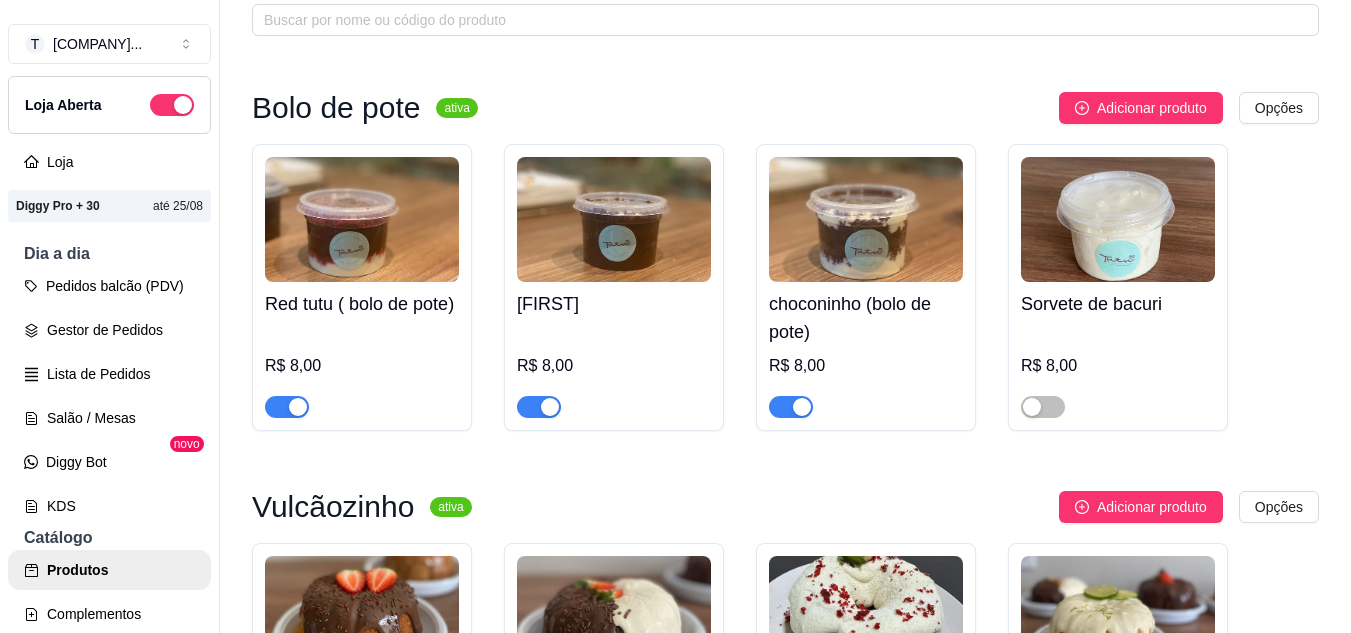 scroll, scrollTop: 300, scrollLeft: 0, axis: vertical 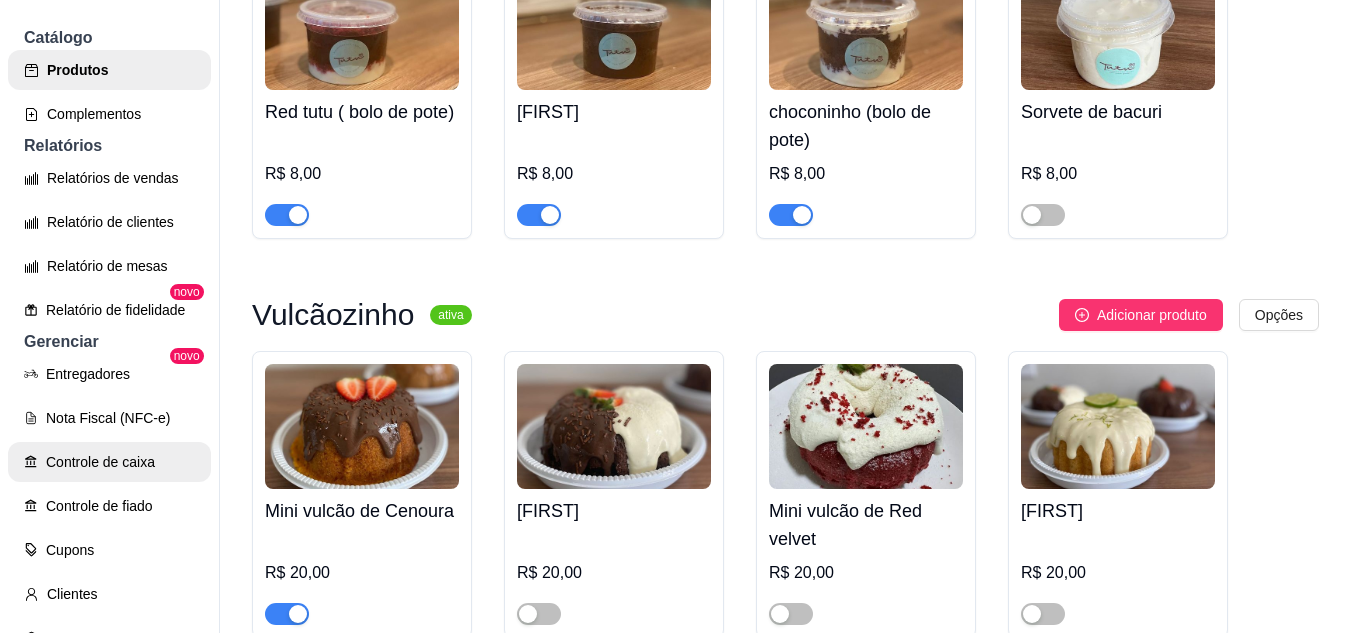 click on "Controle de caixa" at bounding box center (109, 462) 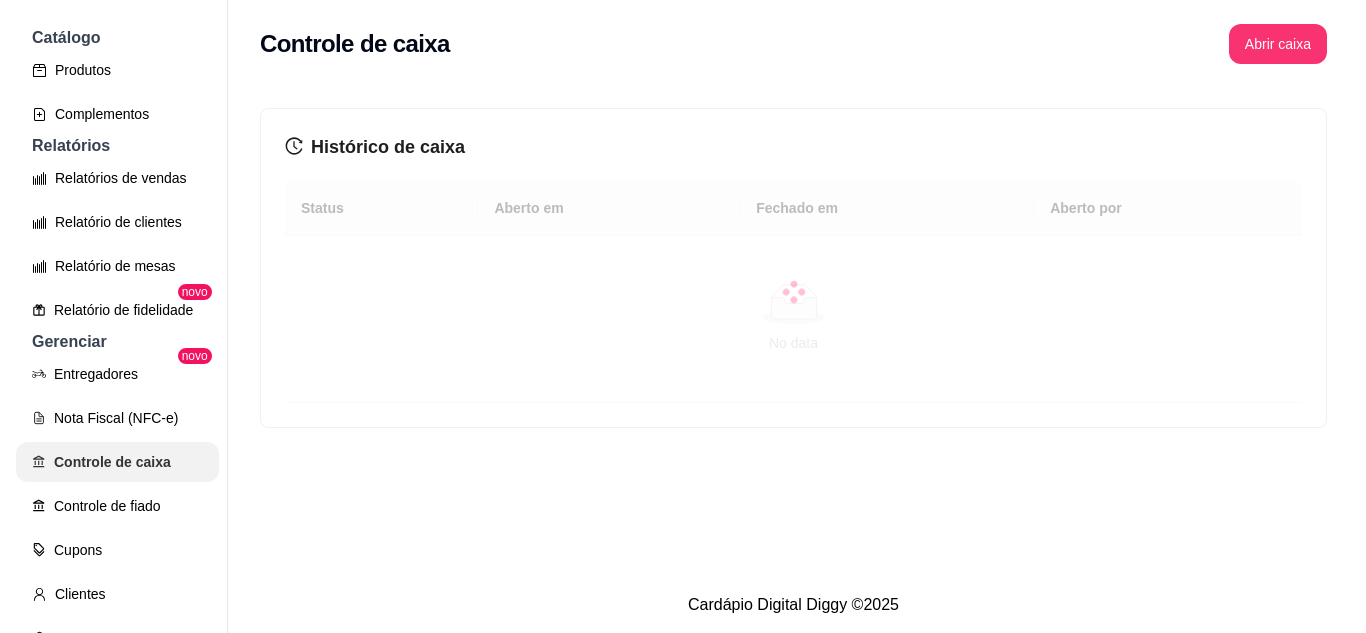scroll, scrollTop: 0, scrollLeft: 0, axis: both 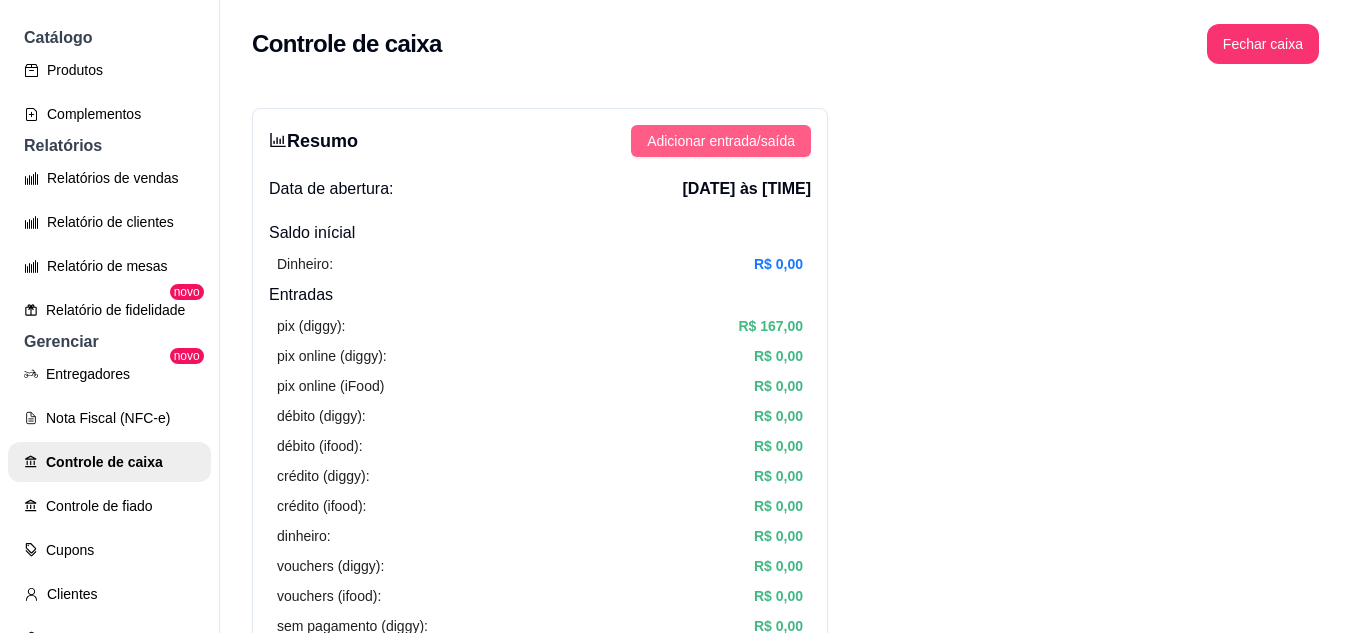 click on "Adicionar entrada/saída" at bounding box center [721, 141] 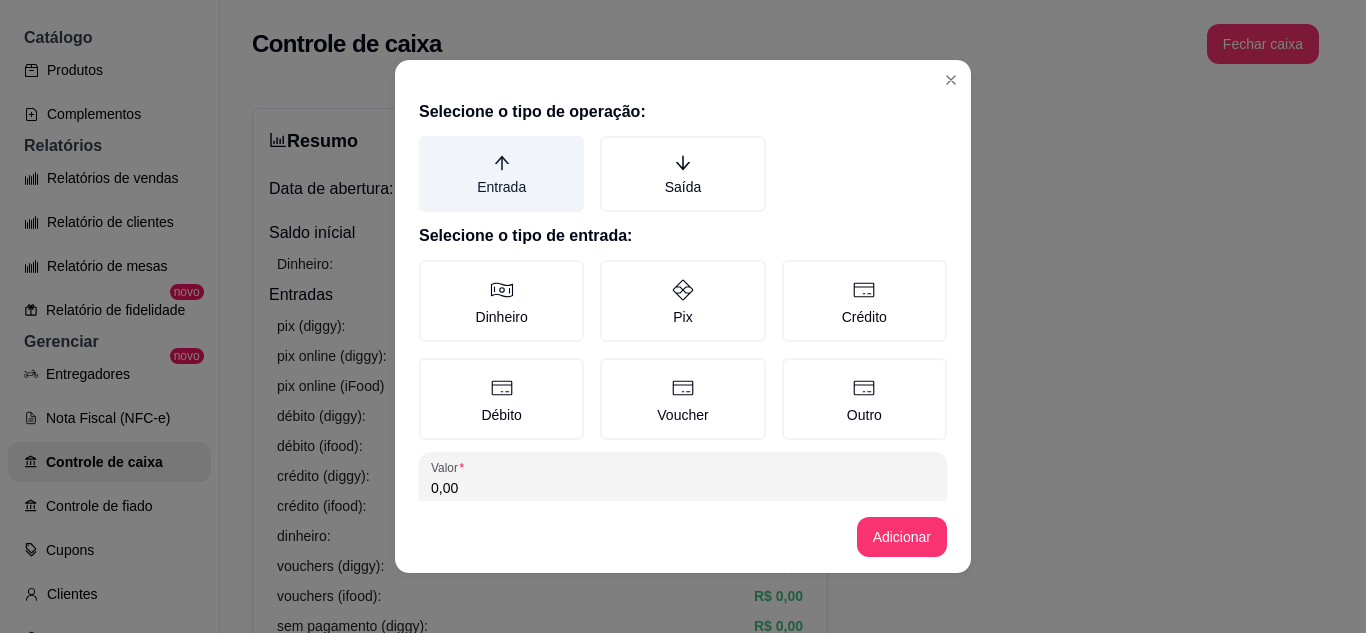 click on "Entrada" at bounding box center [501, 174] 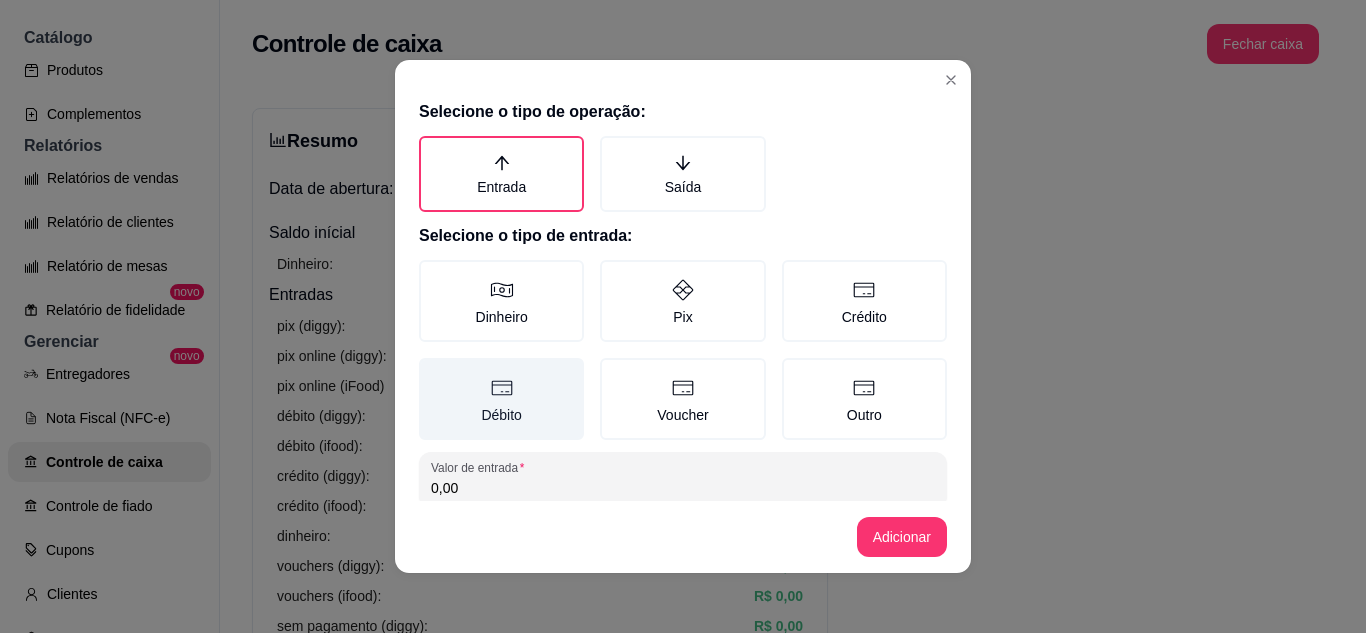 click on "Débito" at bounding box center [501, 399] 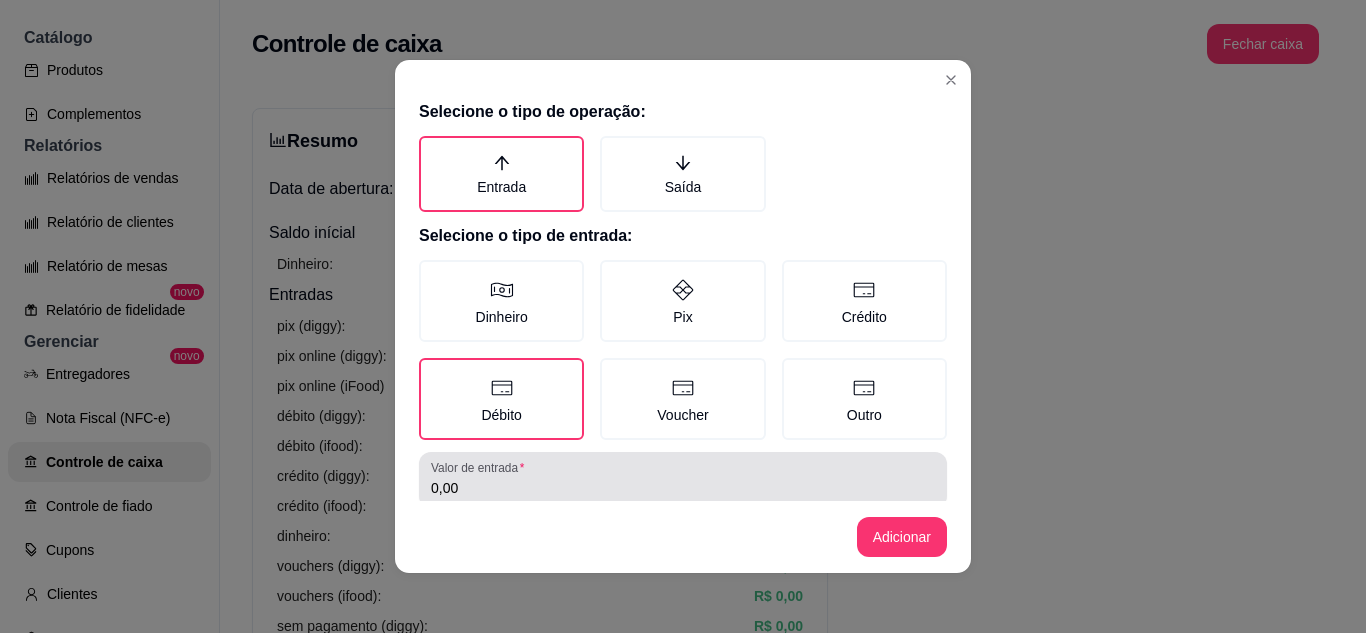 click on "0,00" at bounding box center (683, 480) 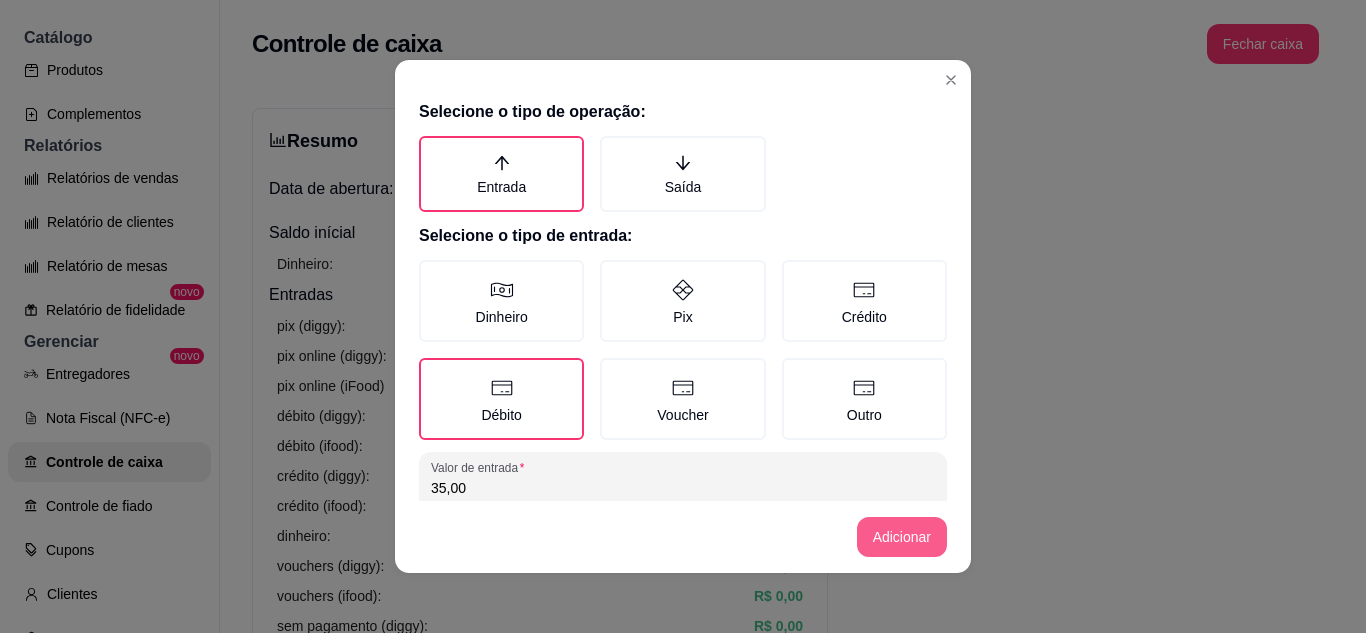 type on "35,00" 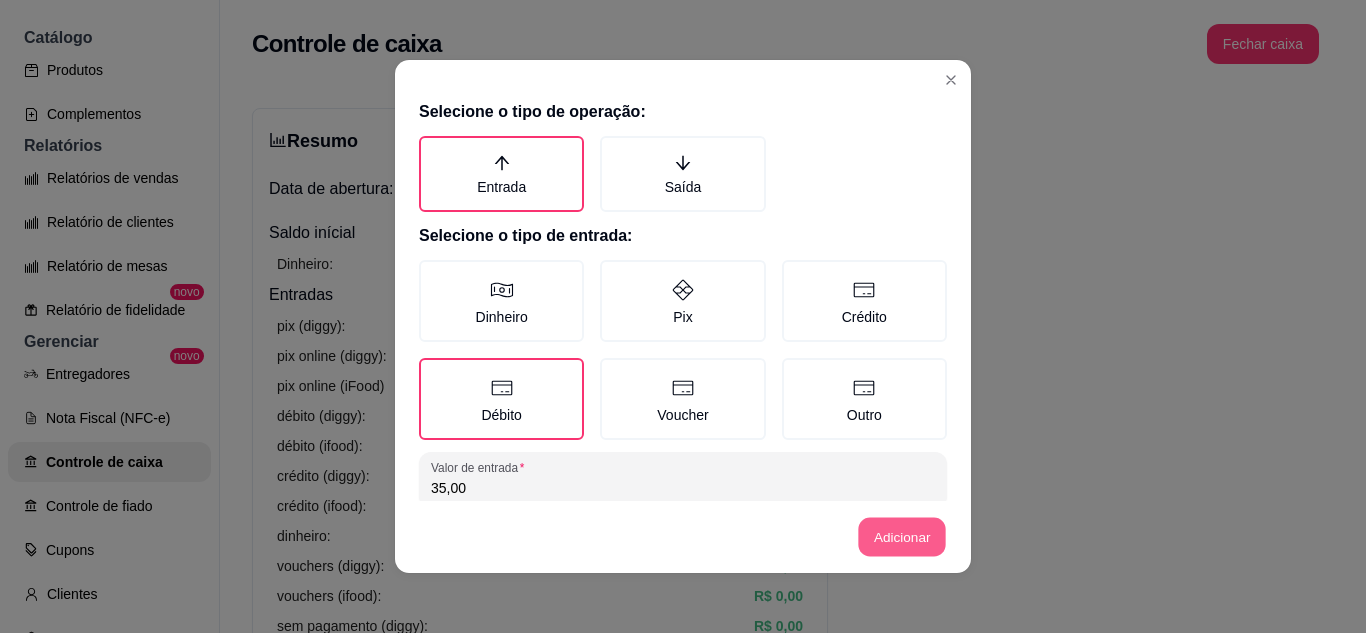 click on "Adicionar" at bounding box center (902, 537) 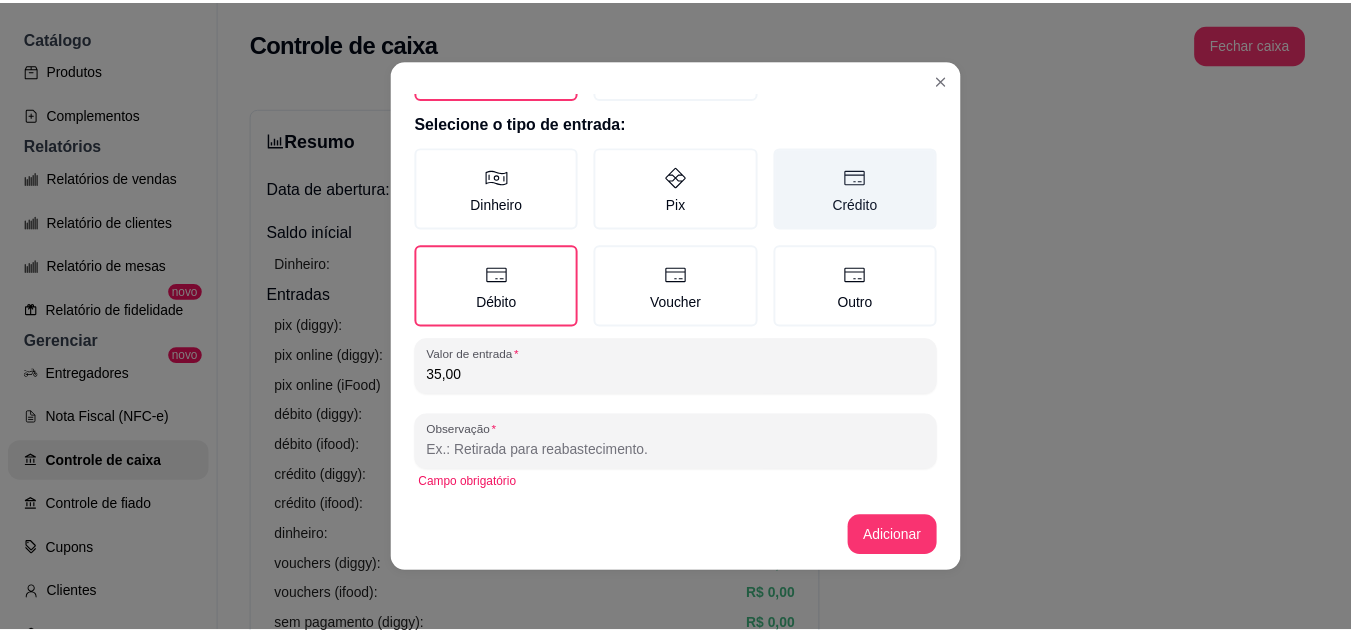 scroll, scrollTop: 115, scrollLeft: 0, axis: vertical 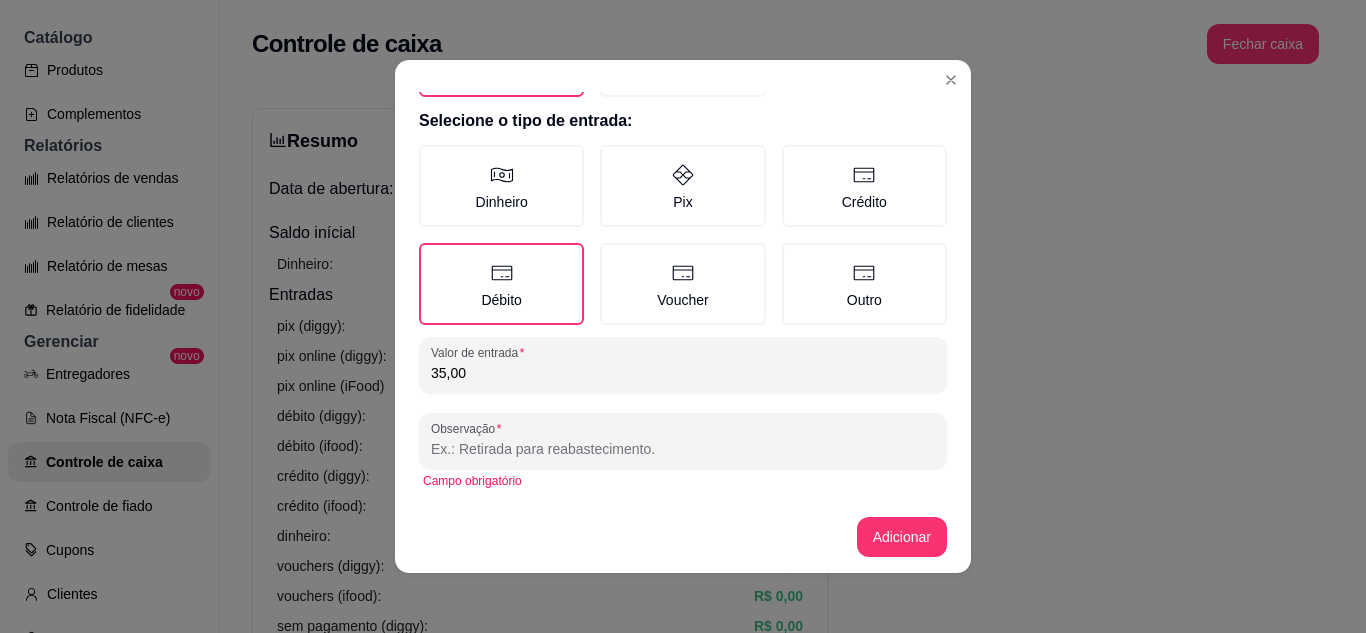 click on "Observação" at bounding box center (683, 449) 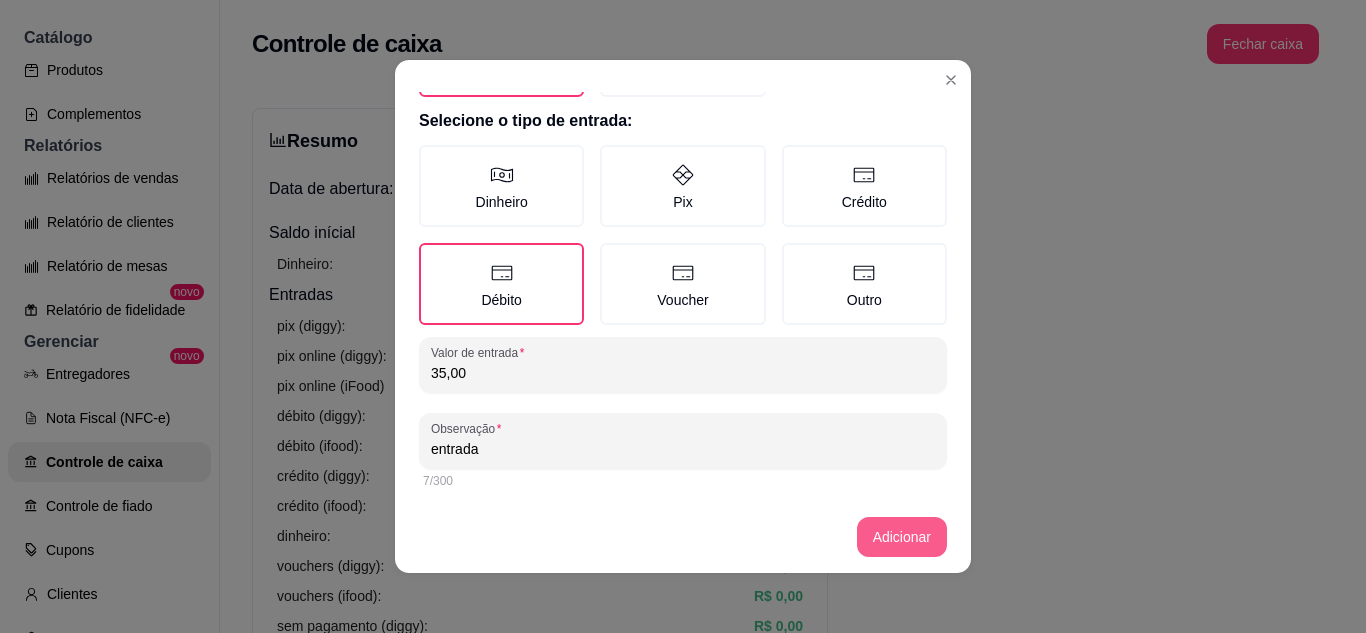 type on "entrada" 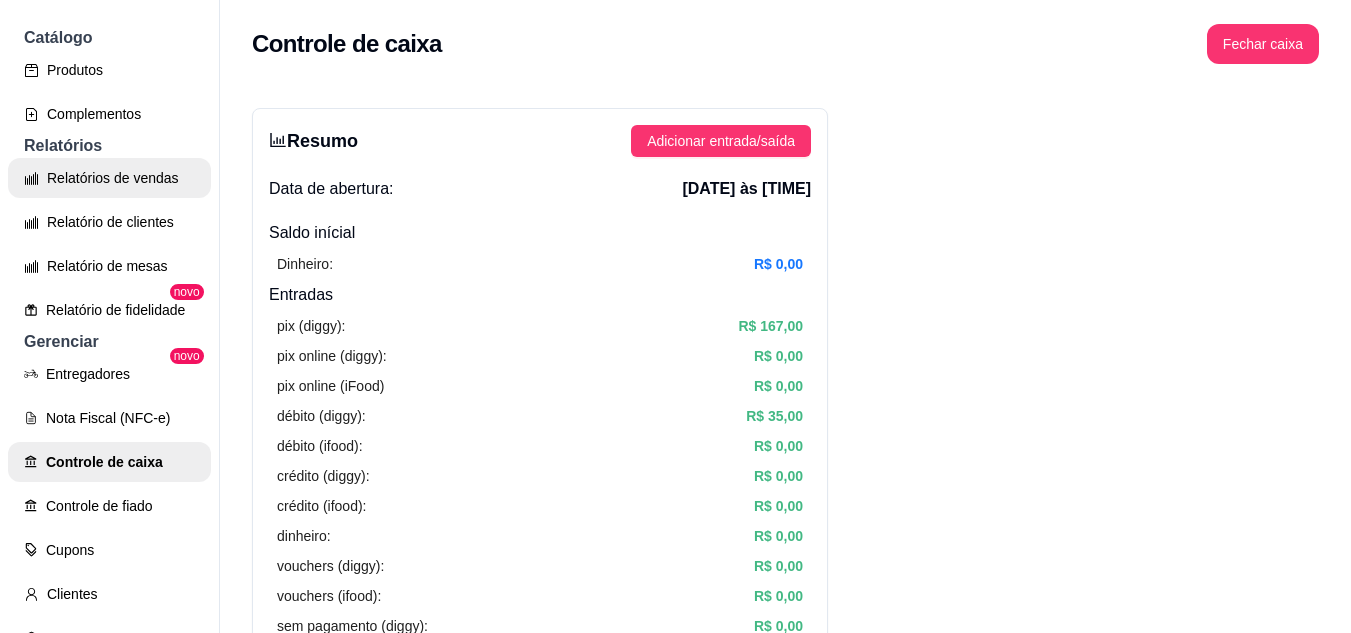 click on "Relatórios de vendas" at bounding box center [109, 178] 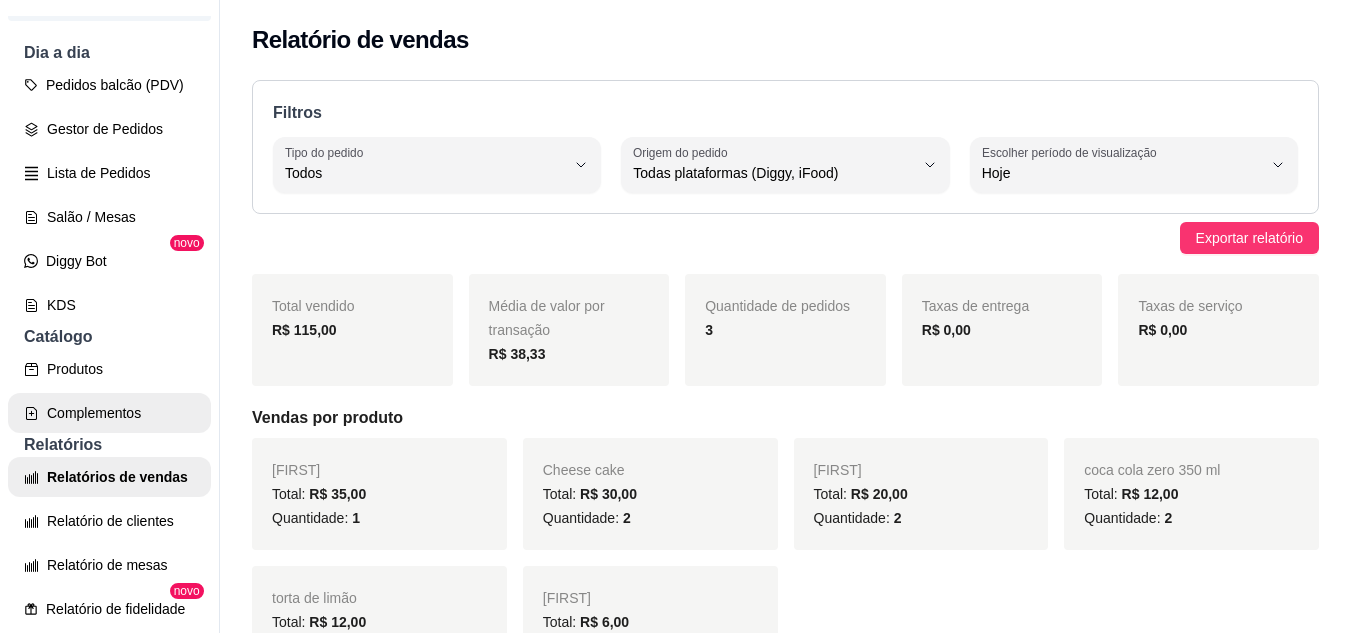 scroll, scrollTop: 200, scrollLeft: 0, axis: vertical 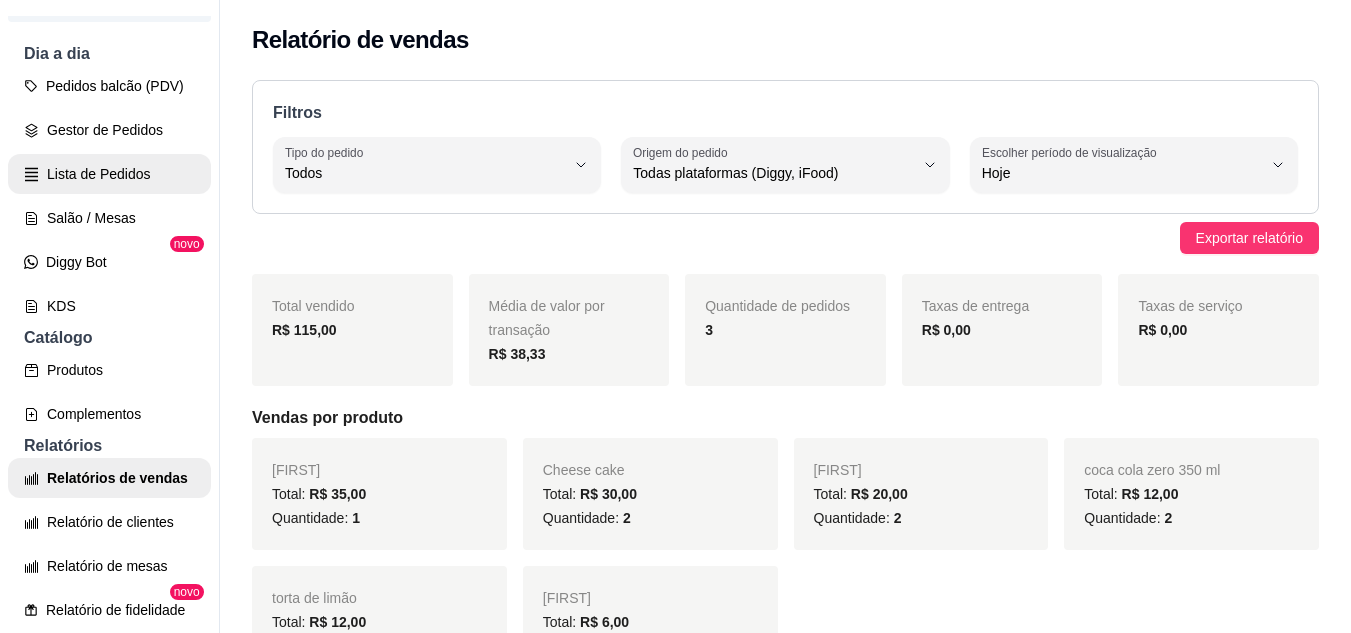 click on "Lista de Pedidos" at bounding box center (109, 174) 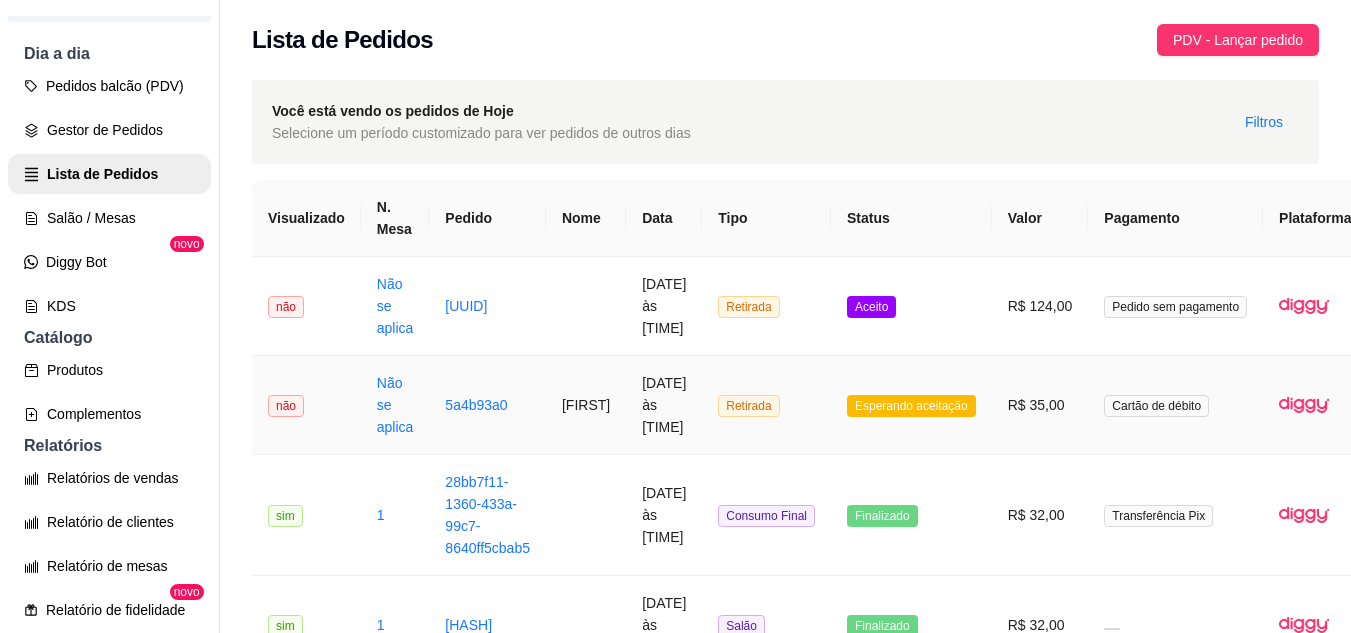 click on "Retirada" at bounding box center (766, 405) 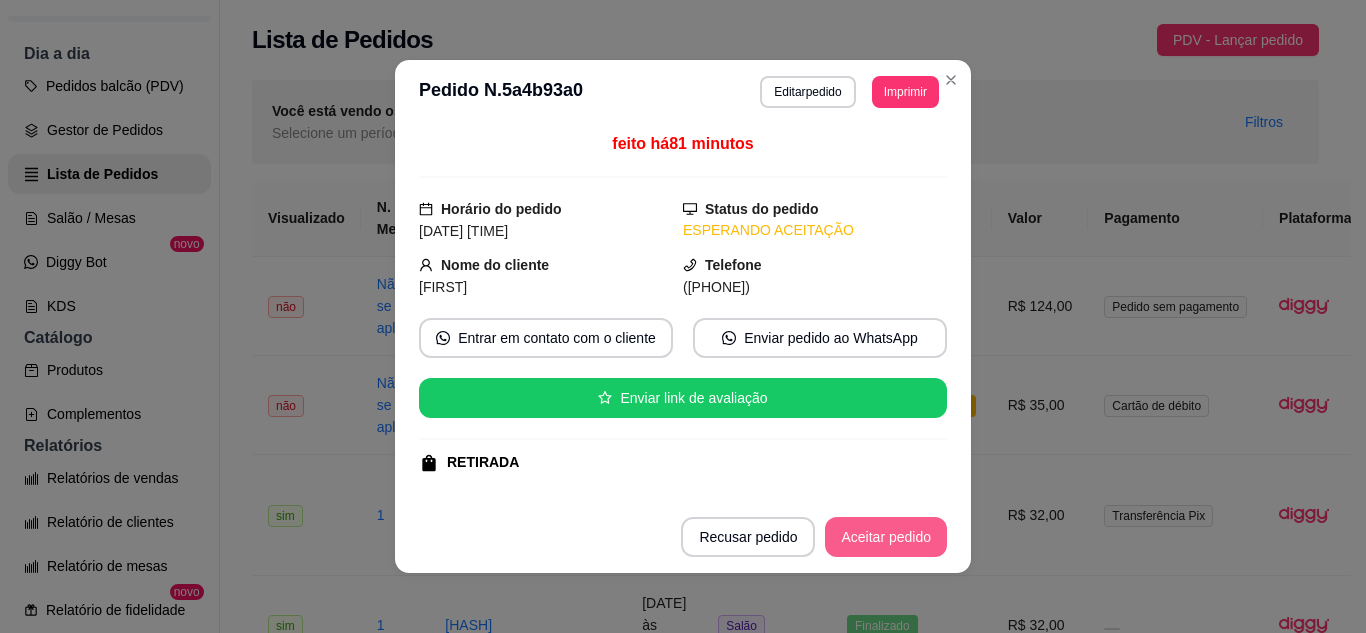 click on "Aceitar pedido" at bounding box center [886, 537] 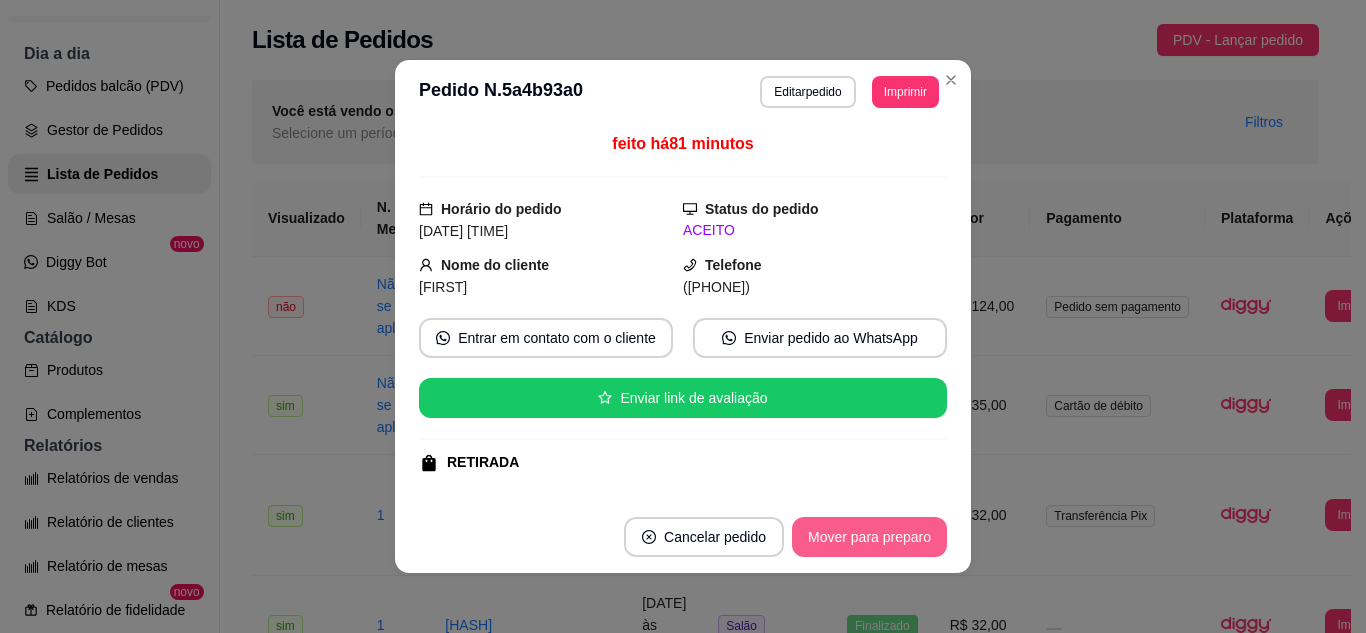 click on "Mover para preparo" at bounding box center [869, 537] 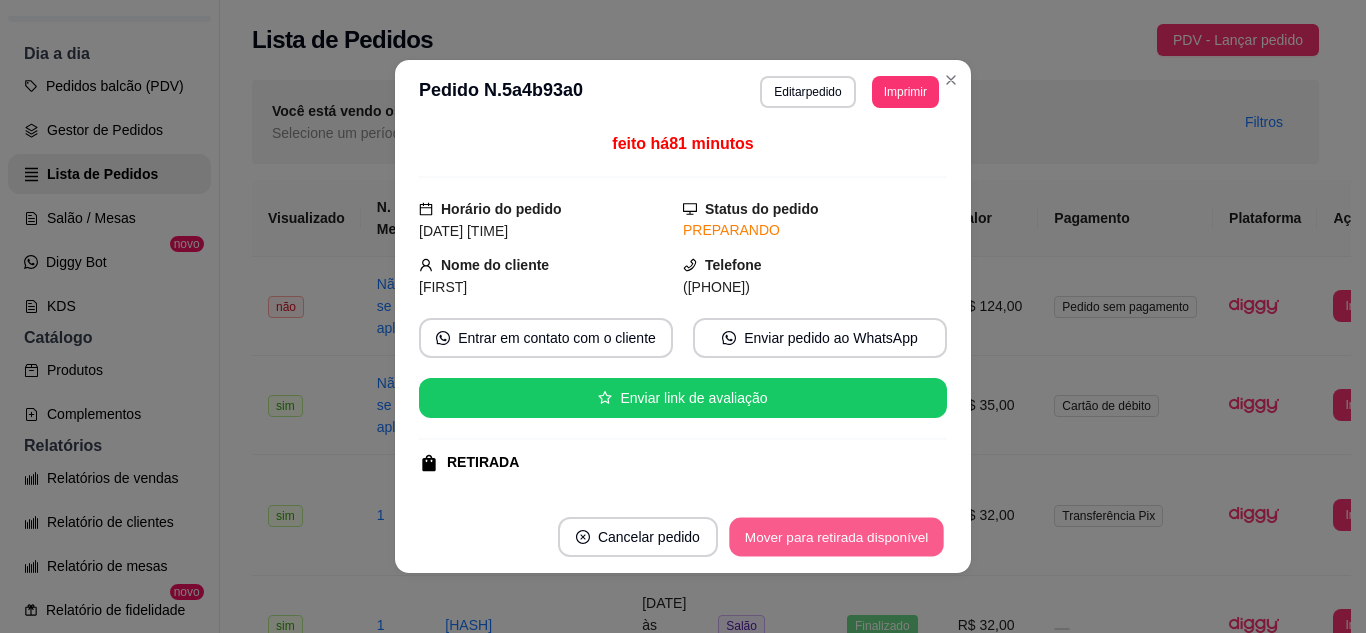 click on "Mover para retirada disponível" at bounding box center [836, 537] 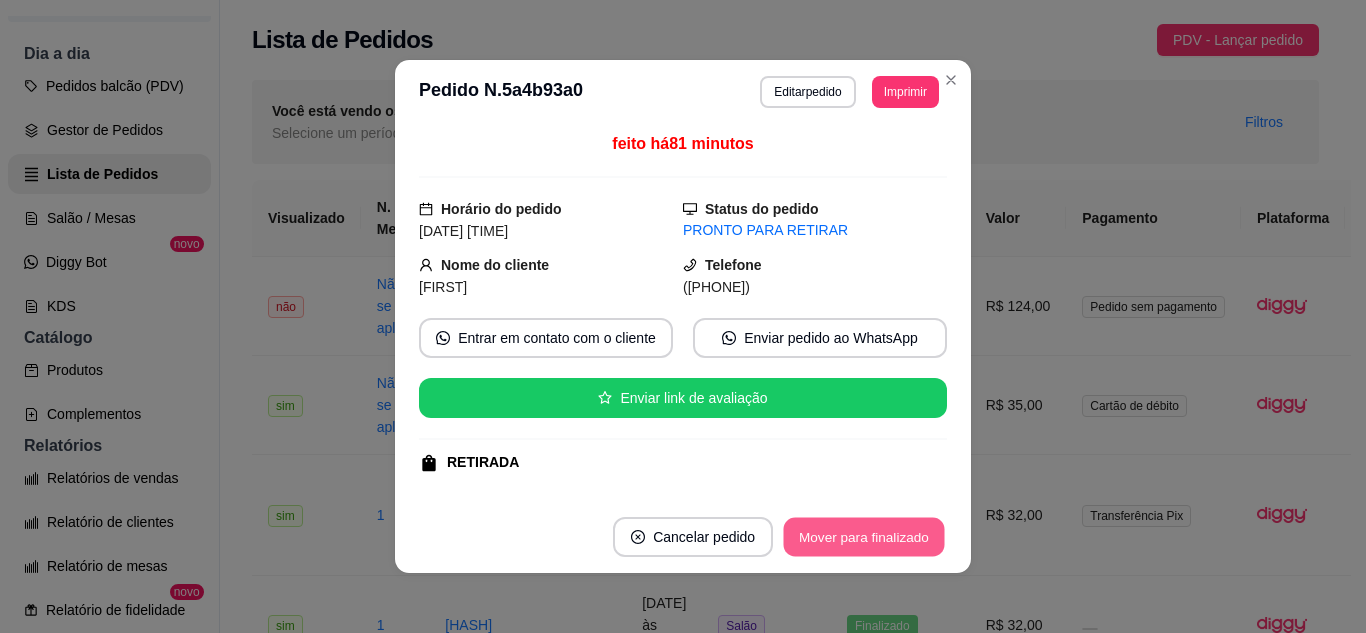 click on "Mover para finalizado" at bounding box center [864, 537] 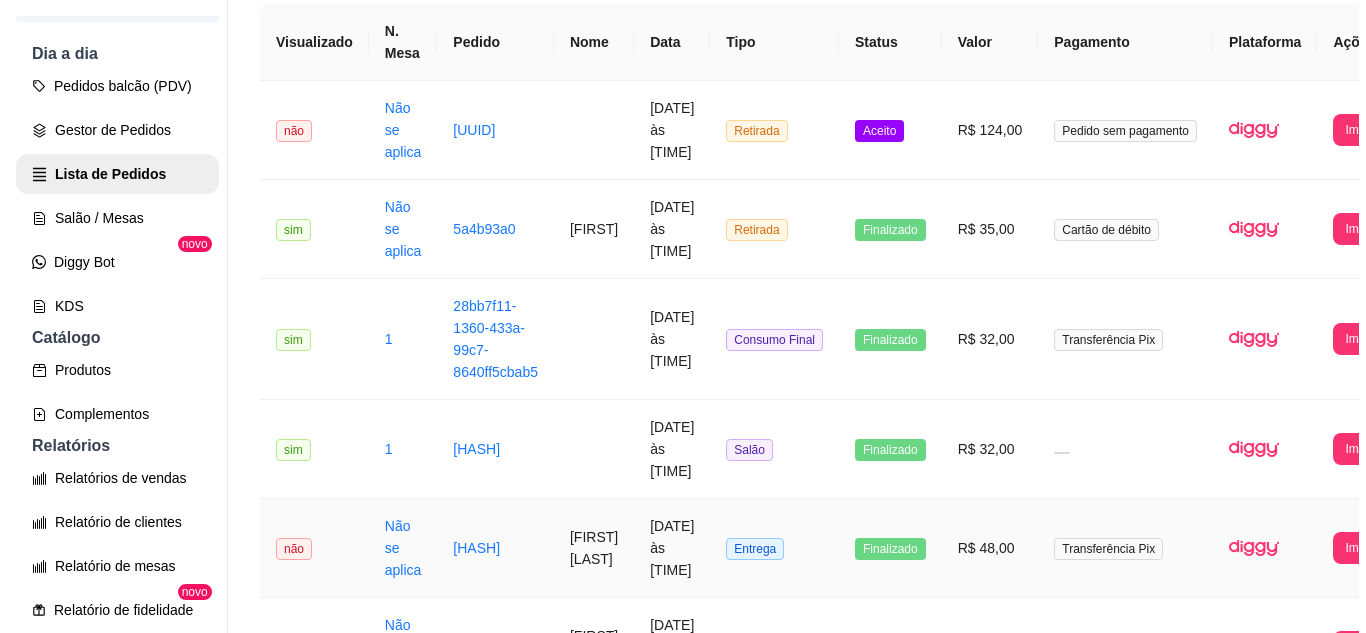 scroll, scrollTop: 0, scrollLeft: 0, axis: both 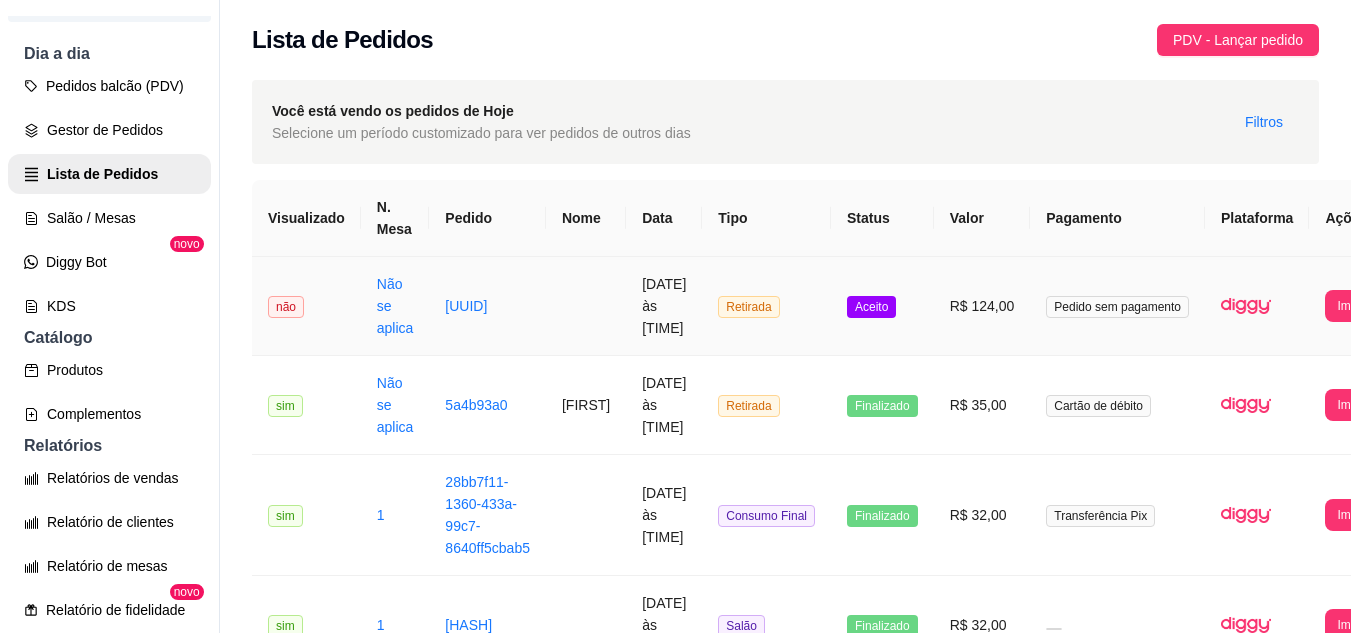 click on "Retirada" at bounding box center [766, 306] 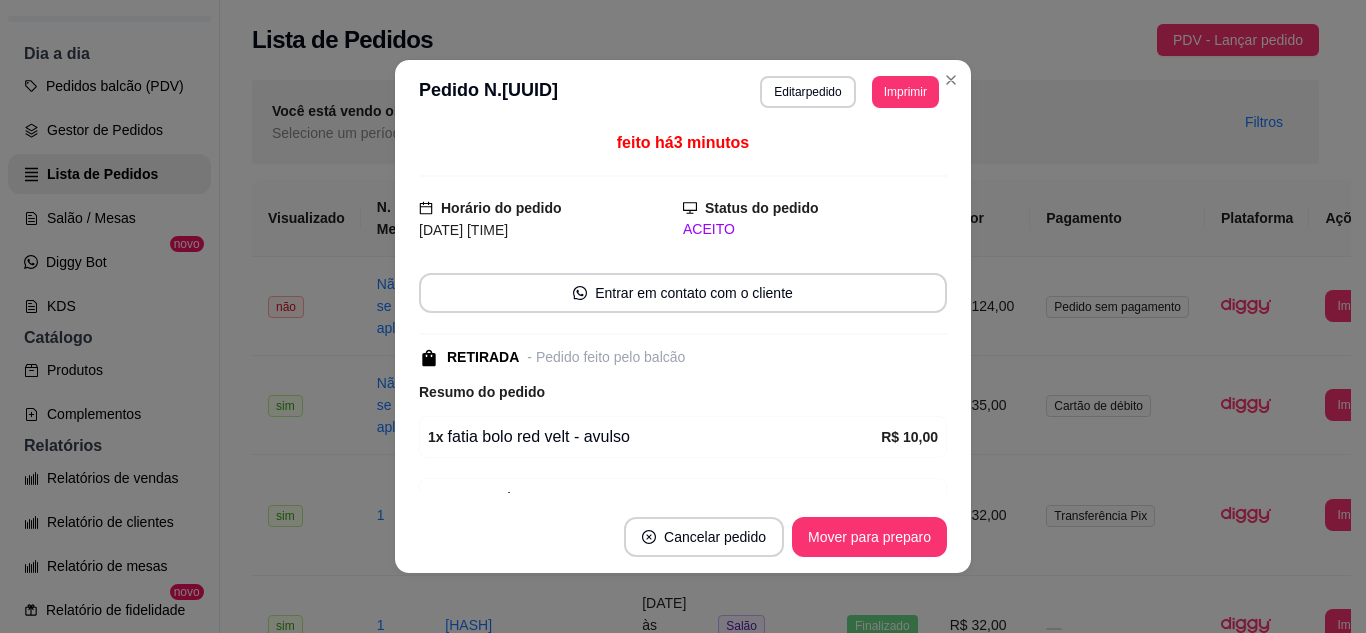 scroll, scrollTop: 0, scrollLeft: 0, axis: both 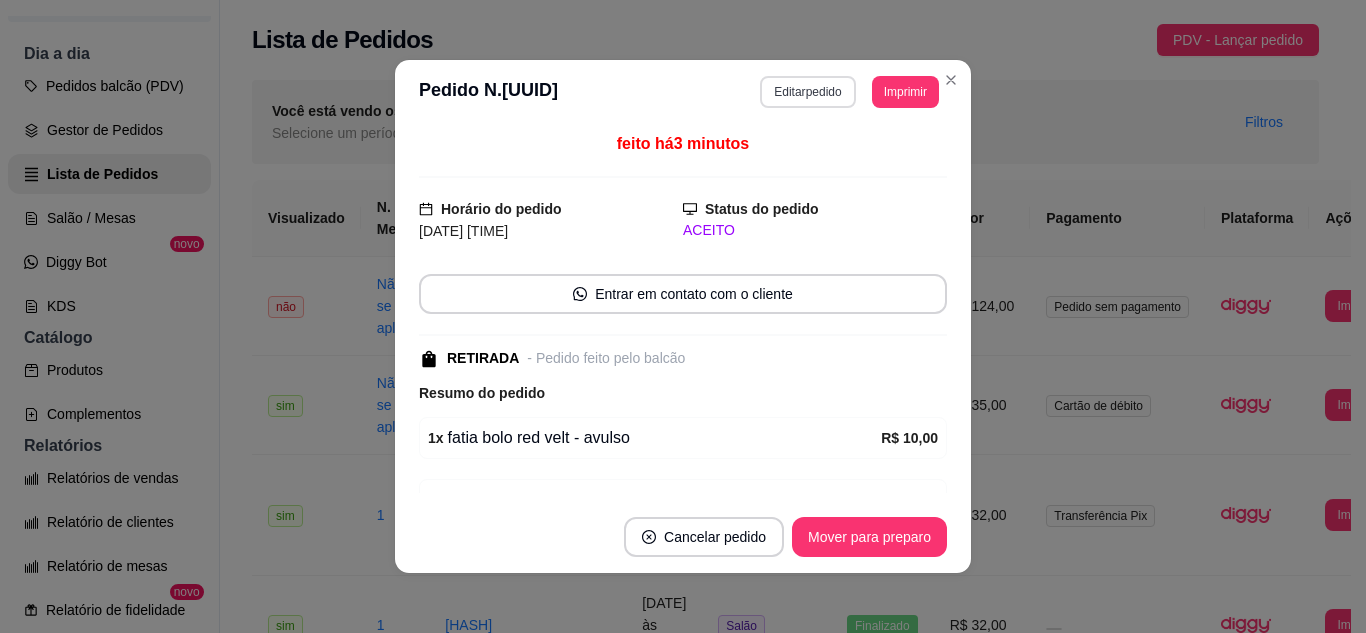 click on "Editar  pedido" at bounding box center [807, 92] 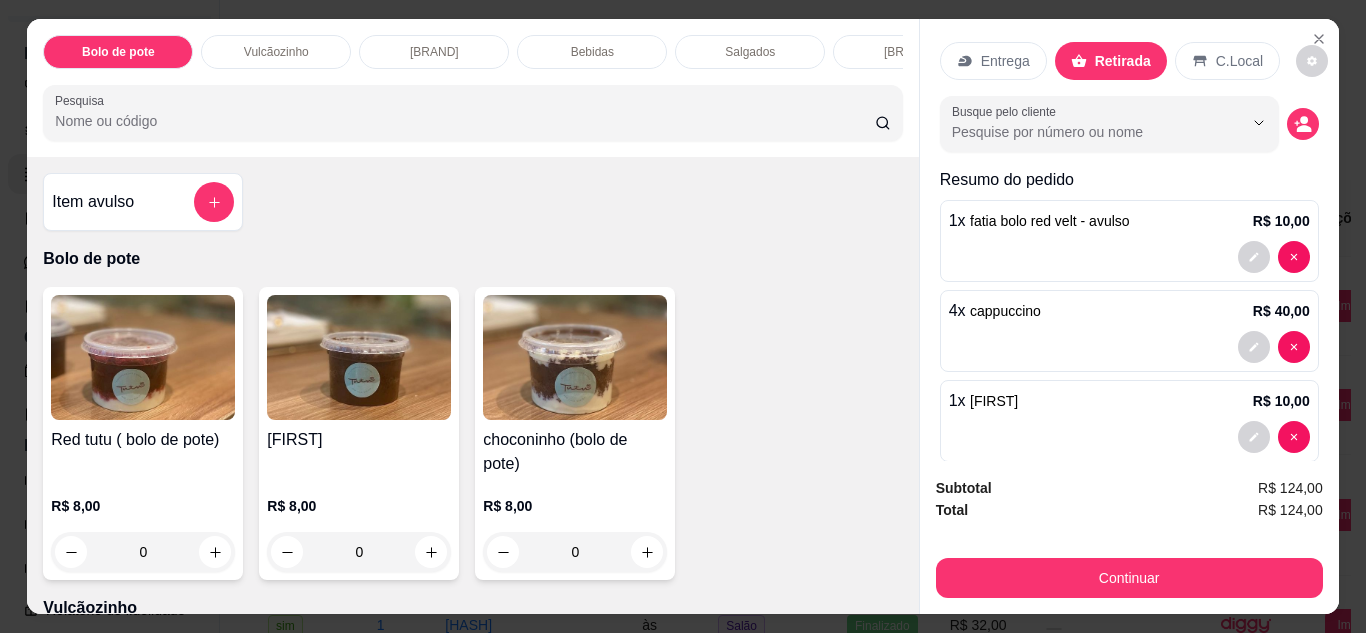 scroll, scrollTop: 20, scrollLeft: 0, axis: vertical 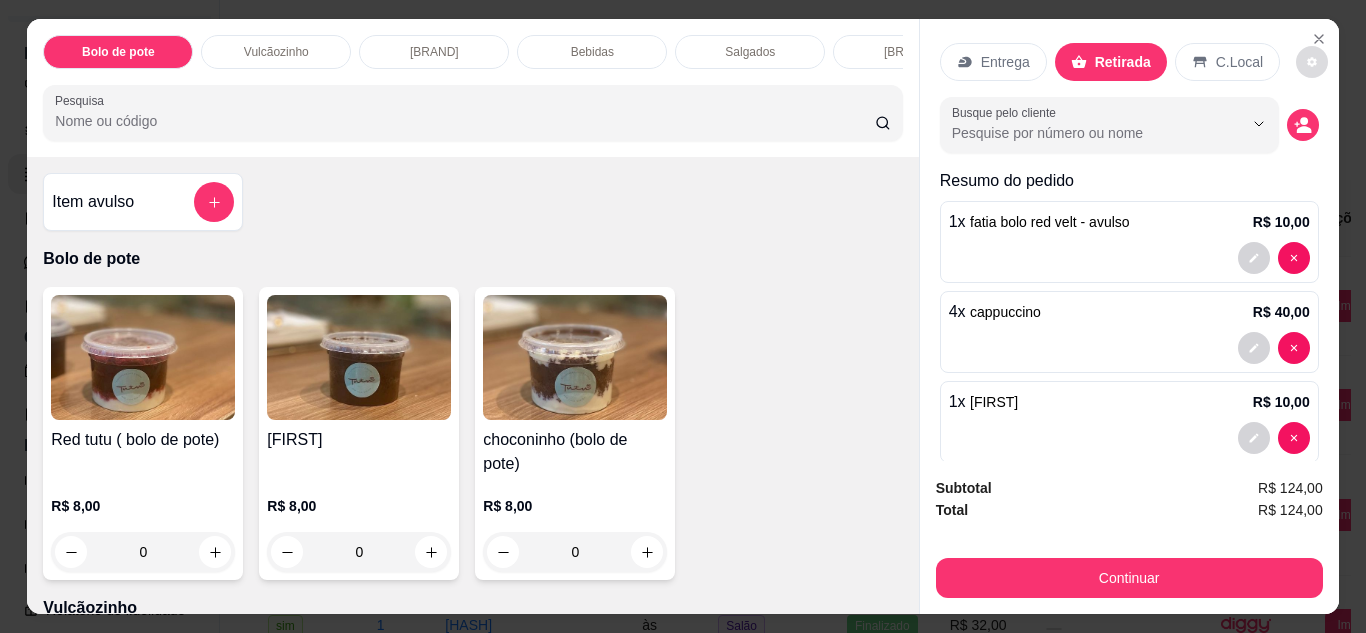 click at bounding box center (1312, 62) 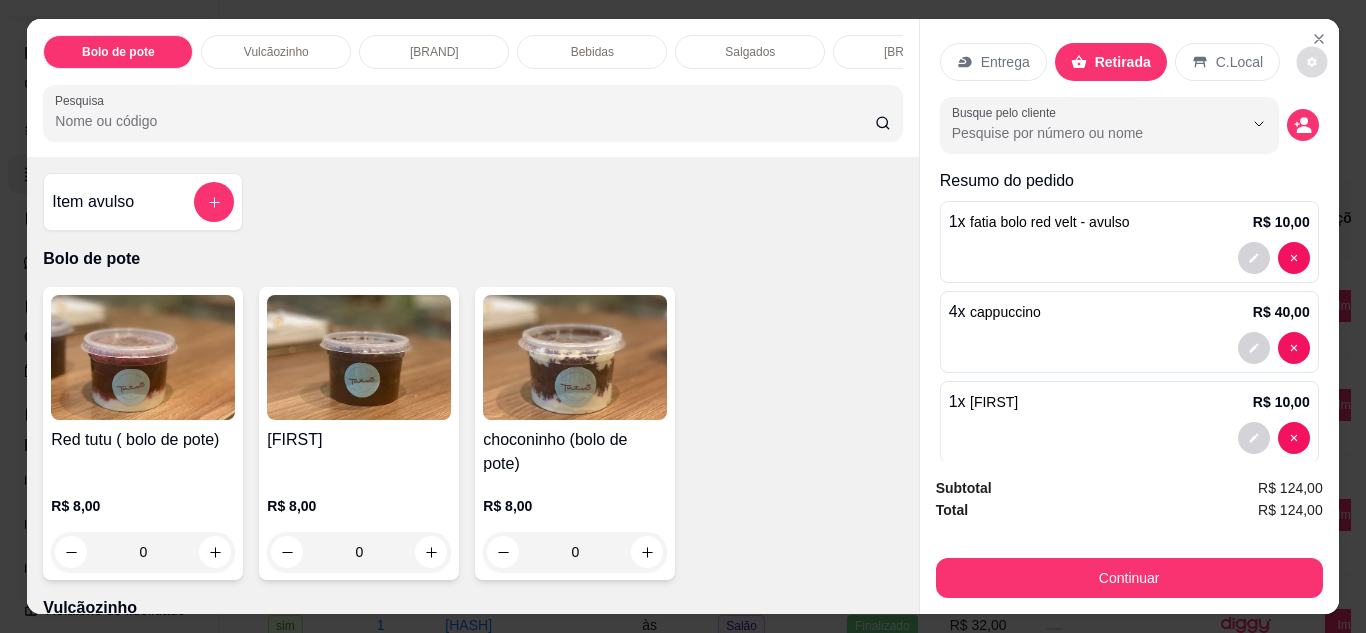 click at bounding box center [1312, 61] 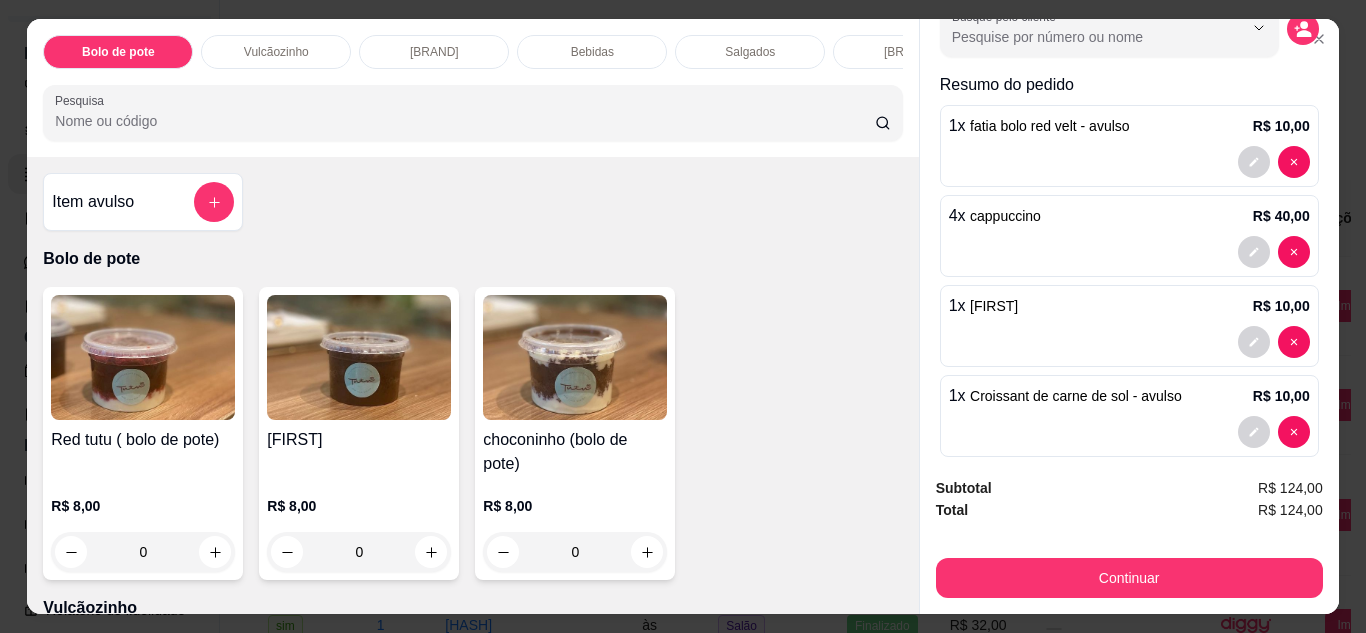 scroll, scrollTop: 320, scrollLeft: 0, axis: vertical 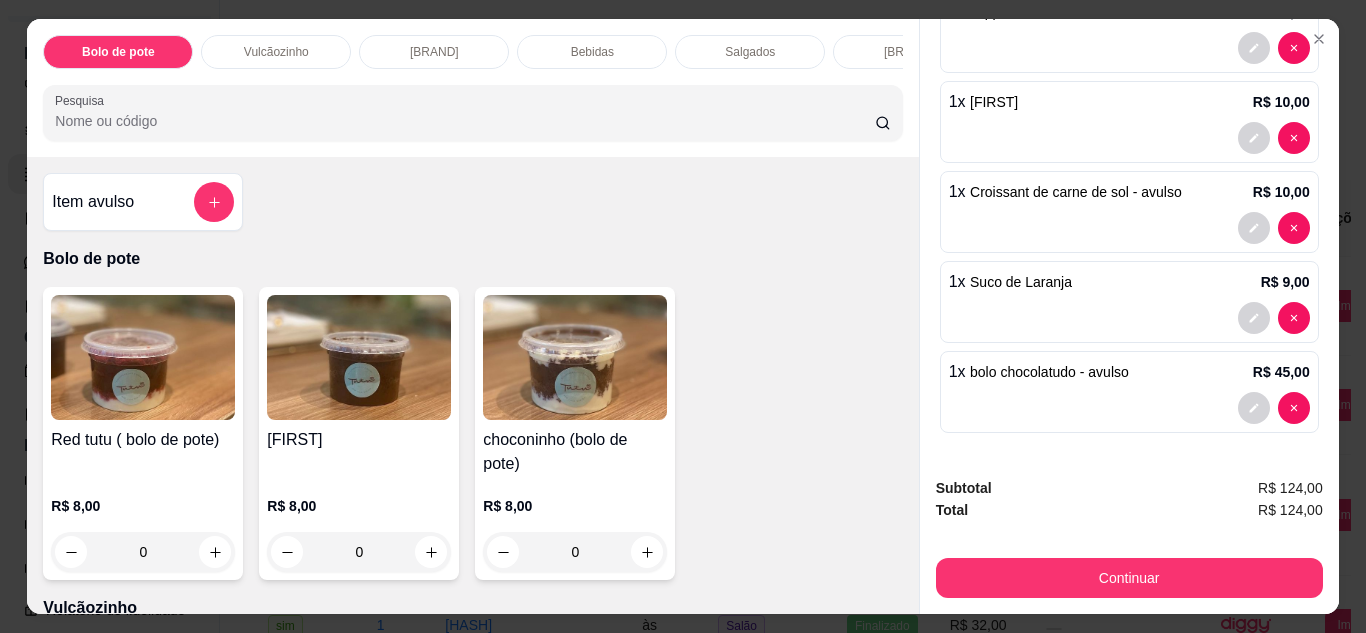 click on "[FIRST]" at bounding box center (472, 433) 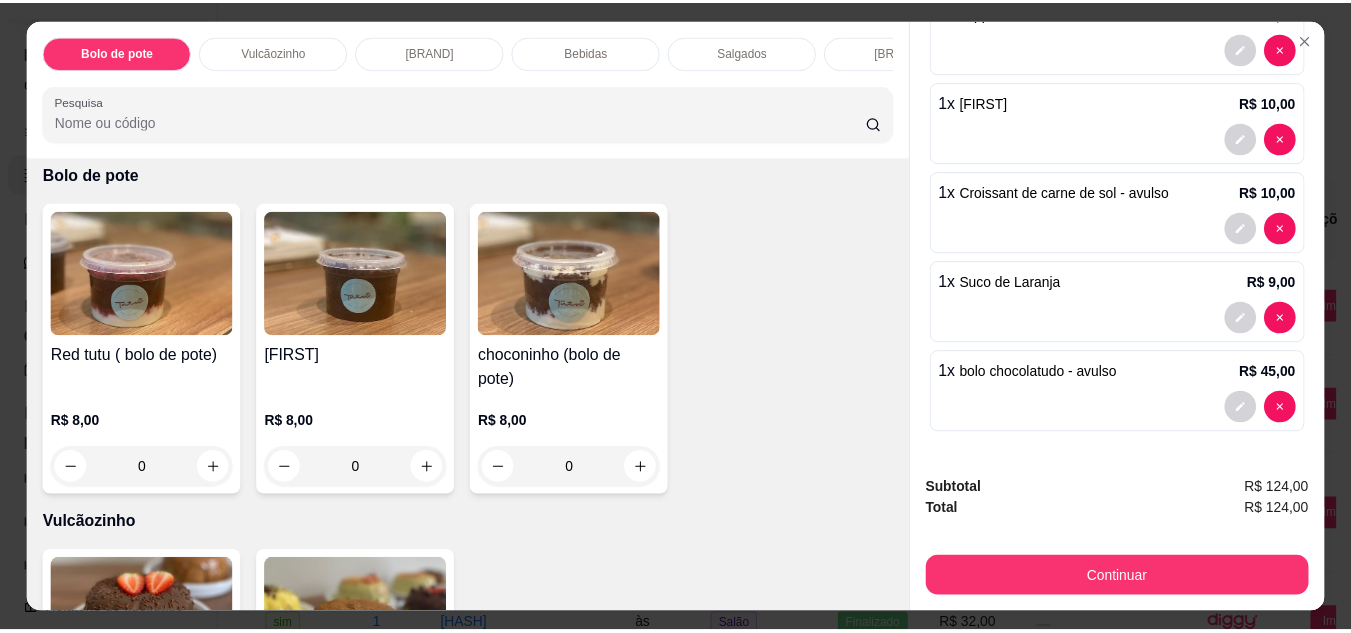 scroll, scrollTop: 0, scrollLeft: 0, axis: both 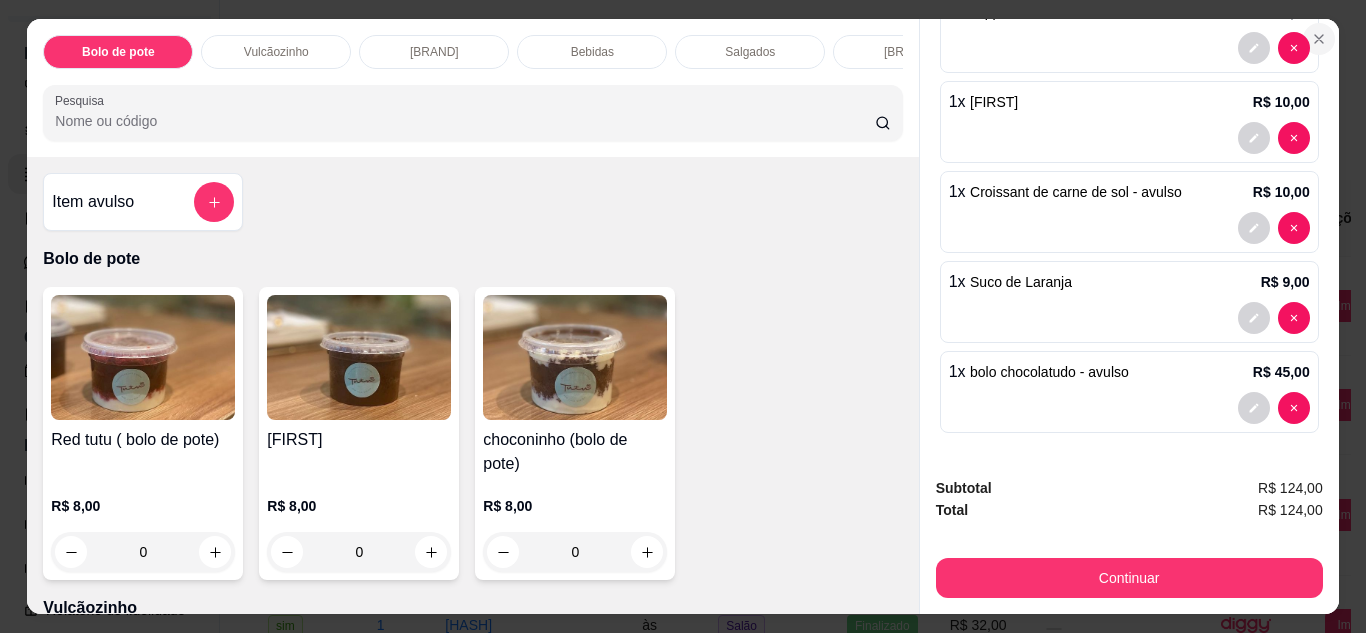 click 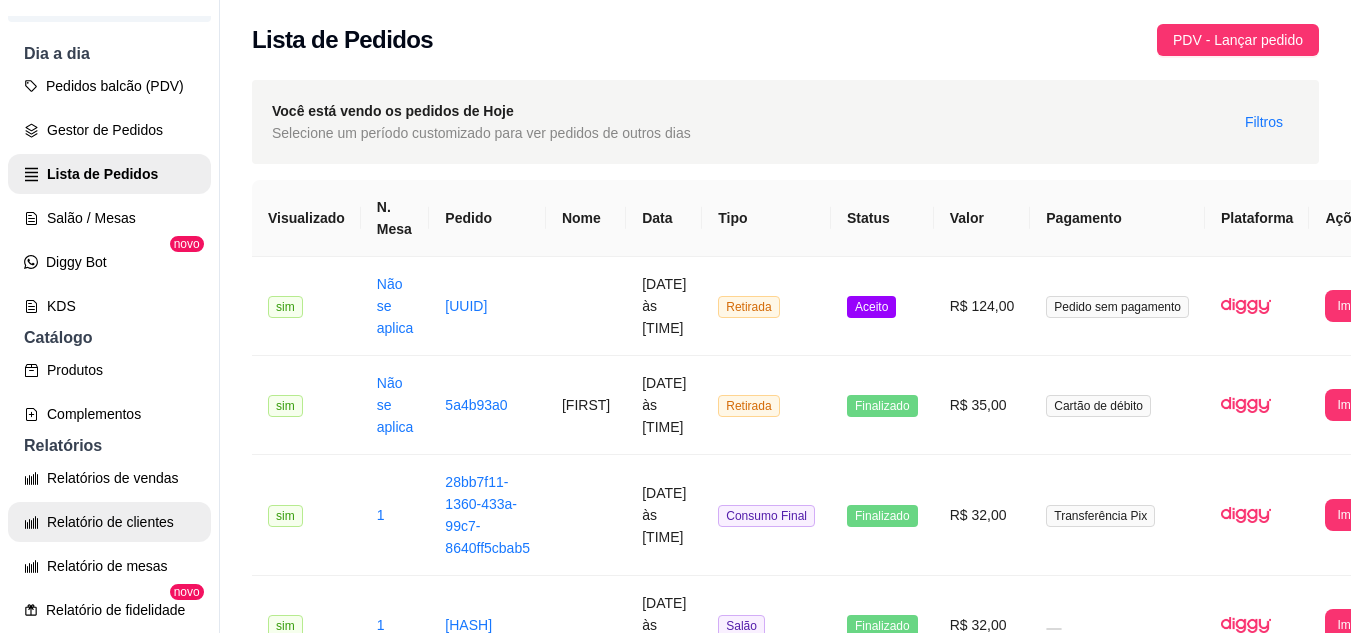 scroll, scrollTop: 400, scrollLeft: 0, axis: vertical 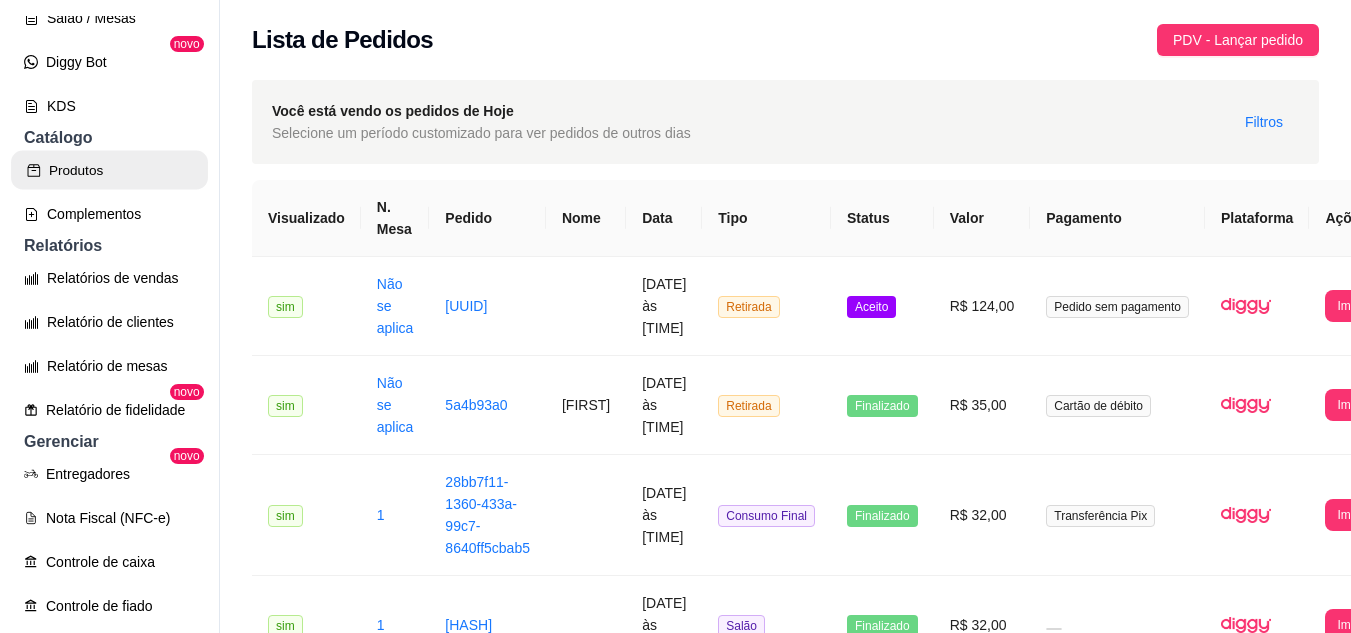 click on "Produtos" at bounding box center [109, 170] 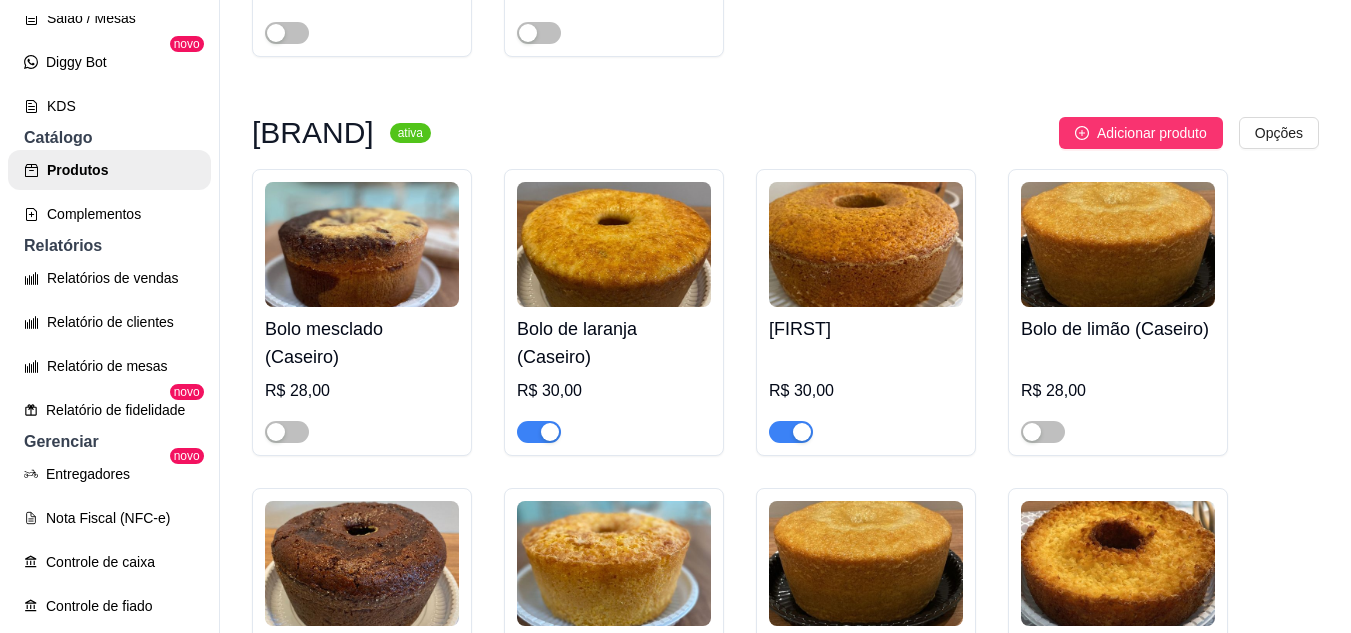 scroll, scrollTop: 2800, scrollLeft: 0, axis: vertical 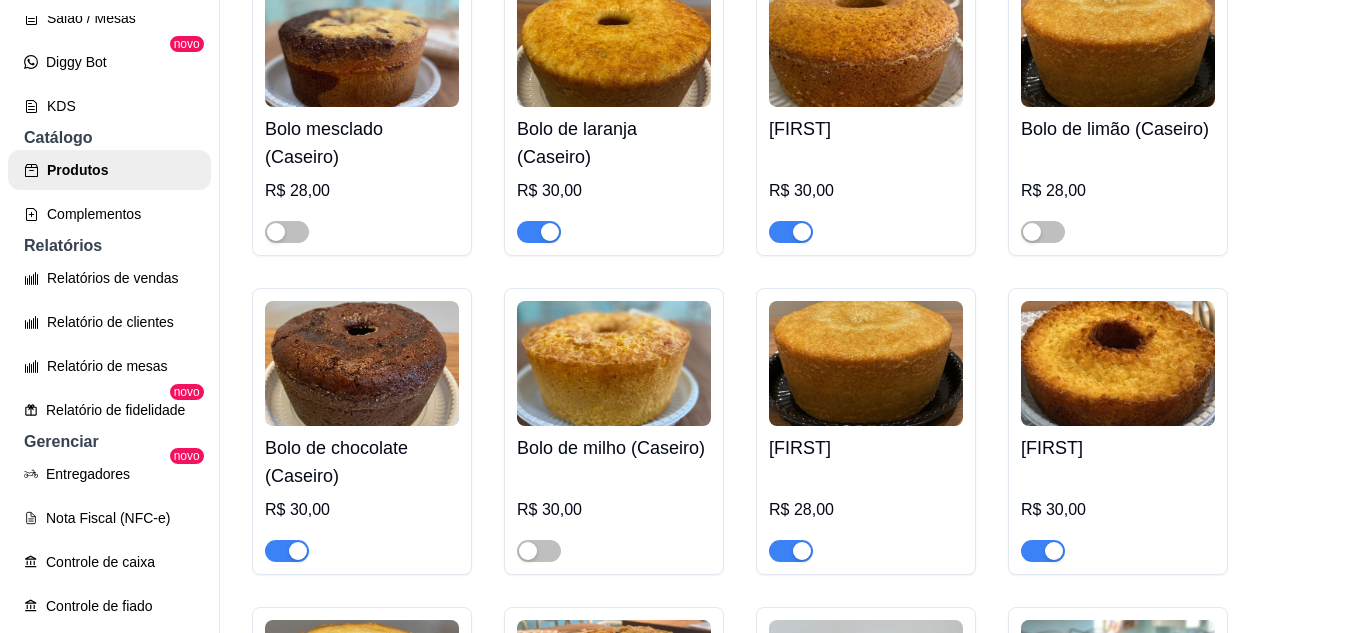 click at bounding box center [1043, 551] 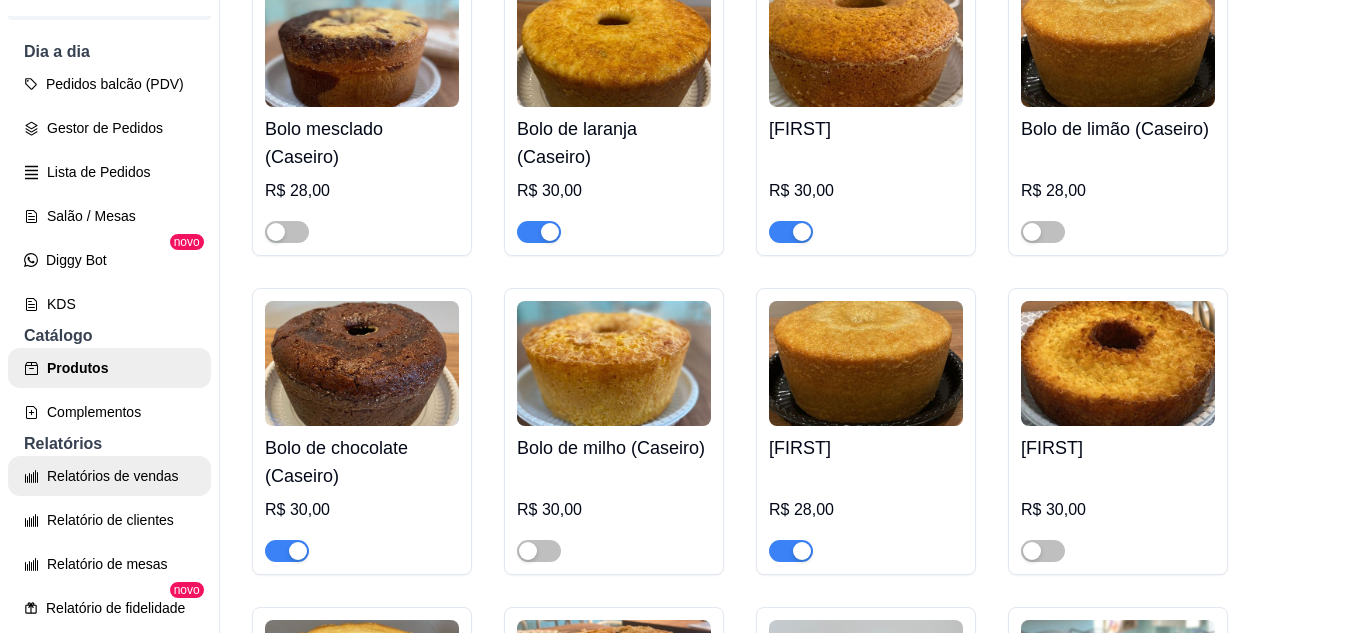 scroll, scrollTop: 200, scrollLeft: 0, axis: vertical 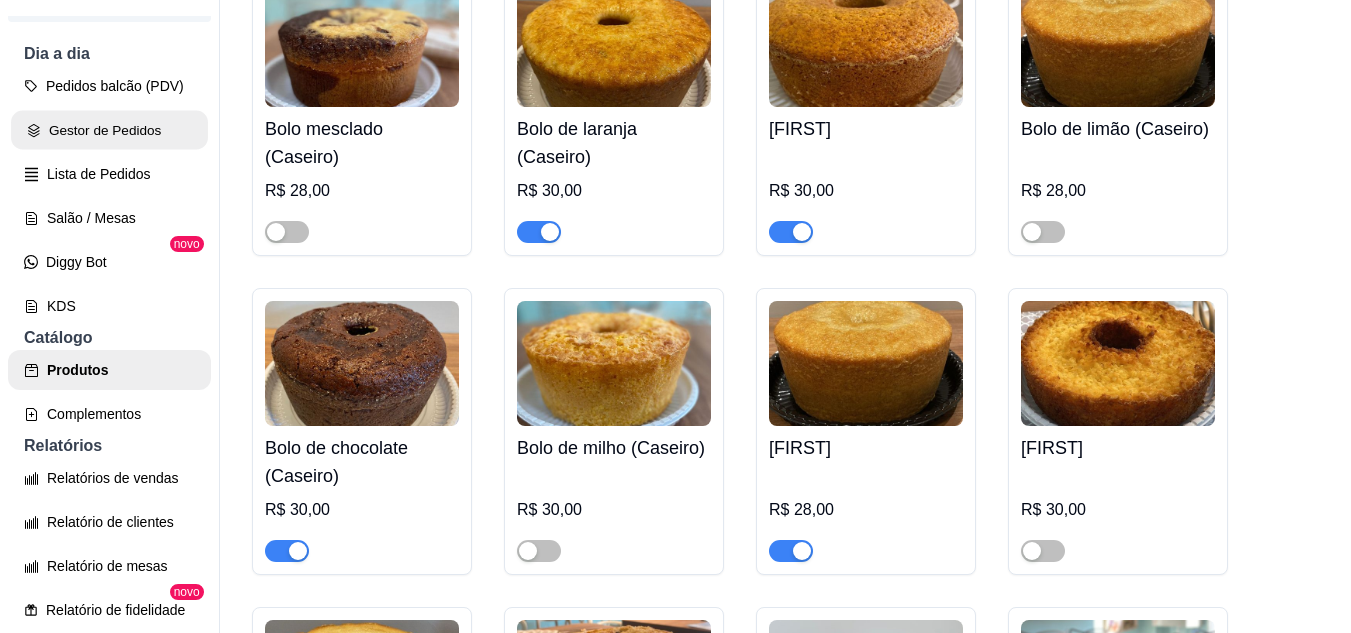 click on "Gestor de Pedidos" at bounding box center (109, 130) 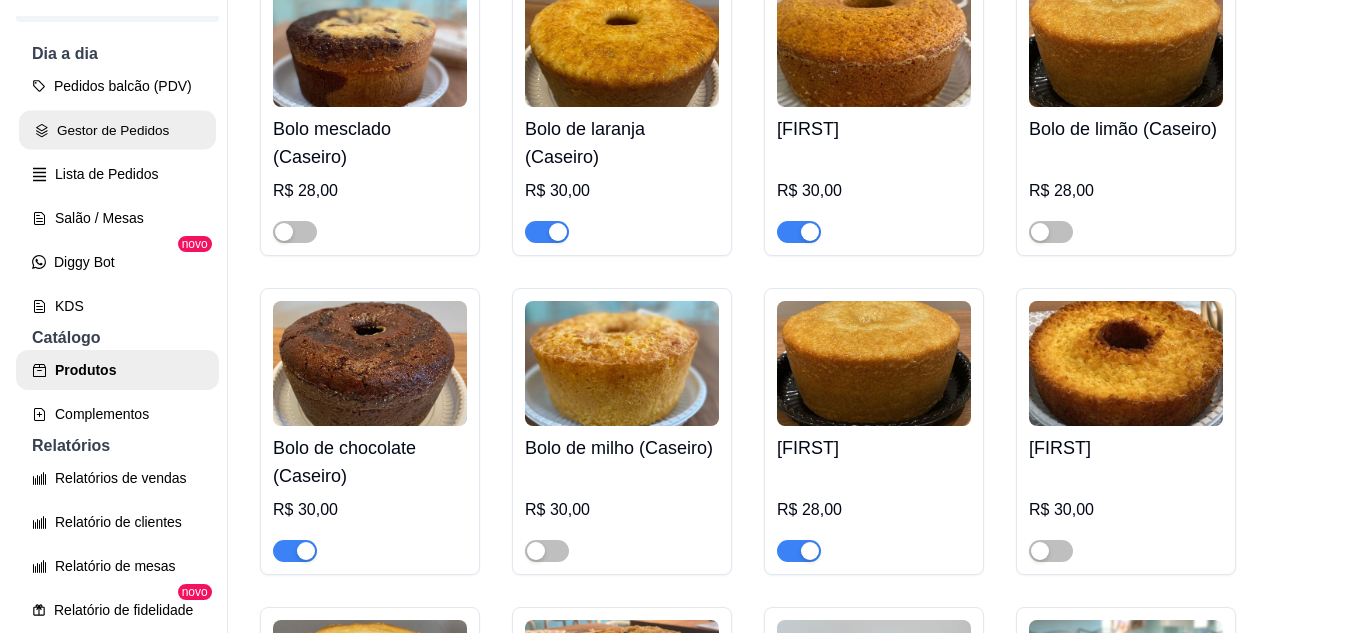 scroll, scrollTop: 0, scrollLeft: 0, axis: both 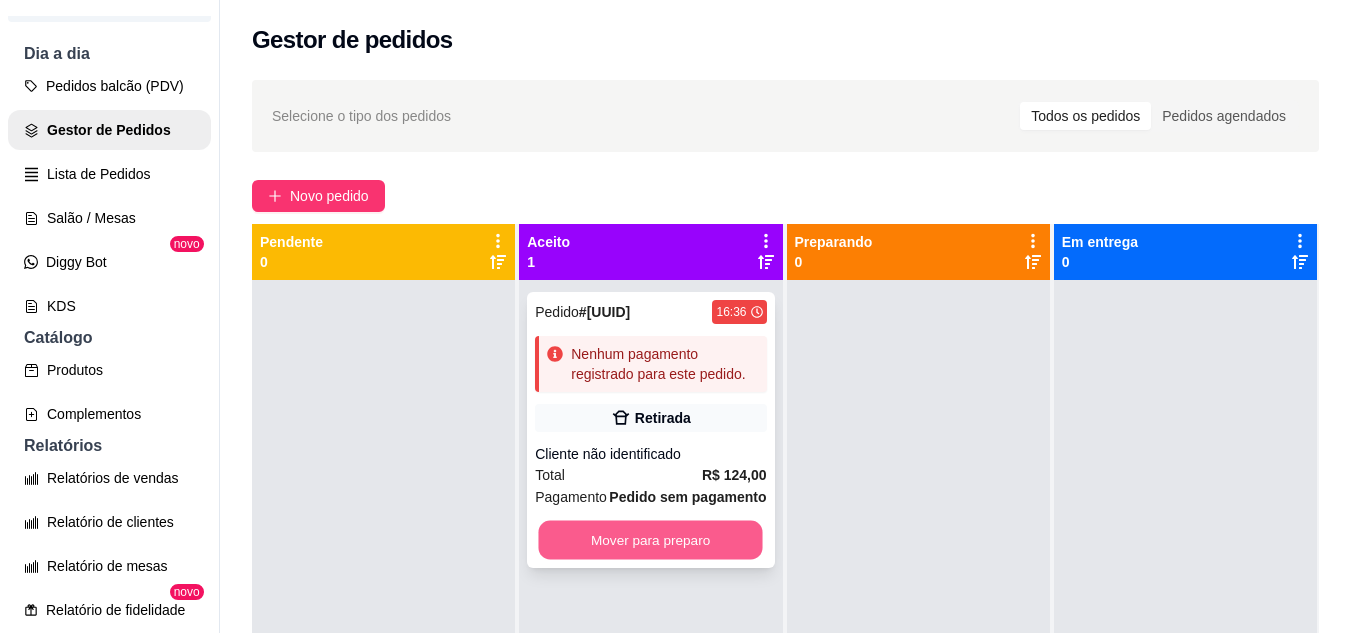 click on "Mover para preparo" at bounding box center (651, 540) 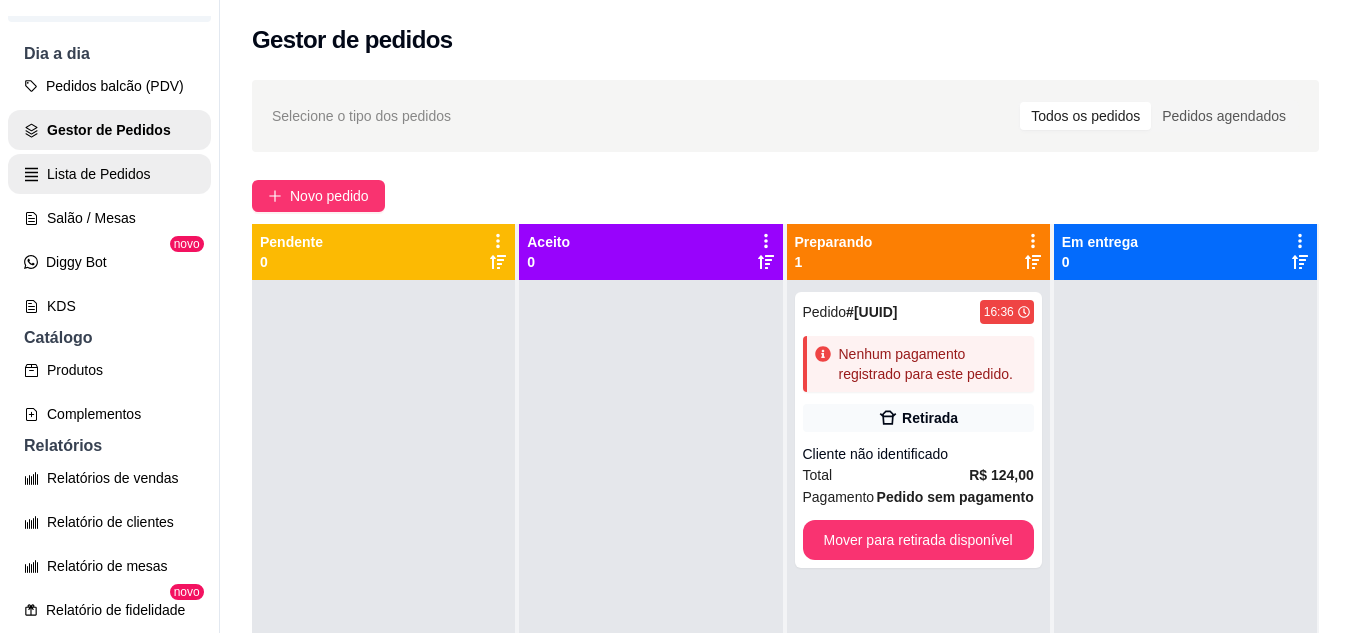 click on "Lista de Pedidos" at bounding box center (109, 174) 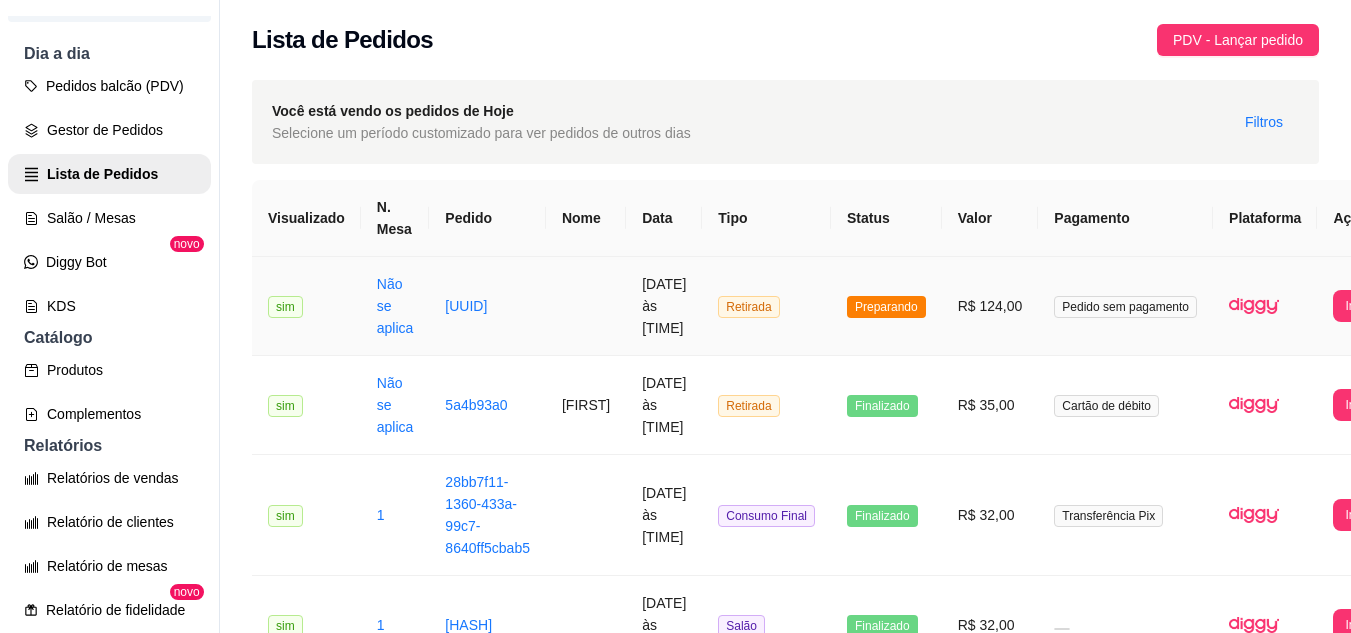 click on "Retirada" at bounding box center (766, 306) 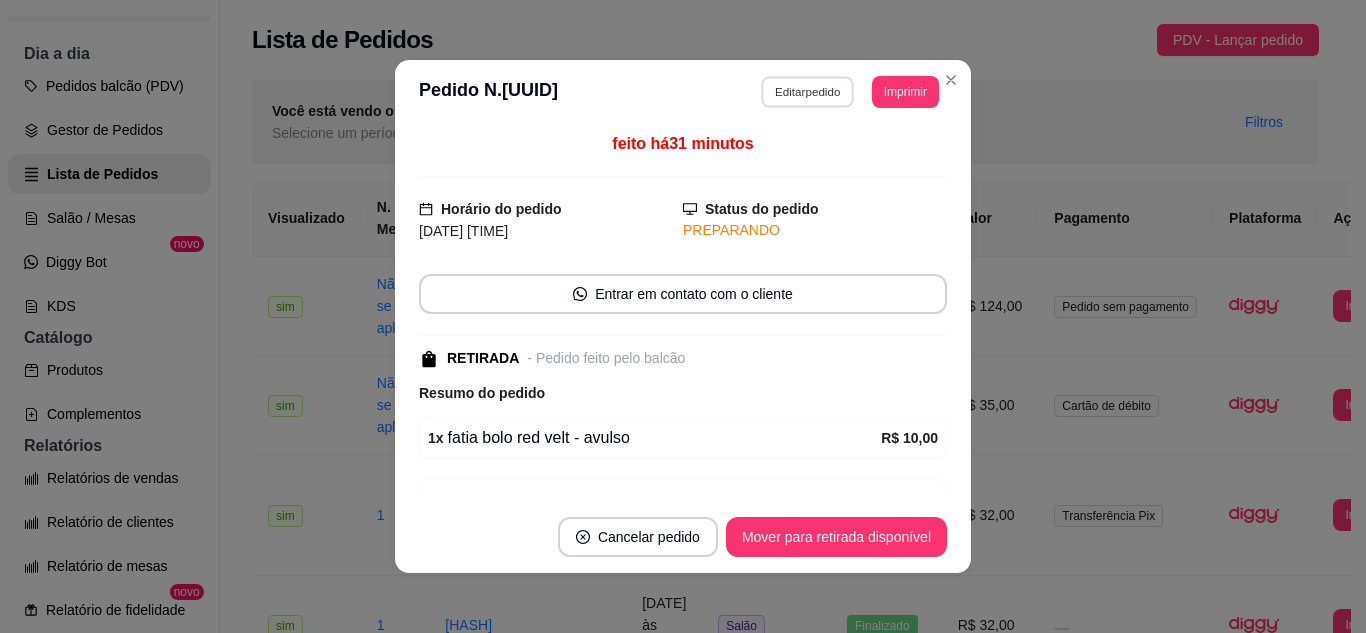 click on "Editar  pedido" at bounding box center (808, 91) 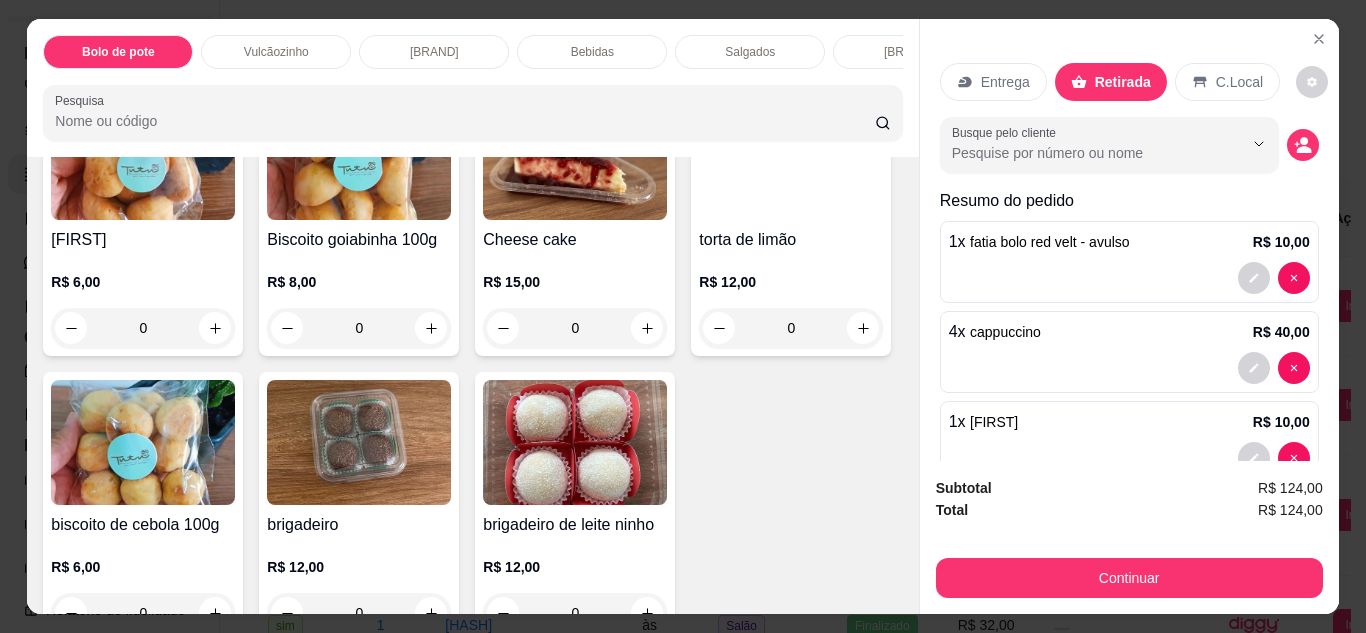 scroll, scrollTop: 3400, scrollLeft: 0, axis: vertical 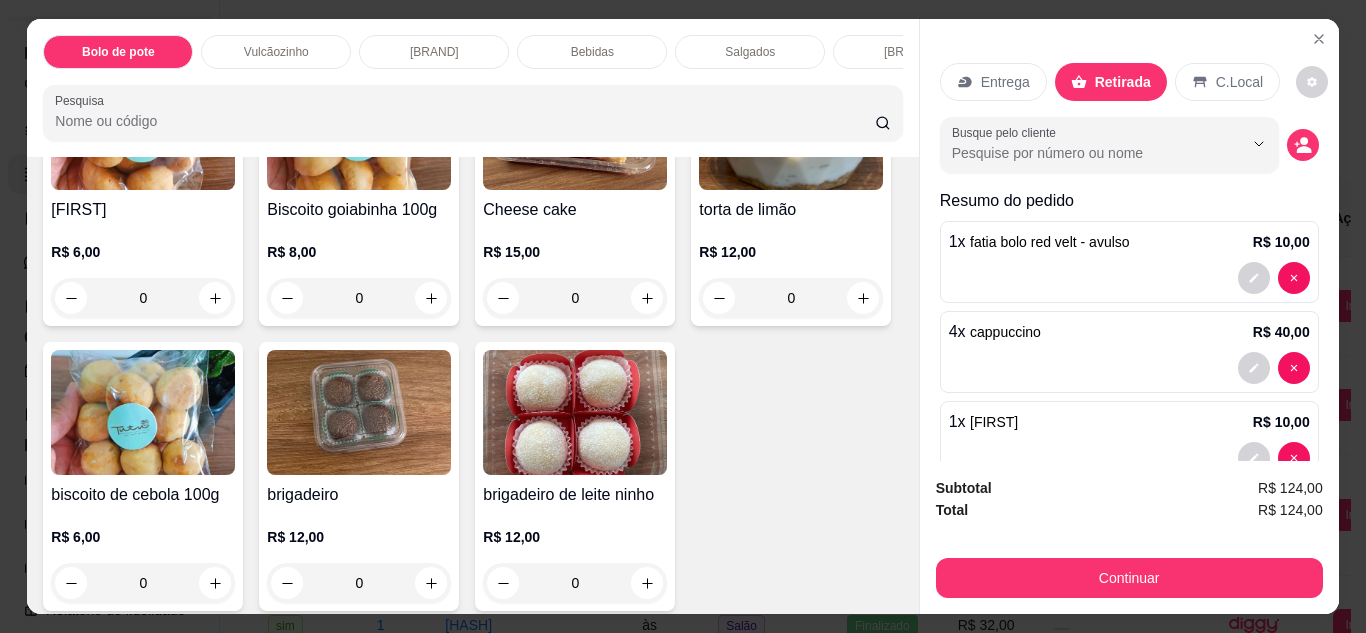 click at bounding box center (143, -198) 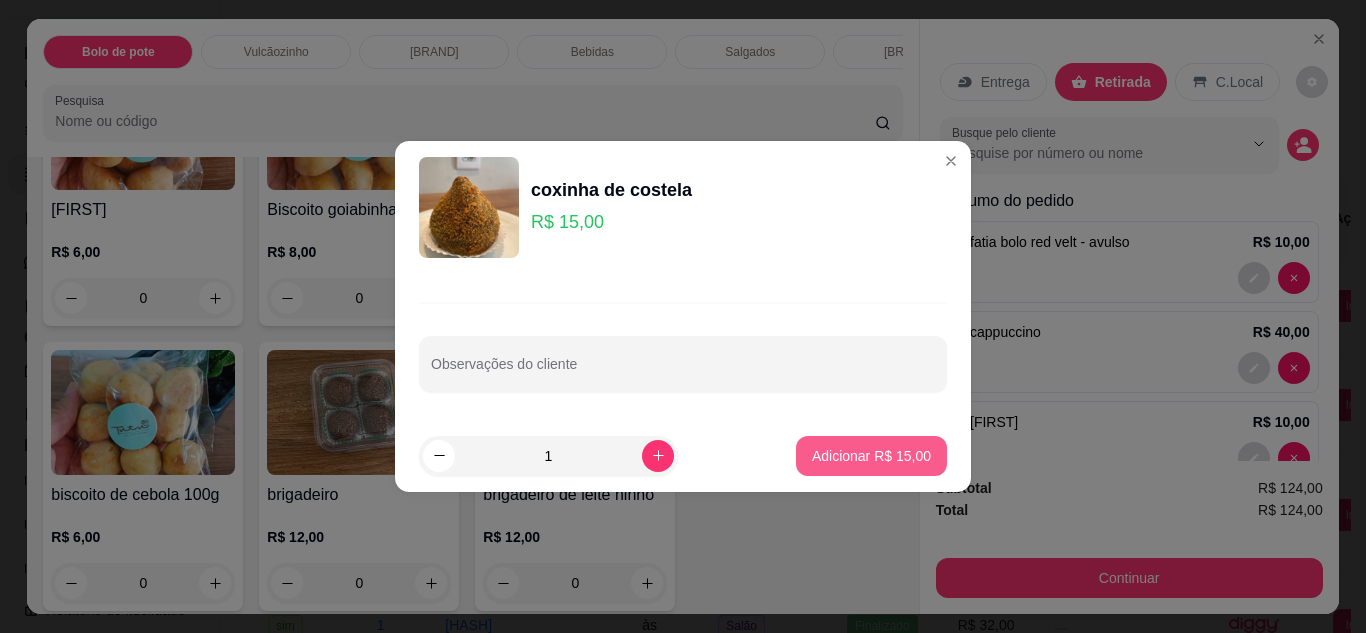 click on "Adicionar   R$ 15,00" at bounding box center (871, 456) 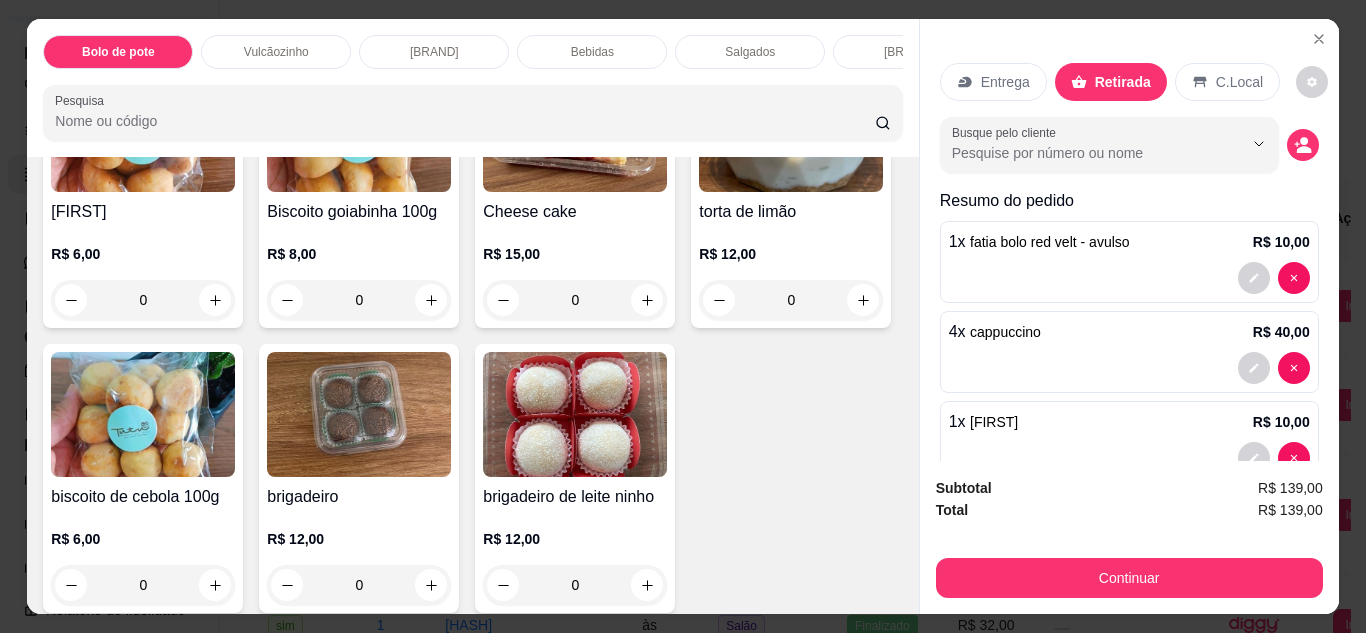 scroll, scrollTop: 200, scrollLeft: 0, axis: vertical 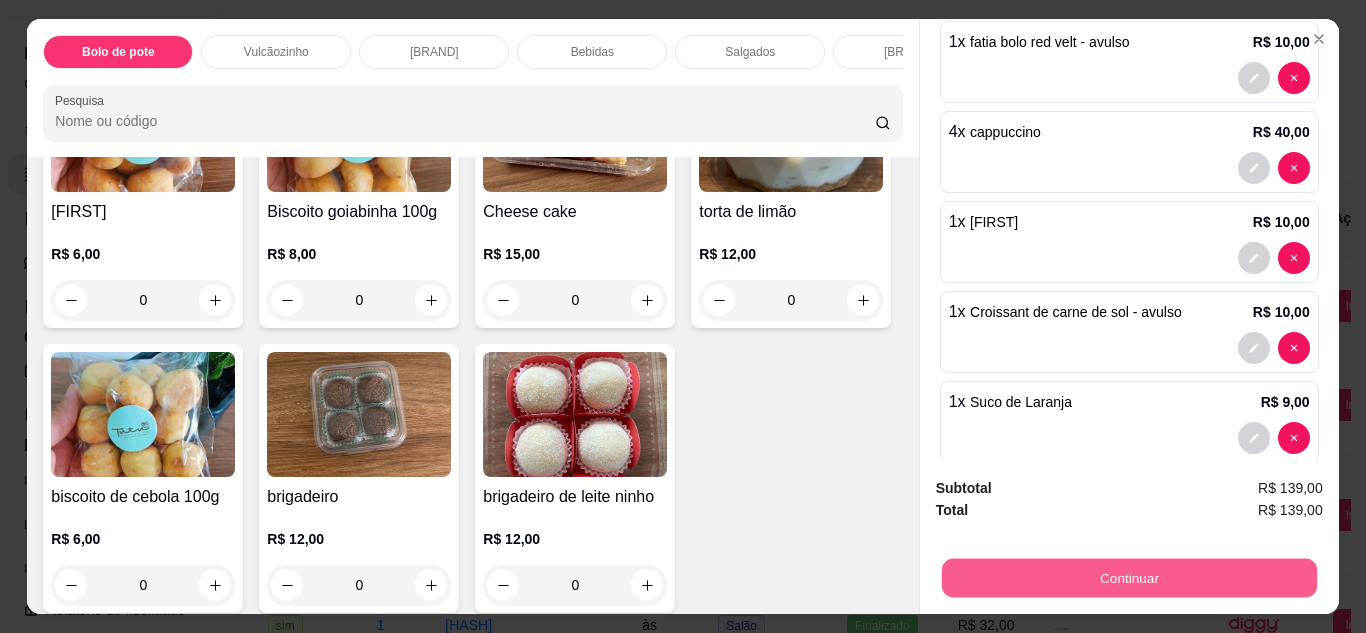 click on "Continuar" at bounding box center [1128, 578] 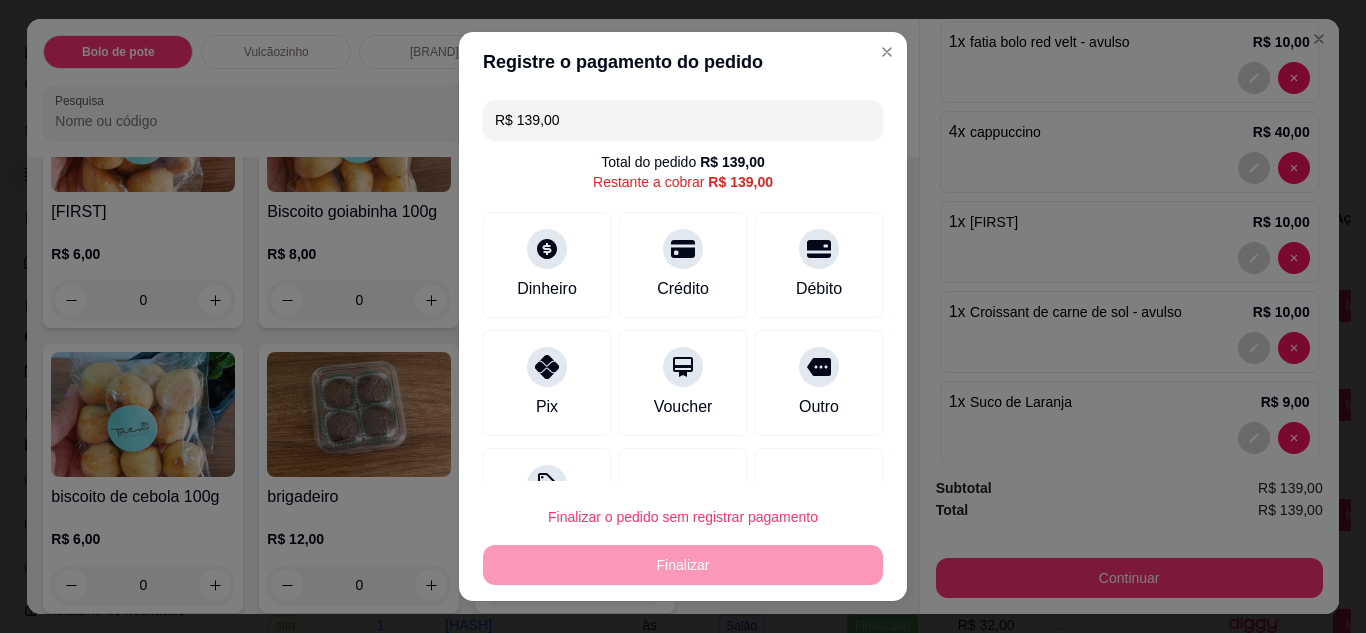 scroll, scrollTop: 80, scrollLeft: 0, axis: vertical 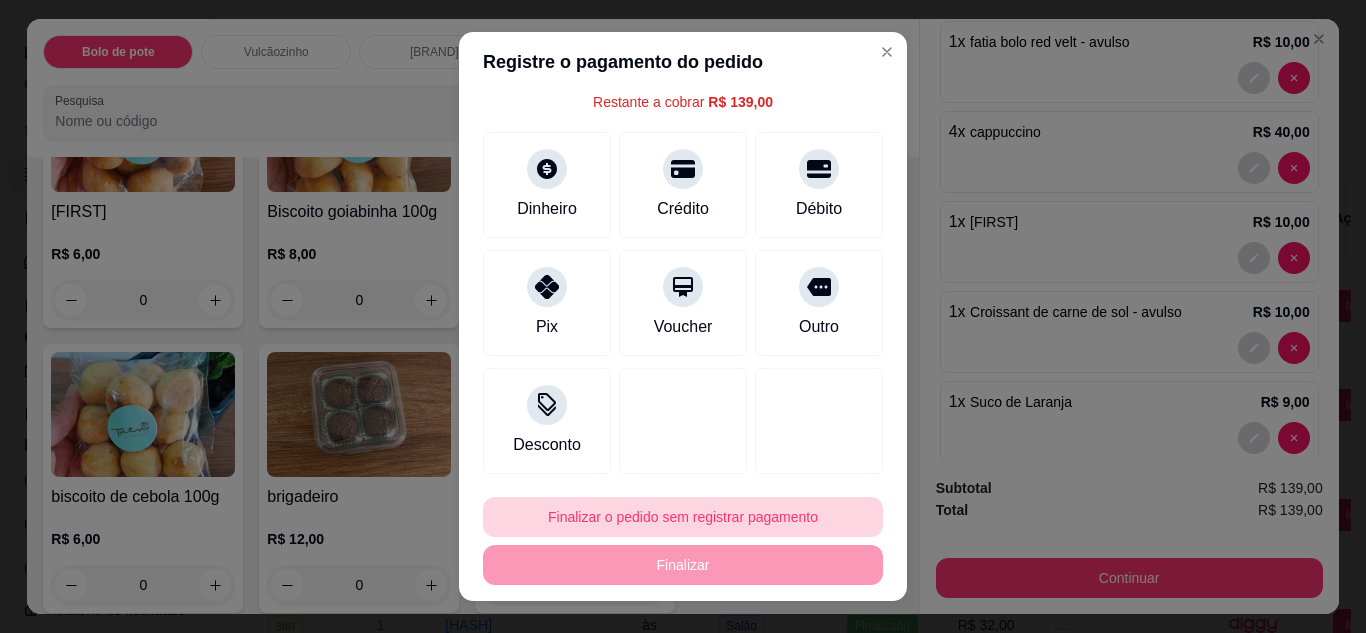 click on "Finalizar o pedido sem registrar pagamento" at bounding box center [683, 517] 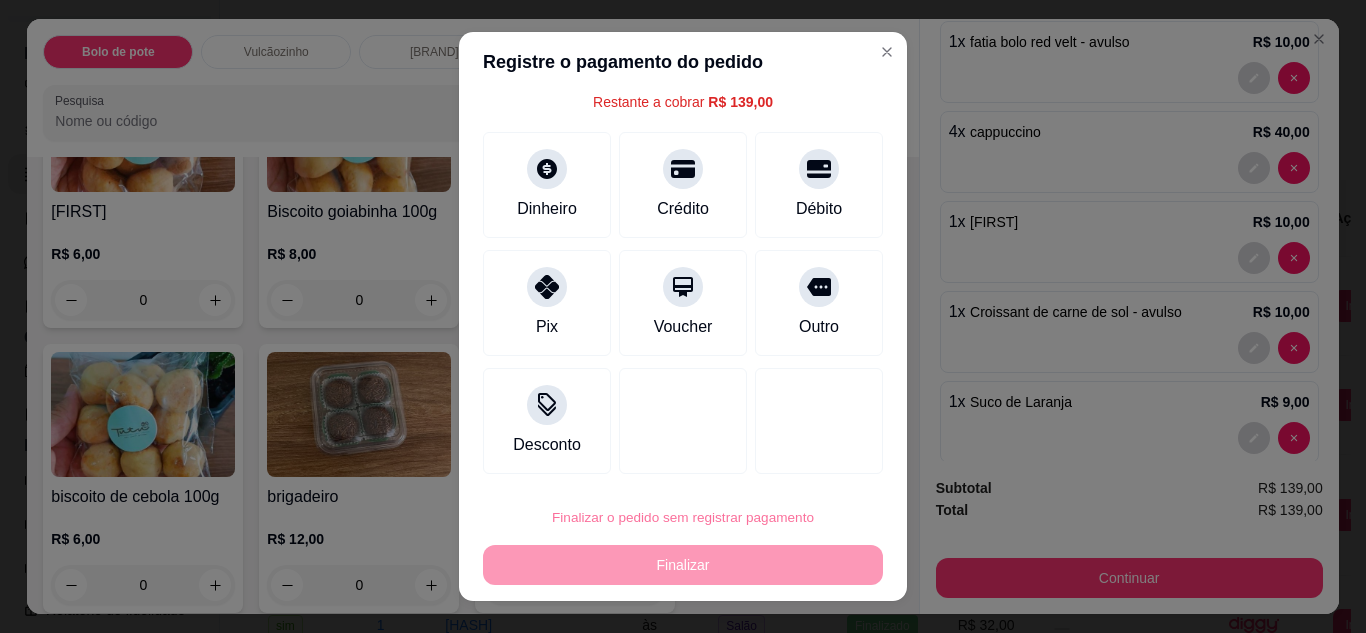 click on "Confirmar" at bounding box center (797, 460) 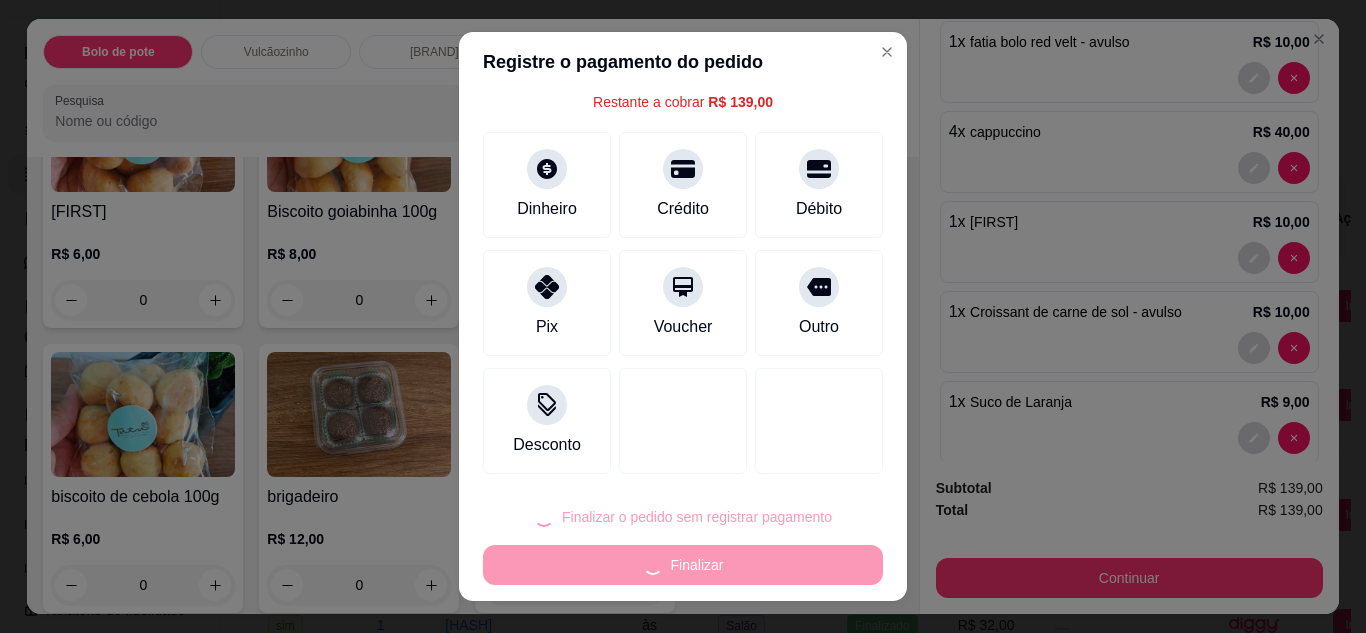 type on "0" 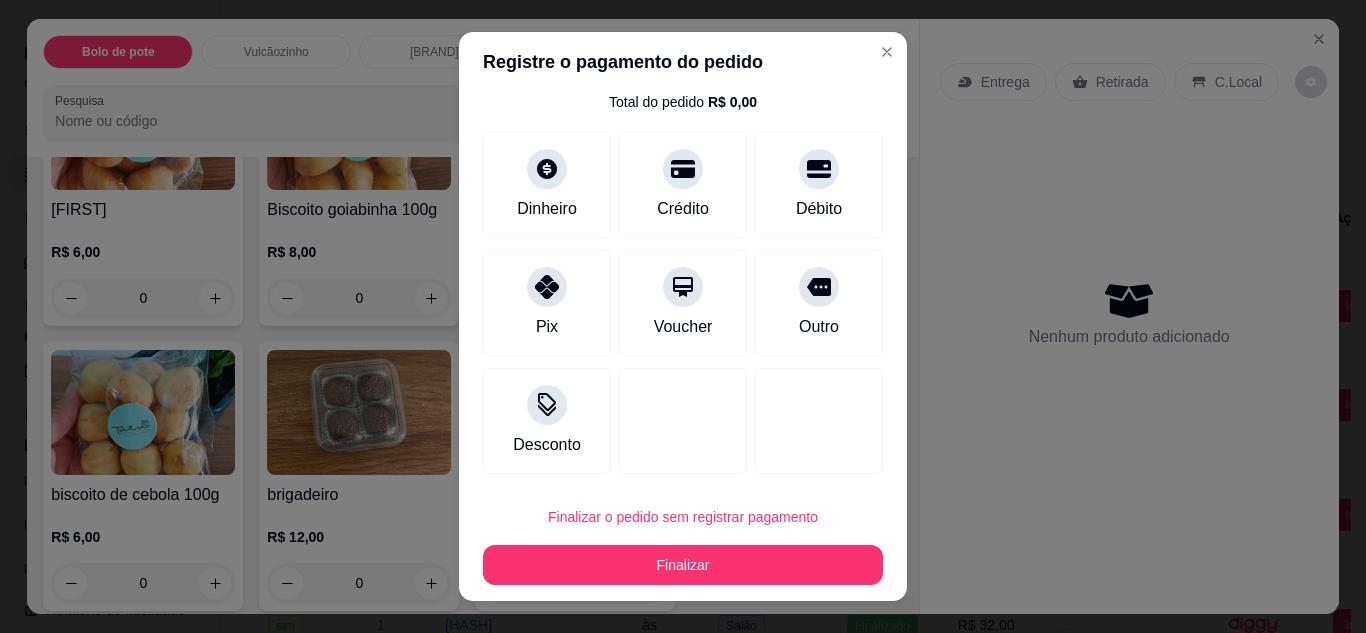 type on "R$ 0,00" 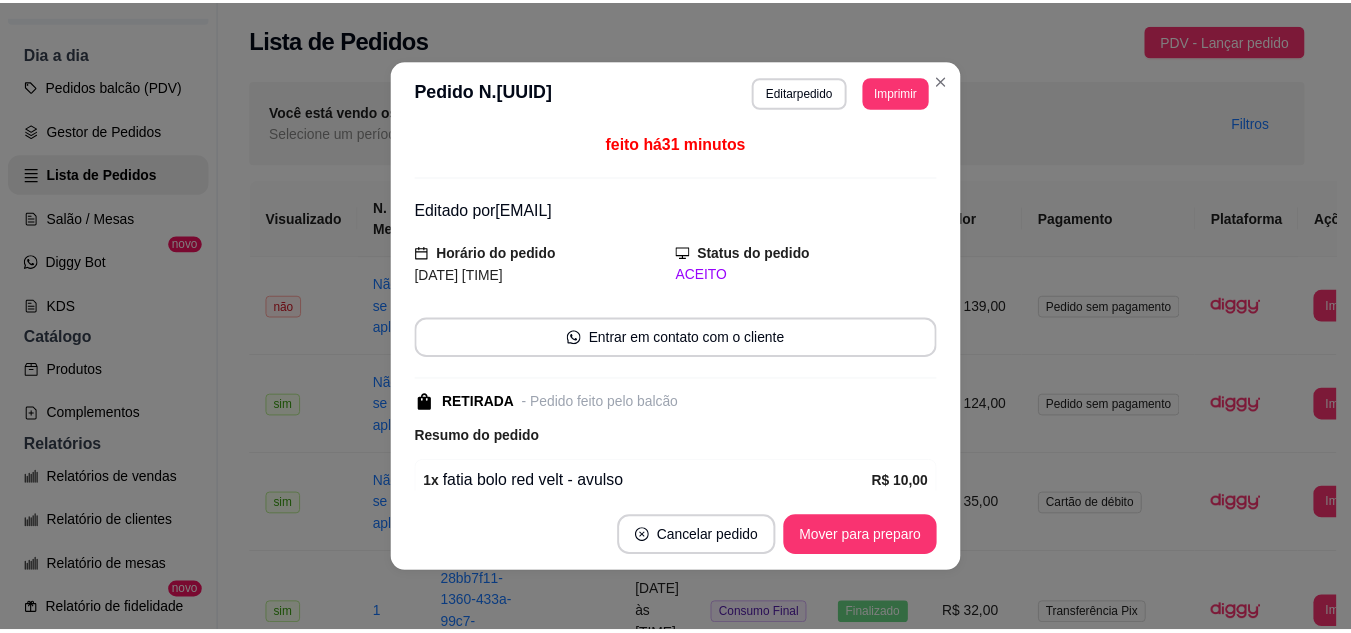 scroll, scrollTop: 4, scrollLeft: 0, axis: vertical 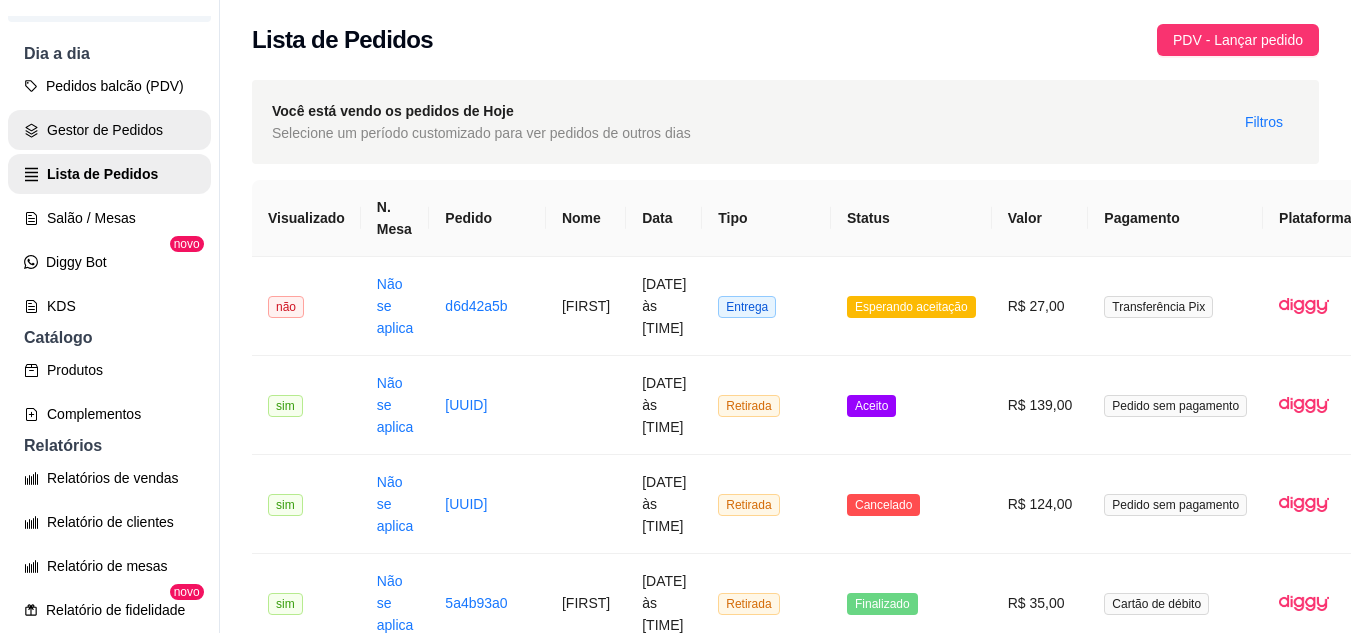 click on "Gestor de Pedidos" at bounding box center (109, 130) 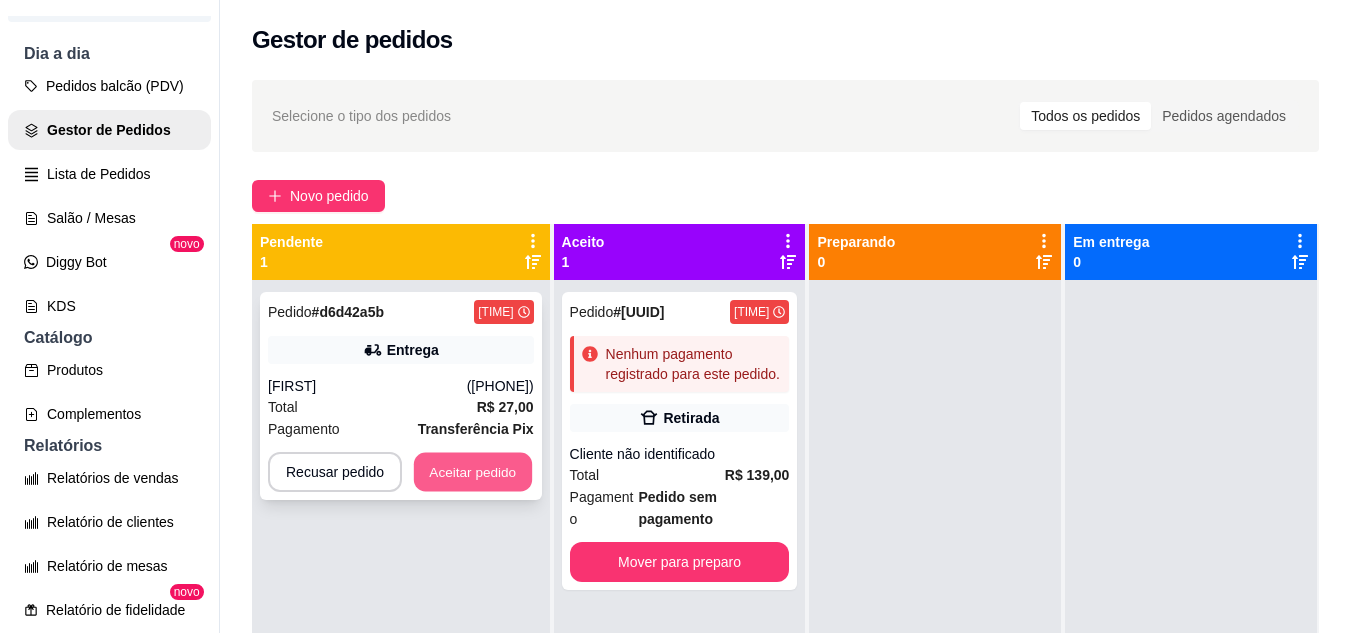 click on "Aceitar pedido" at bounding box center (473, 472) 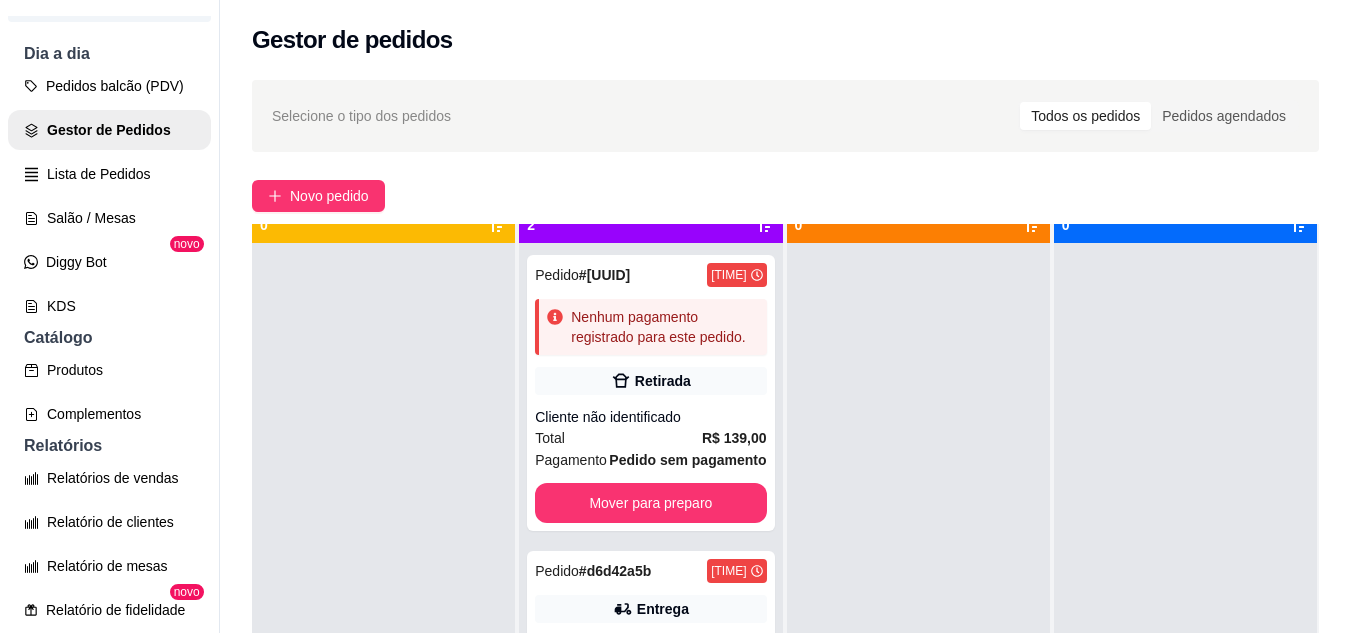 scroll, scrollTop: 56, scrollLeft: 0, axis: vertical 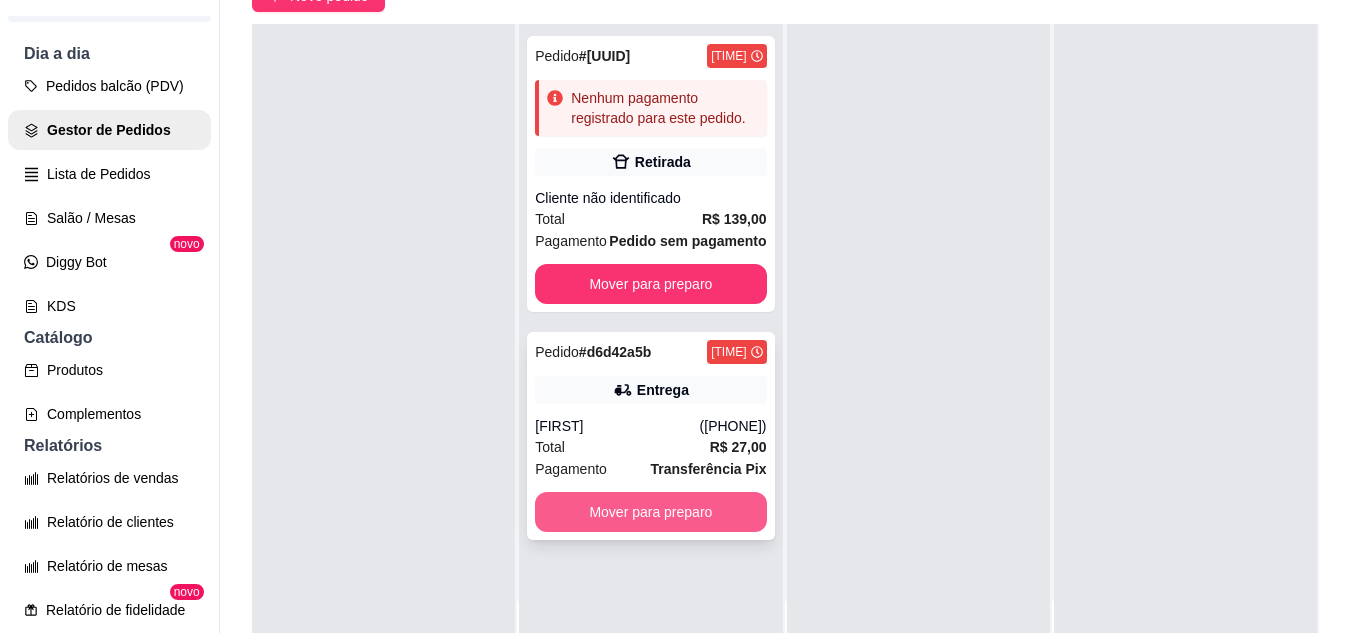 click on "Mover para preparo" at bounding box center [650, 512] 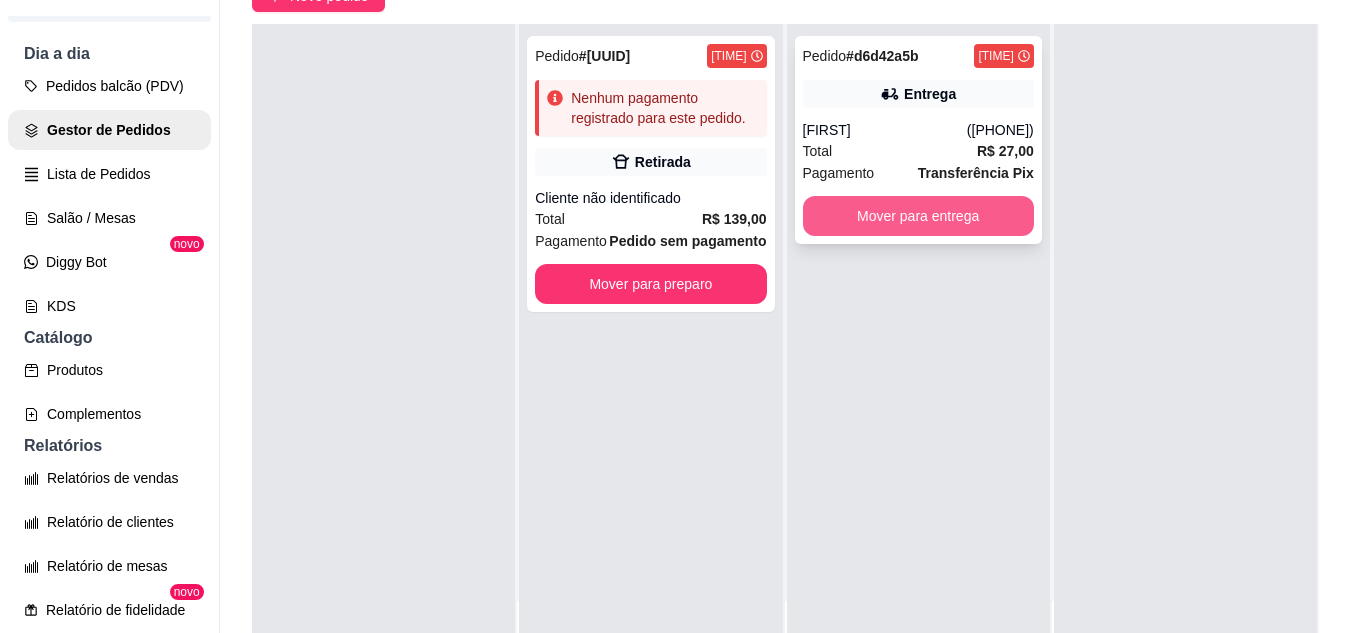 click on "Mover para entrega" at bounding box center [918, 216] 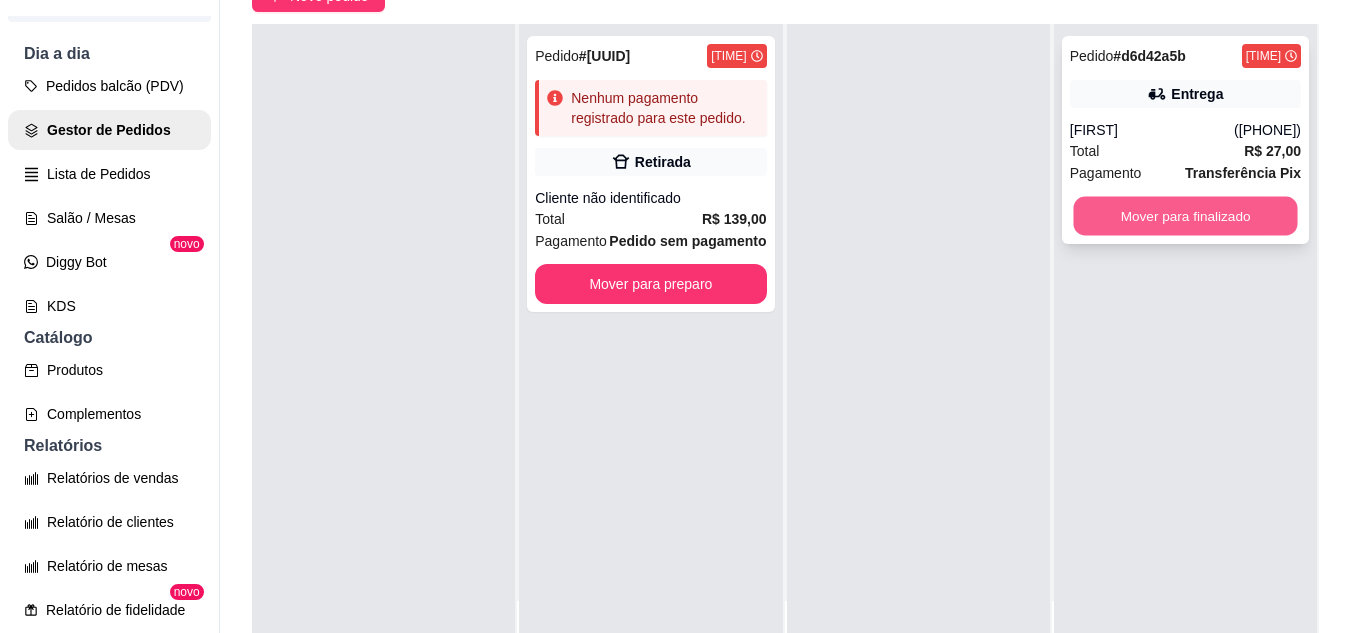 click on "Mover para finalizado" at bounding box center [1185, 216] 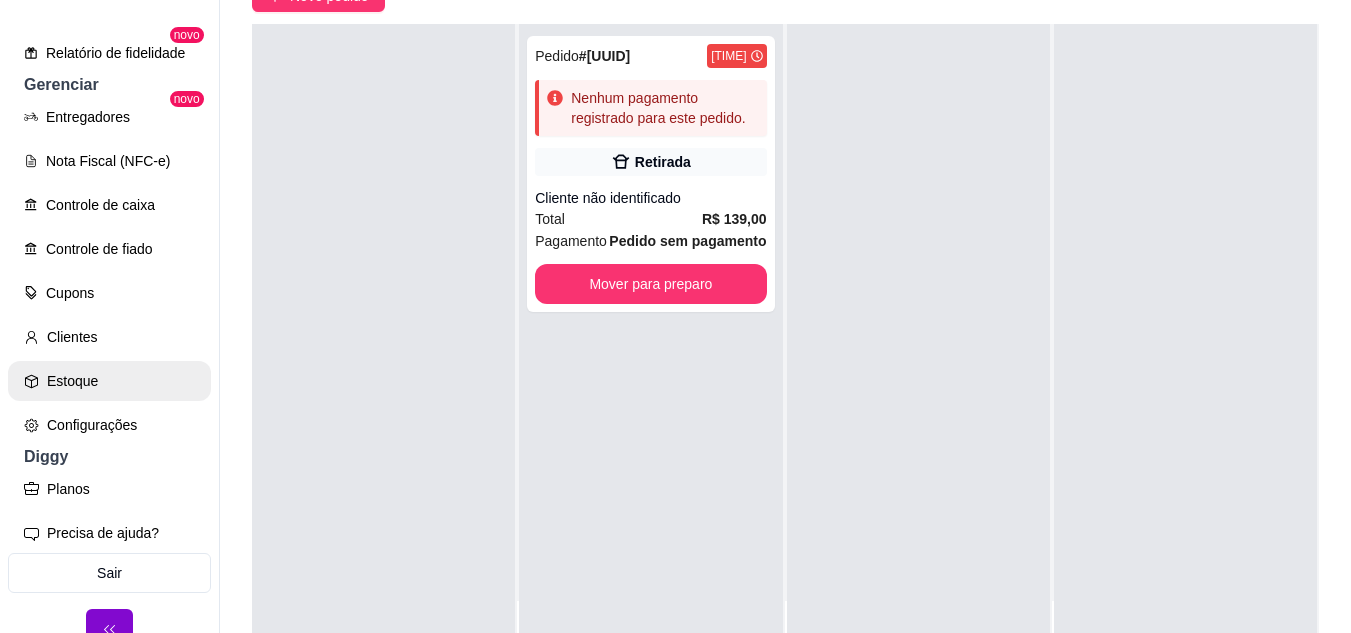 scroll, scrollTop: 781, scrollLeft: 0, axis: vertical 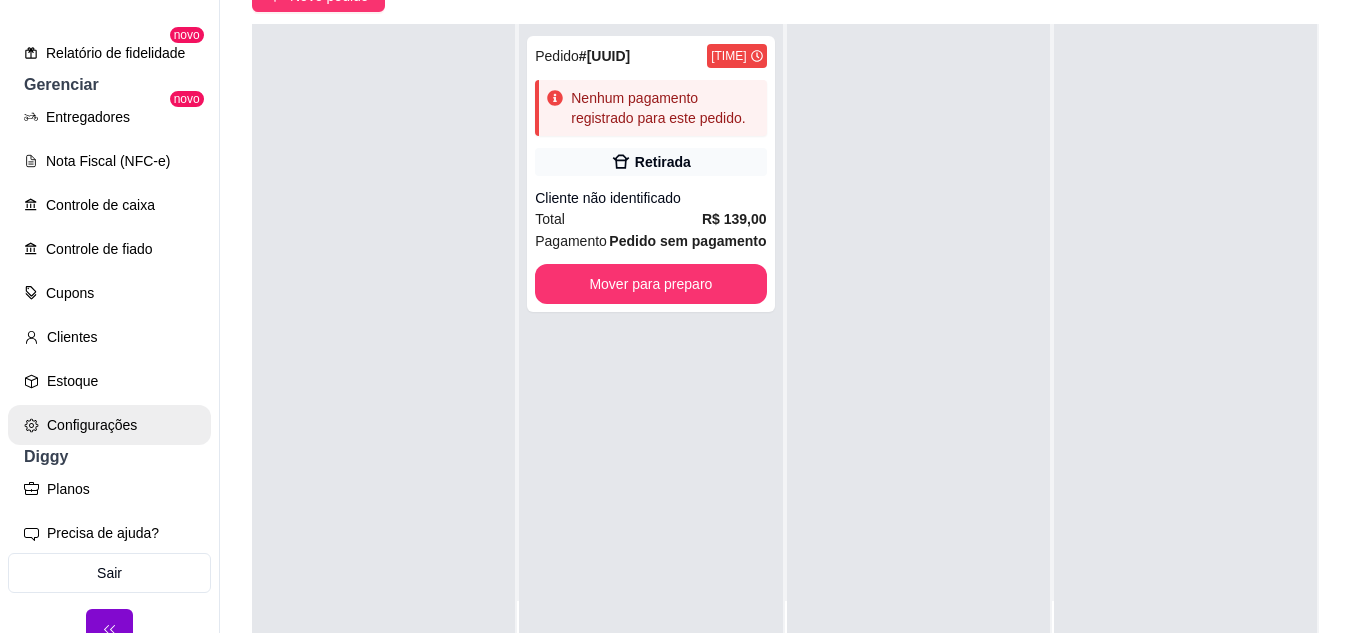 click on "Configurações" at bounding box center (109, 425) 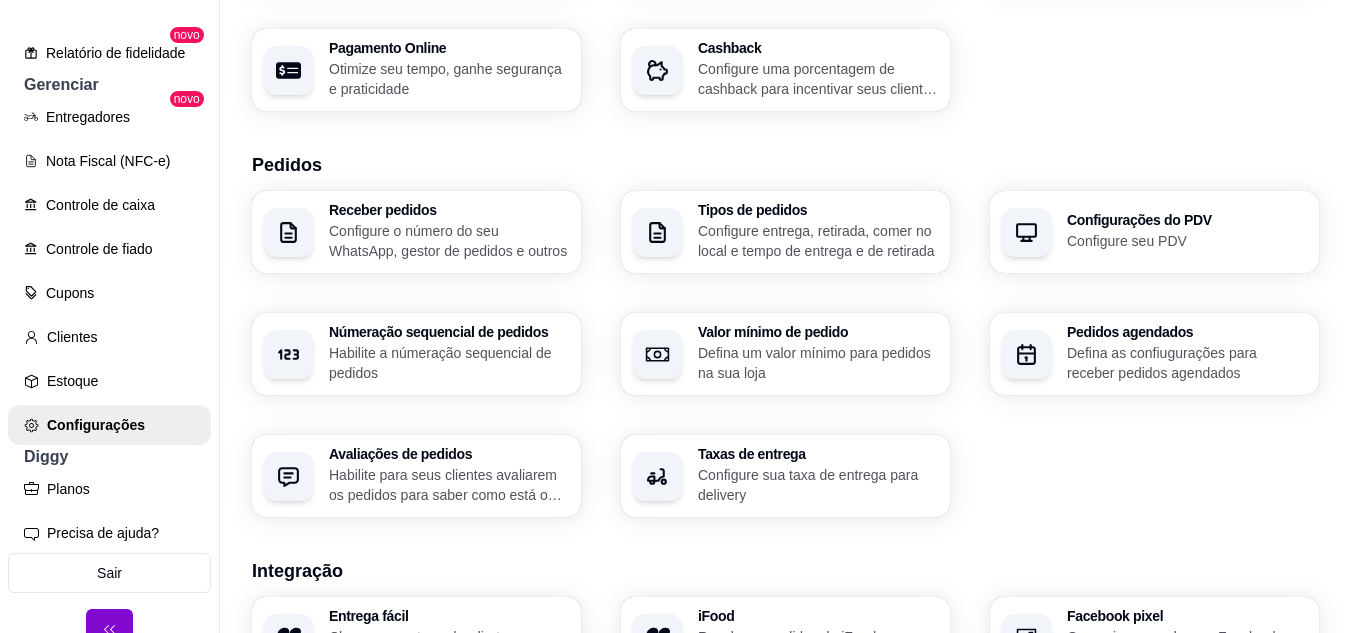 scroll, scrollTop: 300, scrollLeft: 0, axis: vertical 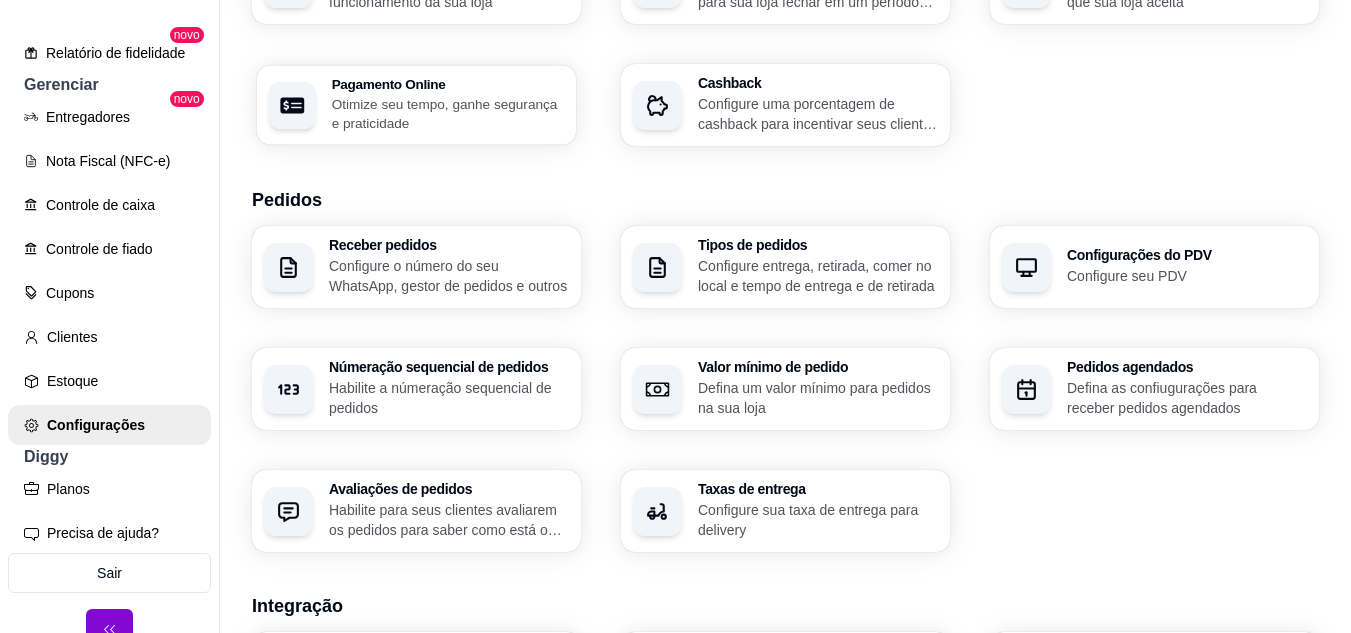 click on "Otimize seu tempo, ganhe segurança e praticidade" at bounding box center (448, 113) 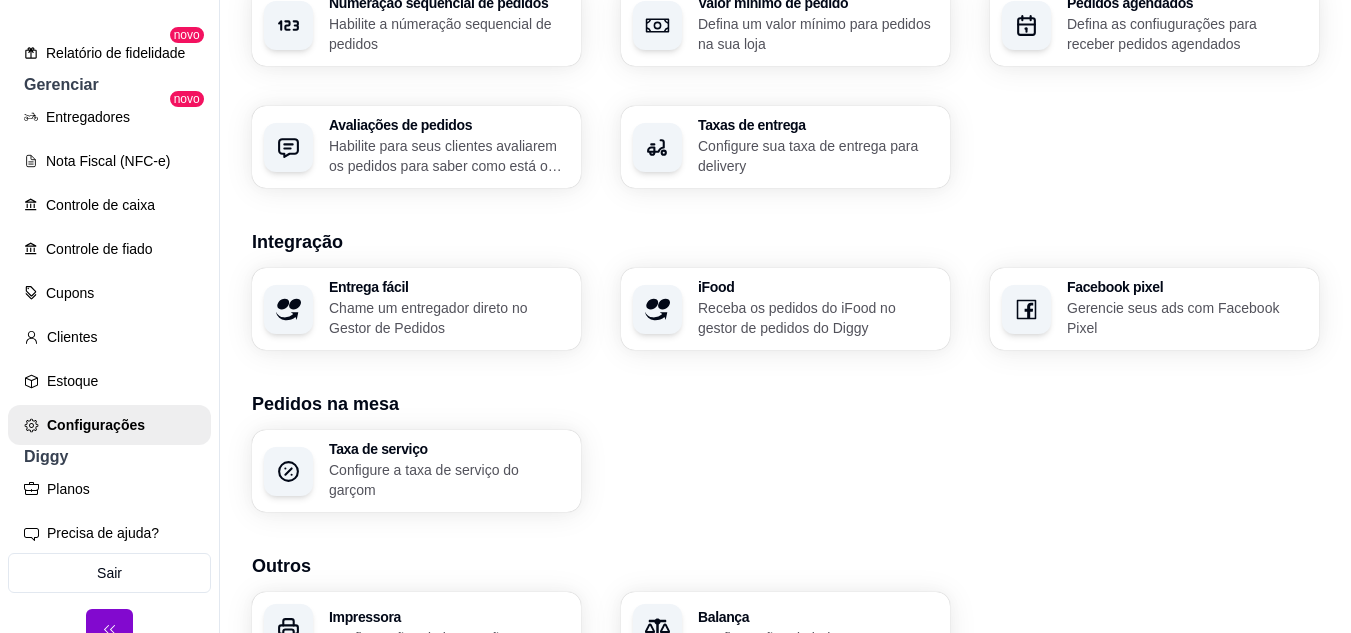 scroll, scrollTop: 791, scrollLeft: 0, axis: vertical 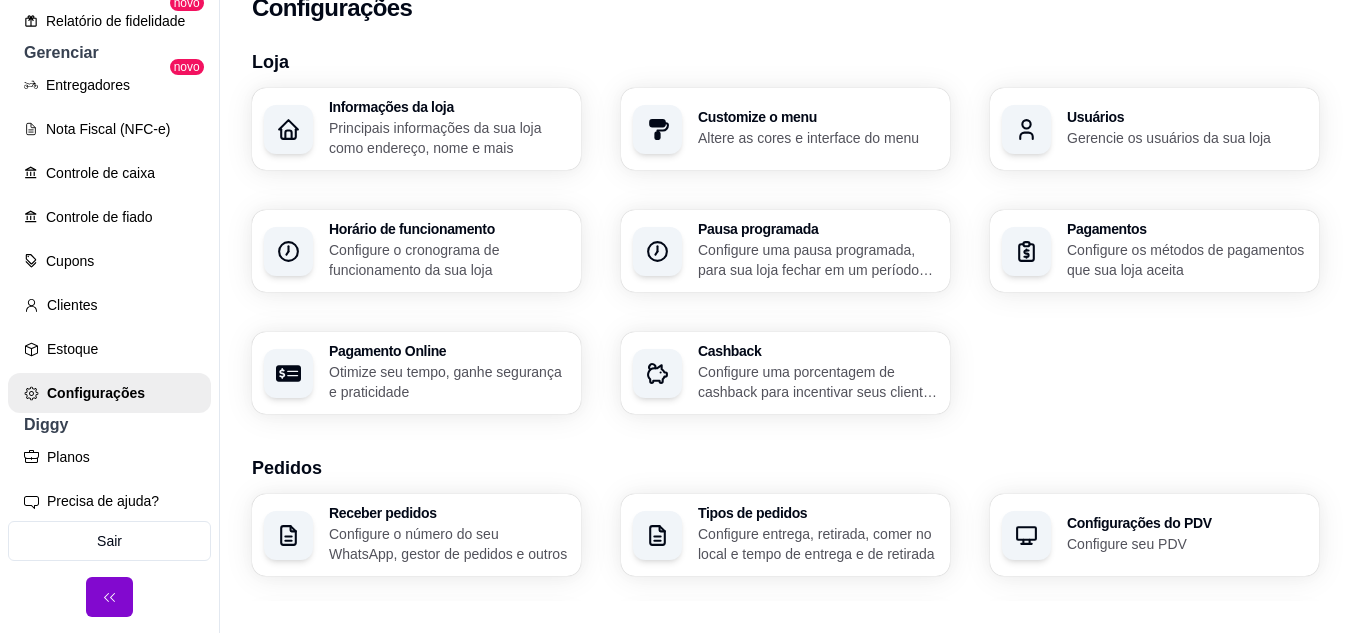 click on "Configure os métodos de pagamentos que sua loja aceita" at bounding box center [1187, 260] 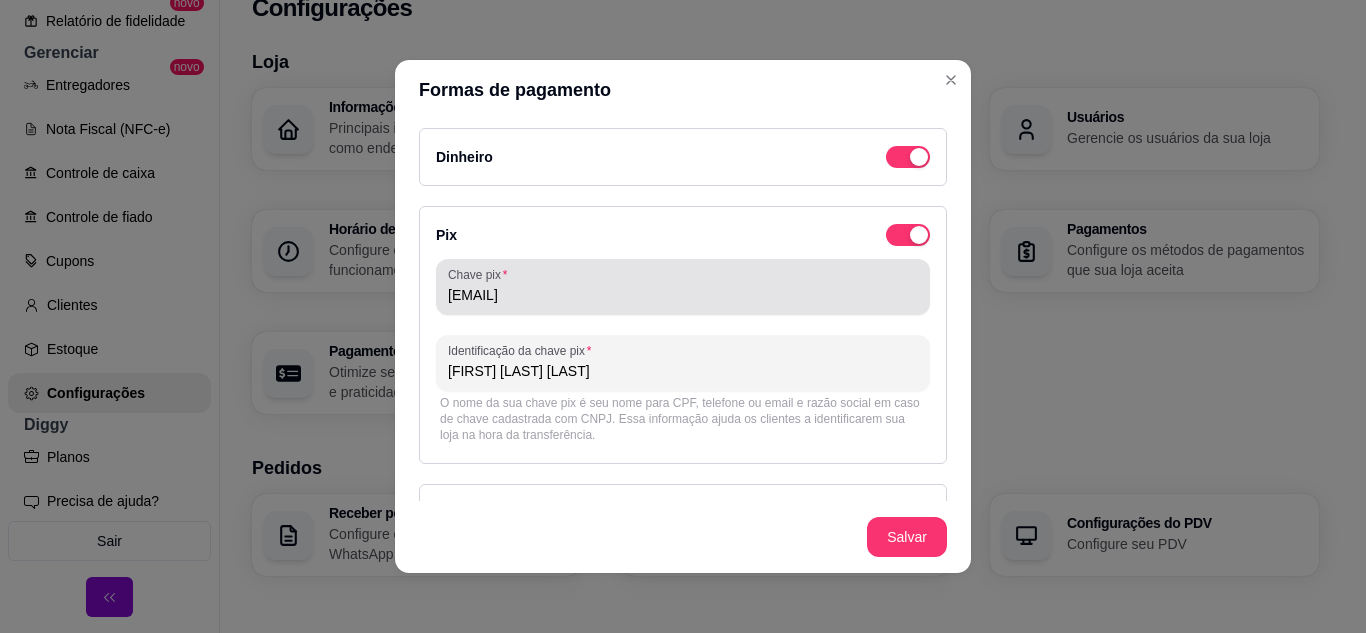click on "[EMAIL]" at bounding box center [683, 295] 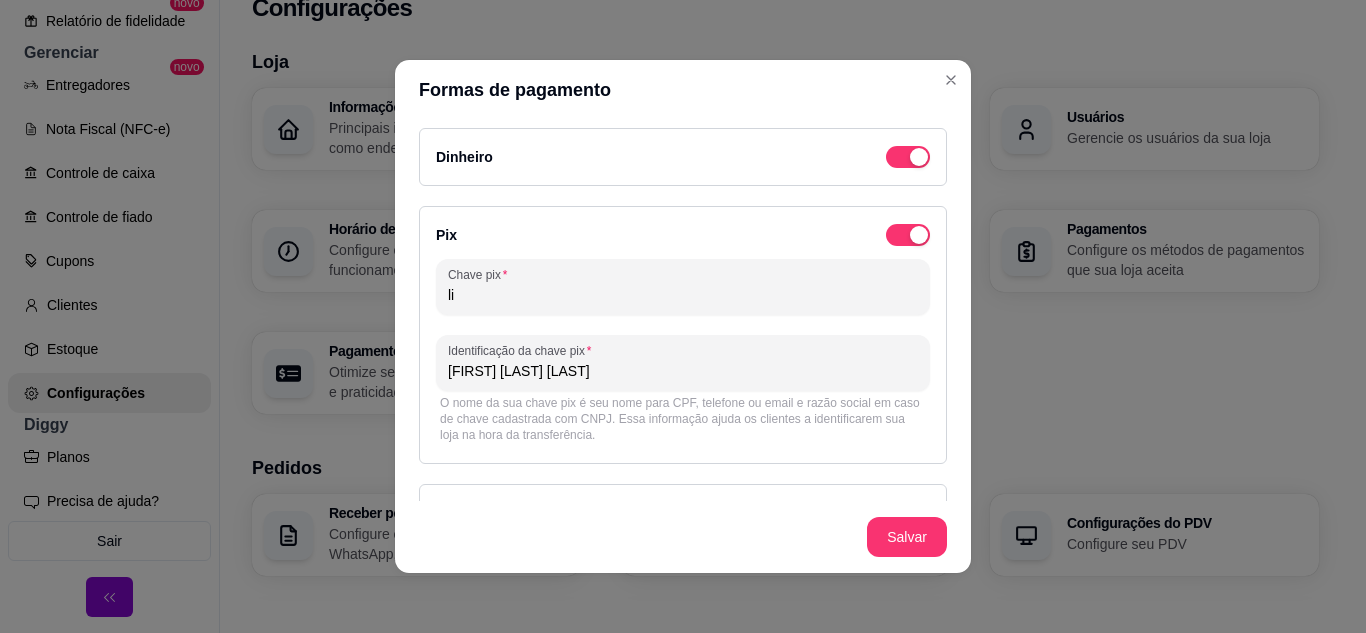 type on "l" 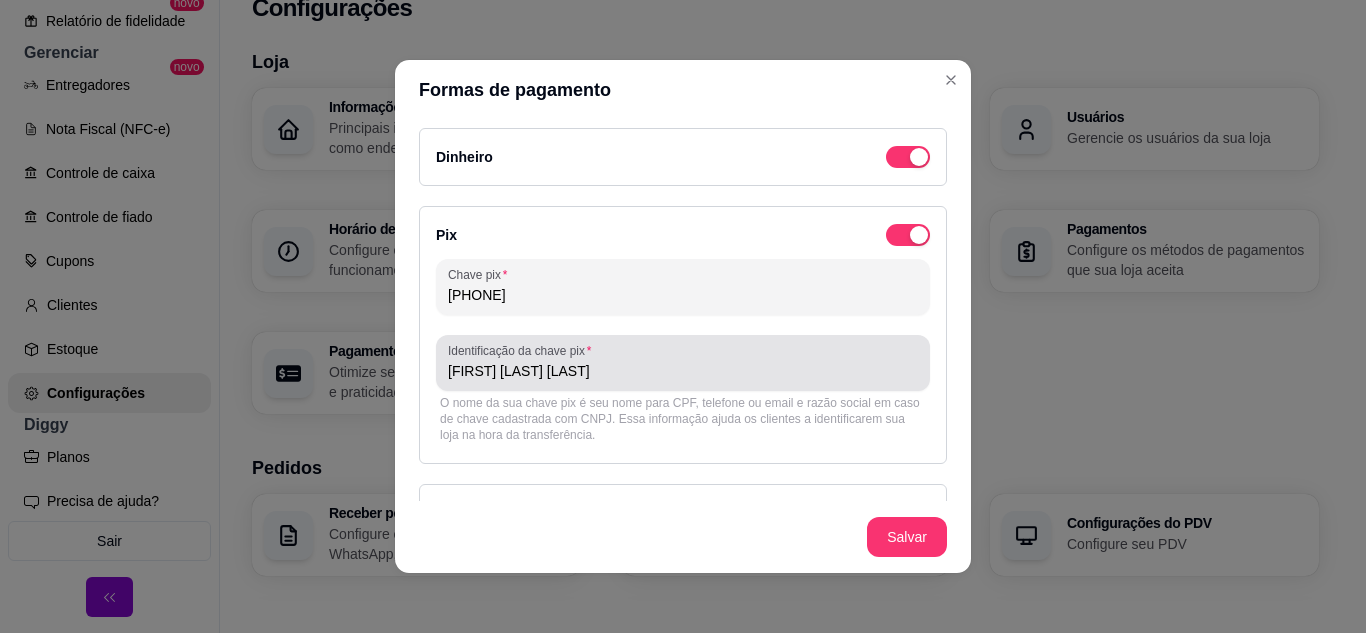 type on "[PHONE]" 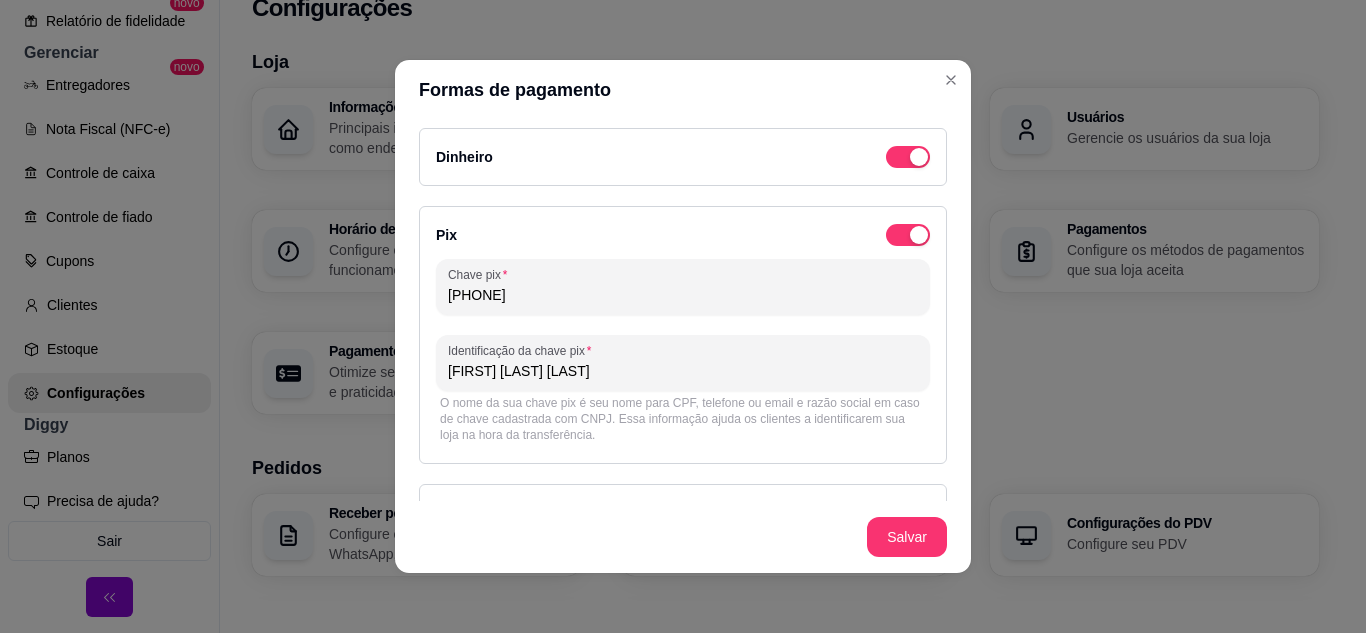click on "[FIRST] [LAST] [LAST]" at bounding box center [683, 371] 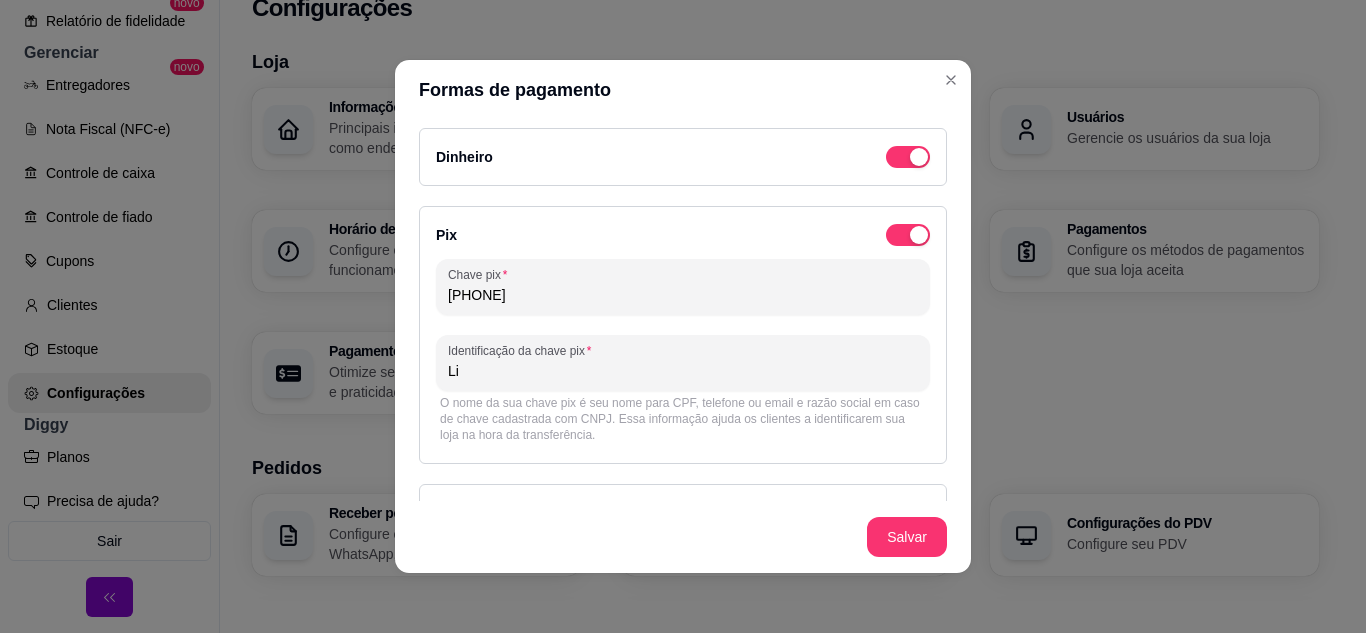 type on "L" 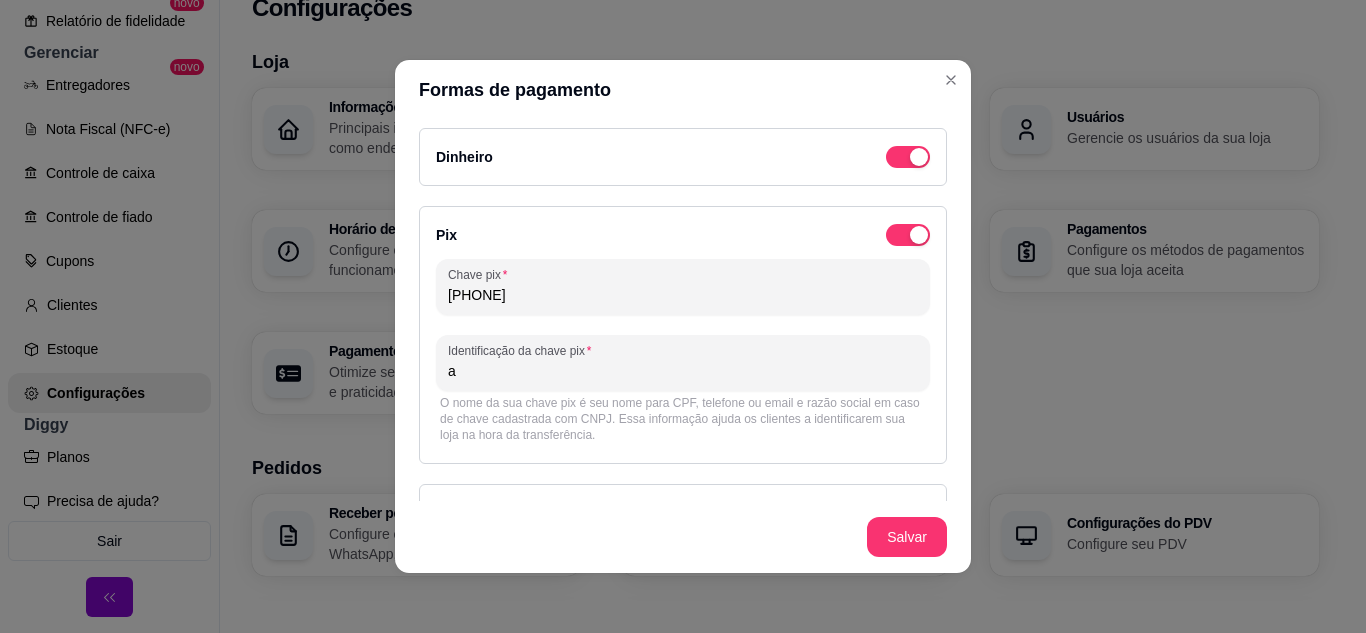 type on "a" 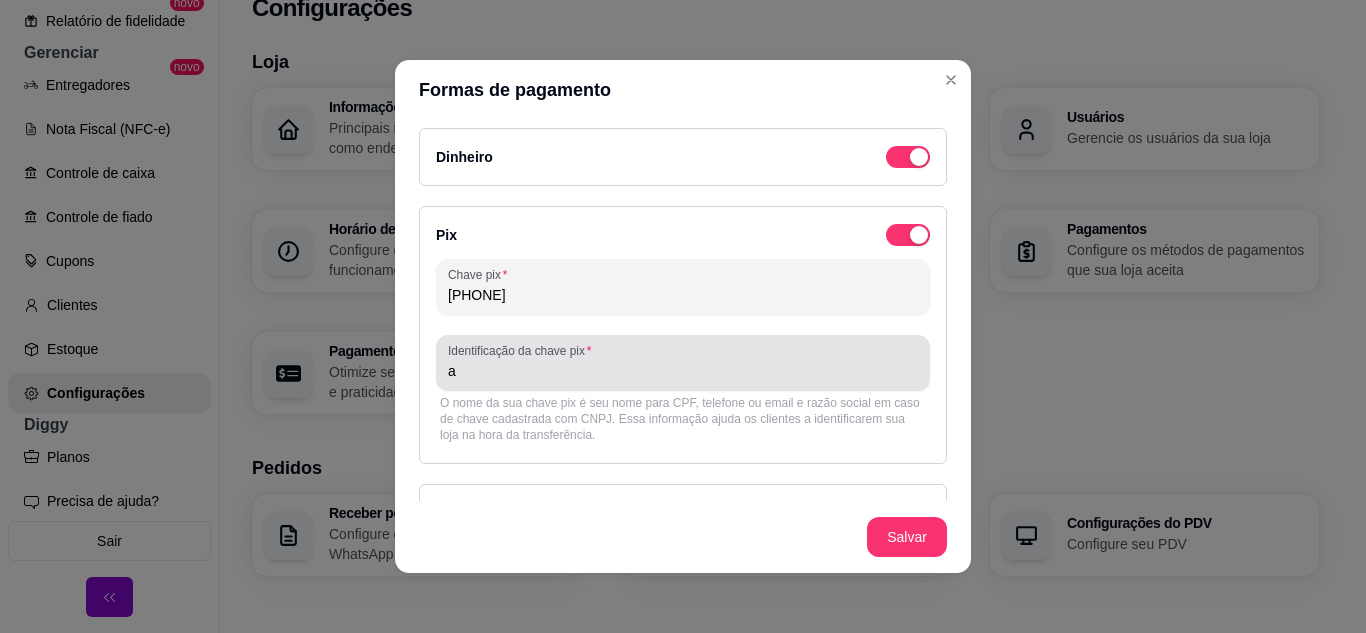 click on "a" at bounding box center [683, 363] 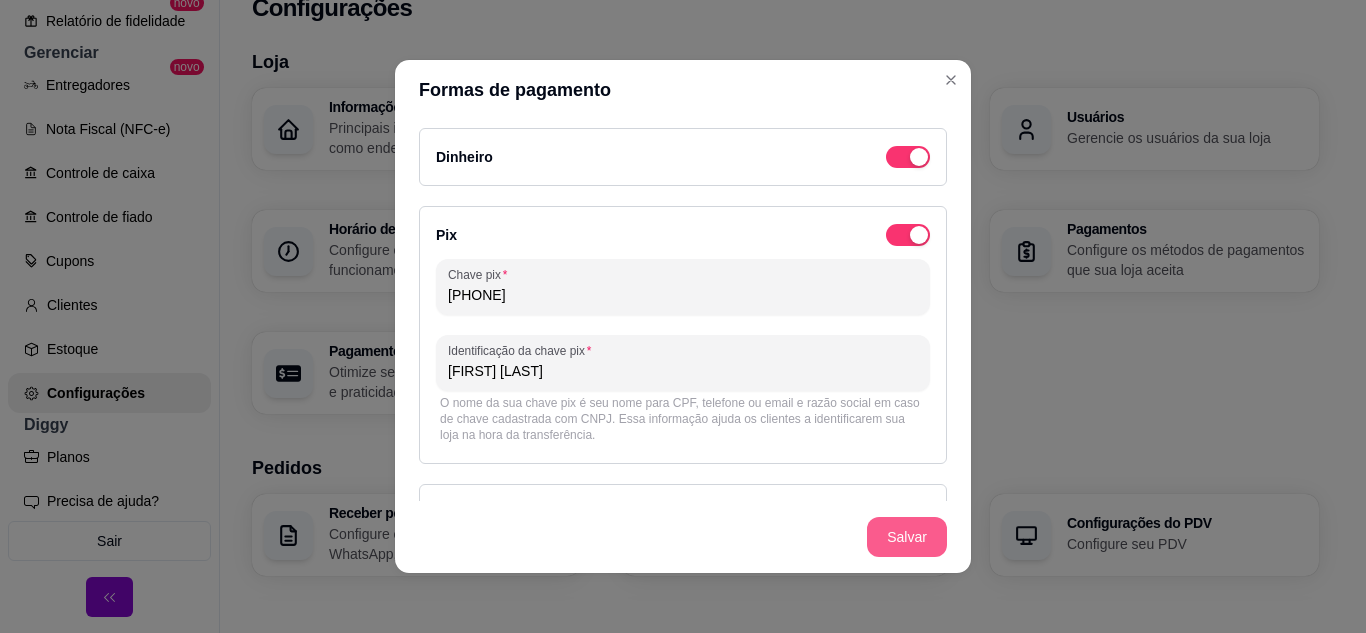 type on "[FIRST] [LAST]" 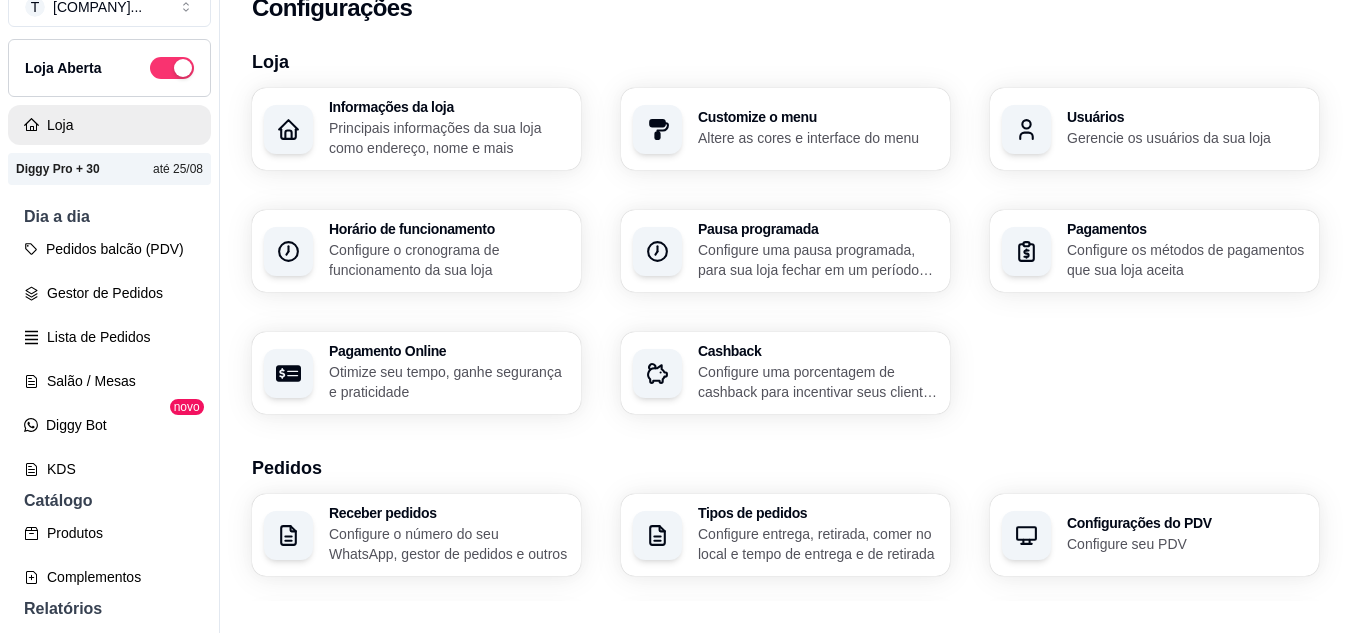 scroll, scrollTop: 0, scrollLeft: 0, axis: both 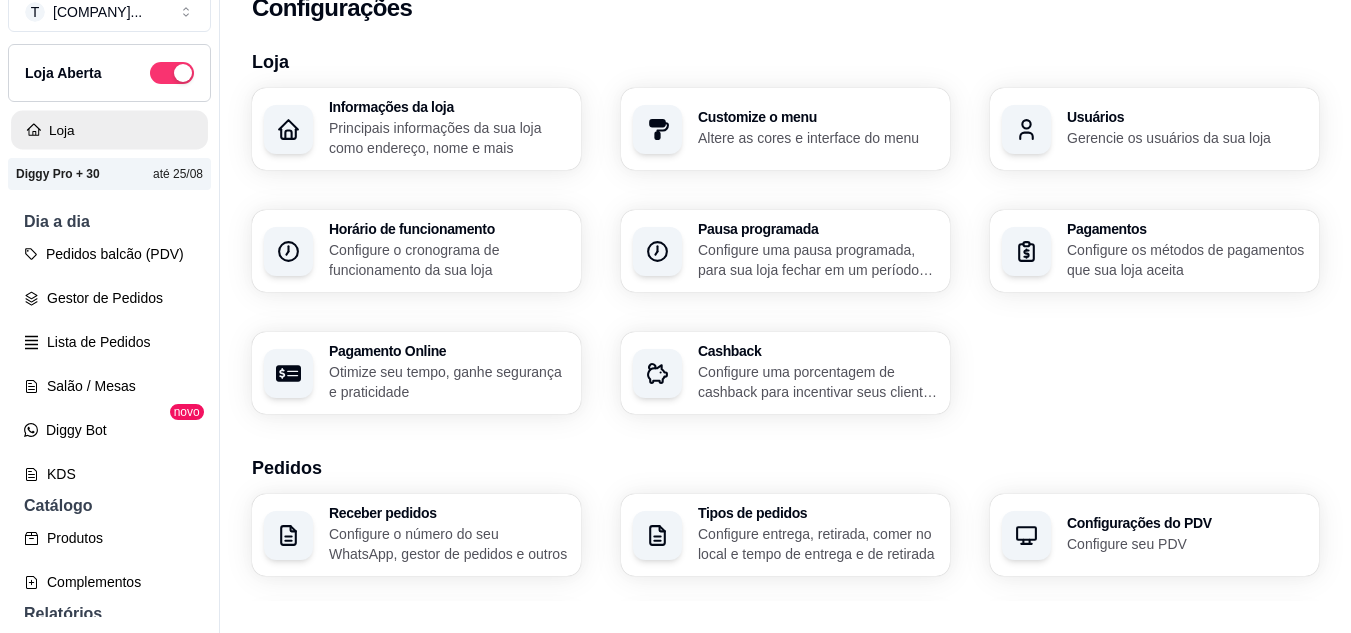 click on "Loja" at bounding box center [109, 130] 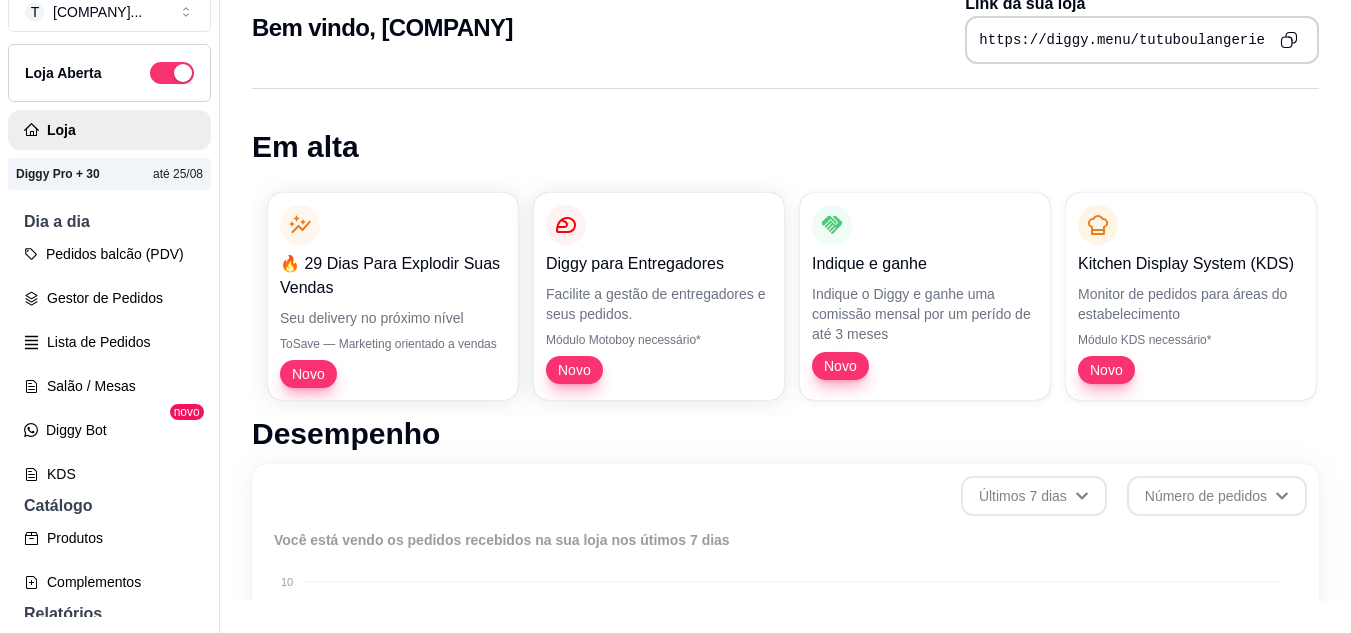 scroll, scrollTop: 0, scrollLeft: 0, axis: both 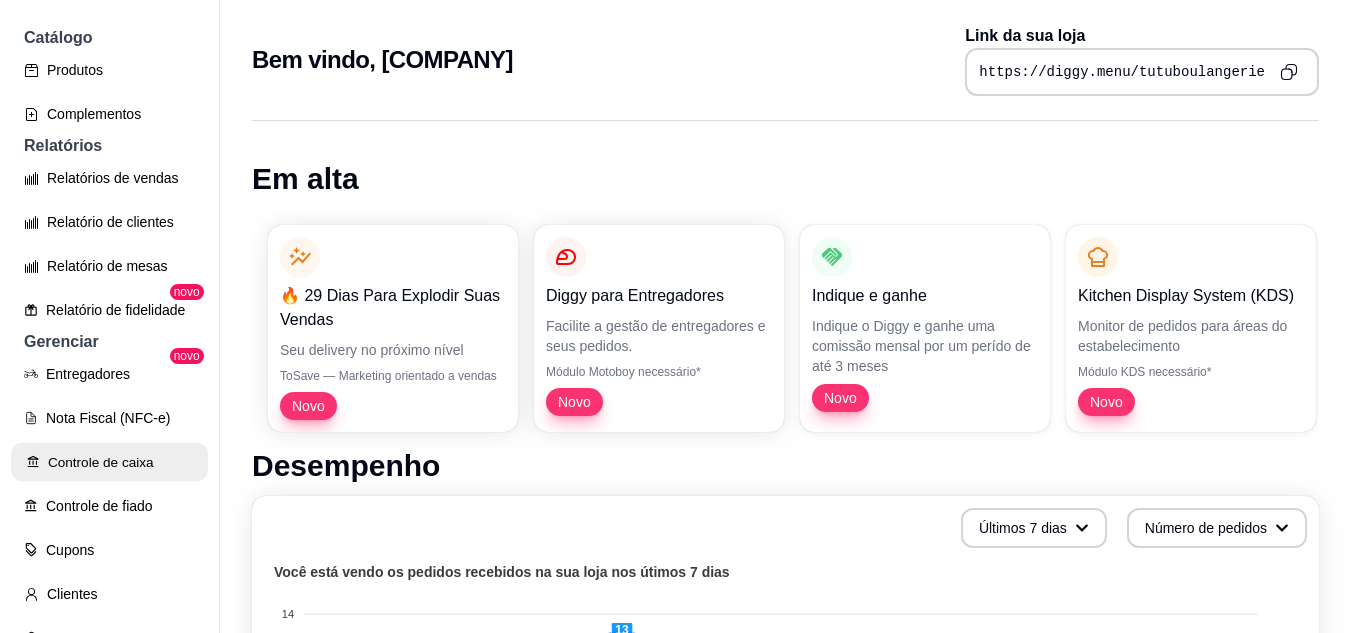 click on "Controle de caixa" at bounding box center (109, 462) 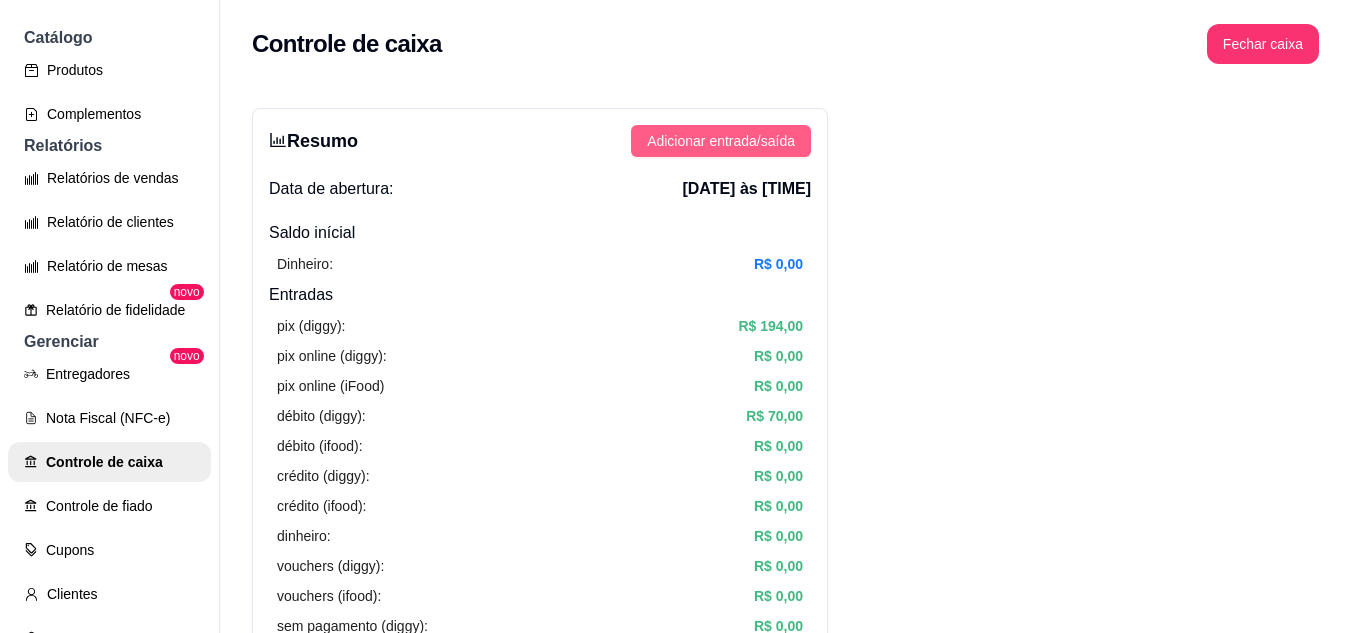click on "Adicionar entrada/saída" at bounding box center [721, 141] 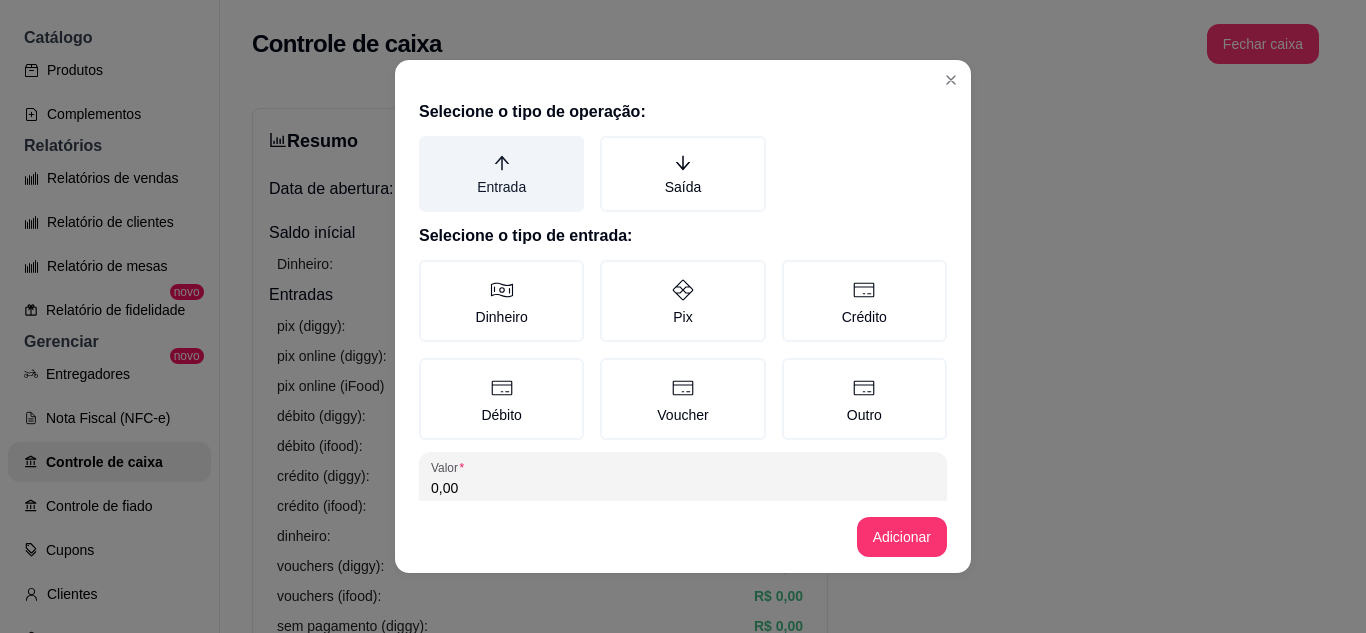 click on "Entrada" at bounding box center [501, 174] 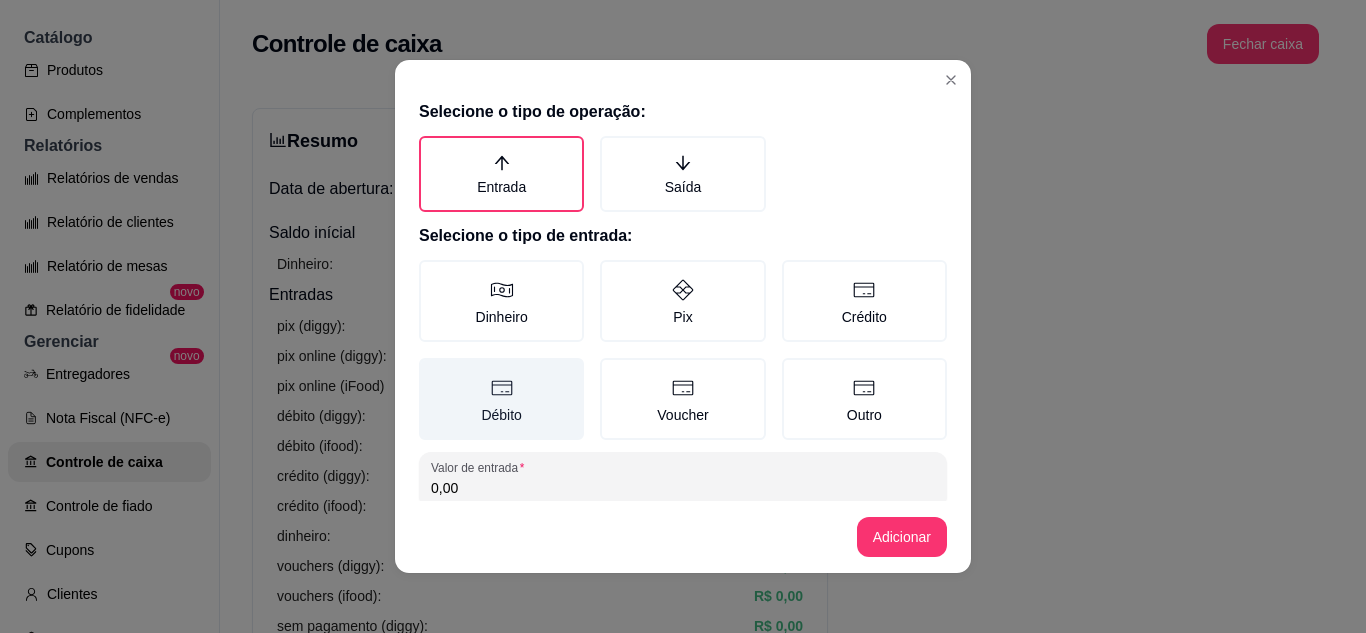 click 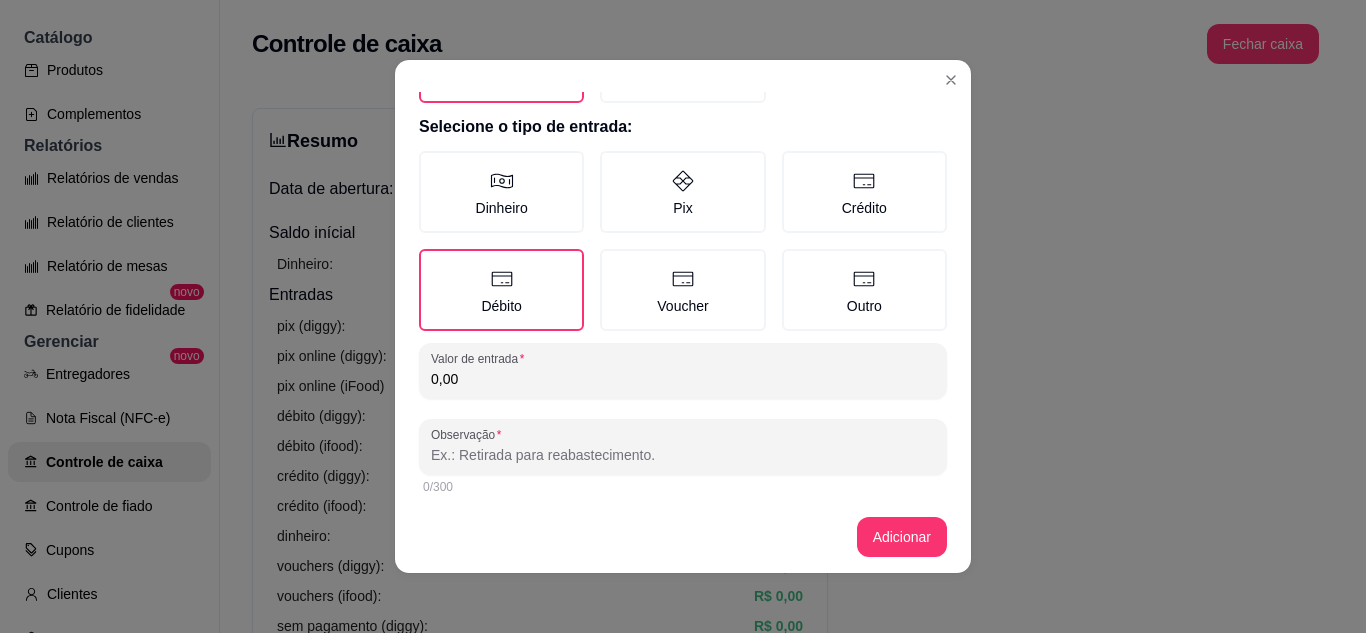 scroll, scrollTop: 115, scrollLeft: 0, axis: vertical 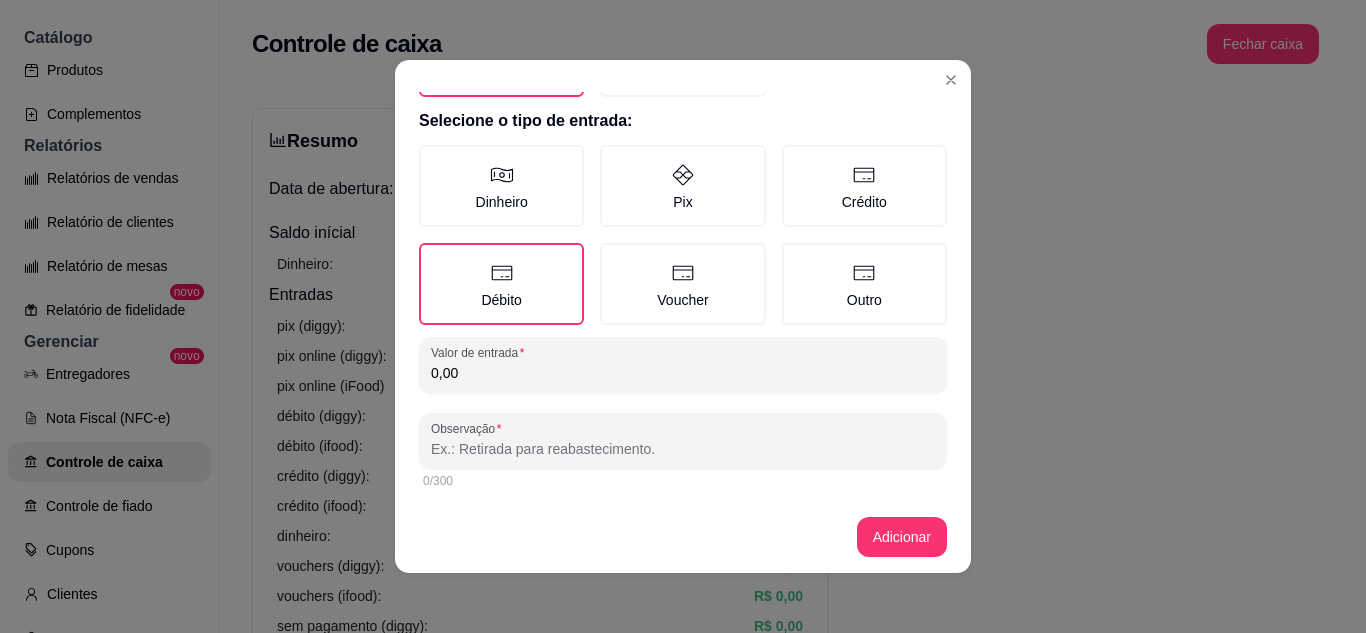click on "0,00" at bounding box center (683, 373) 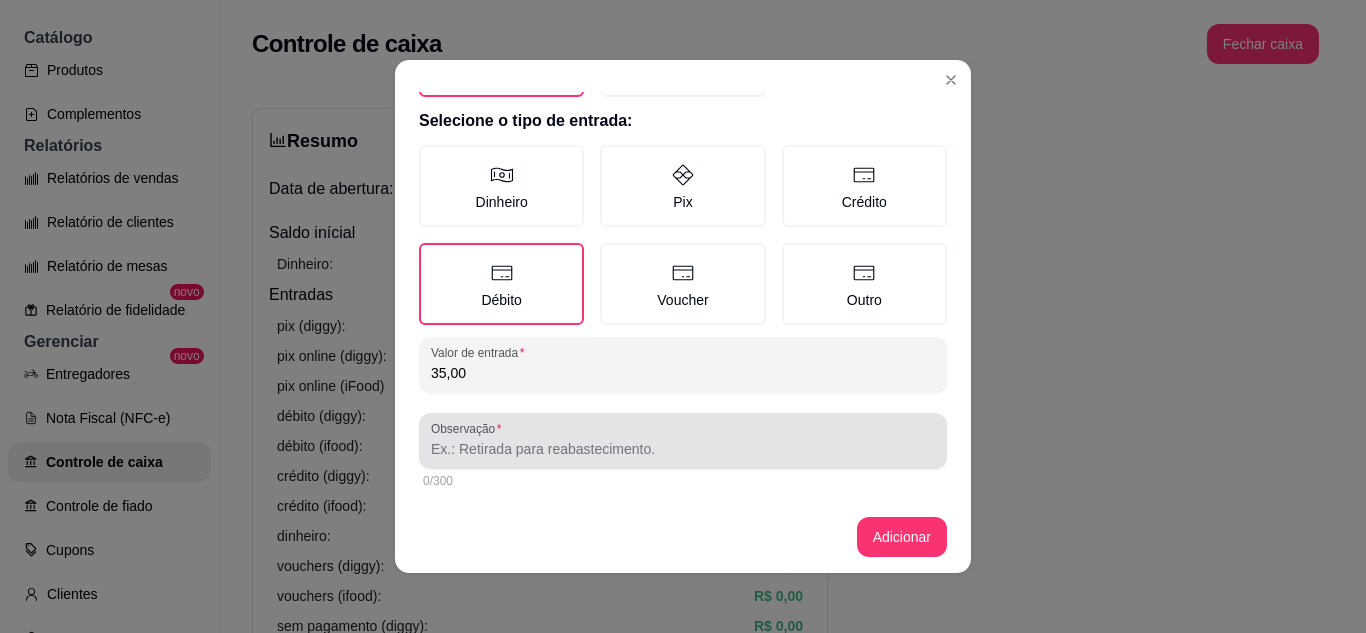 type on "35,00" 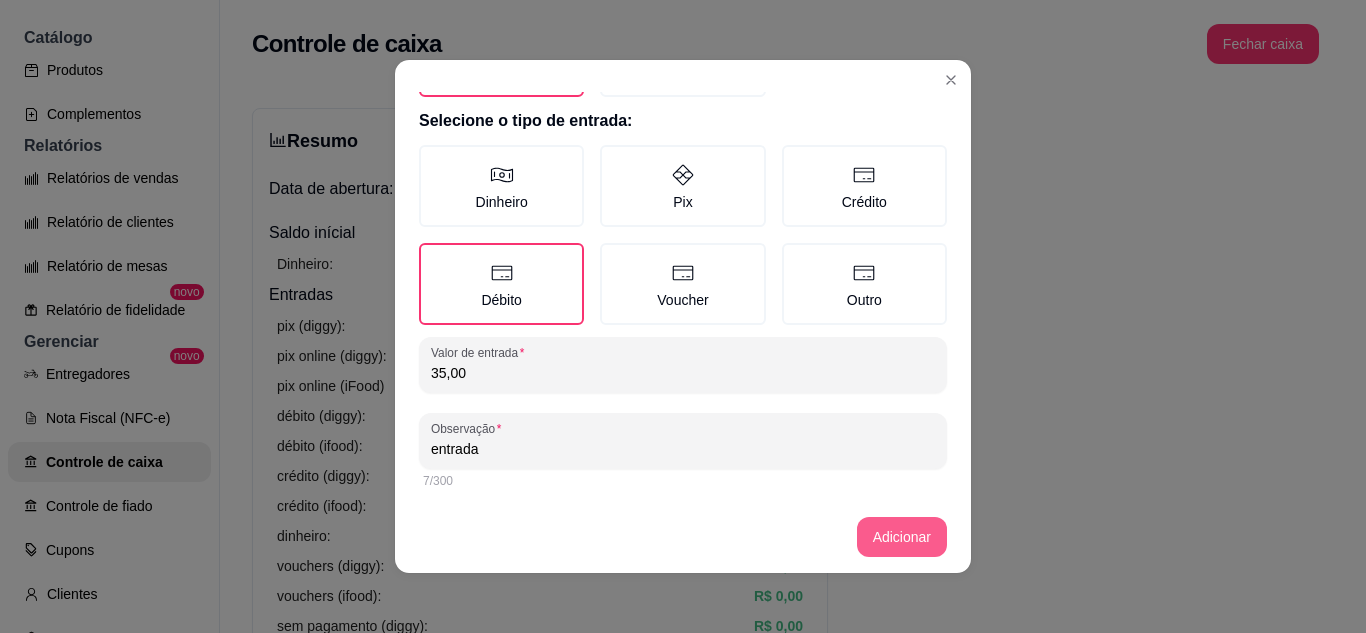 type on "entrada" 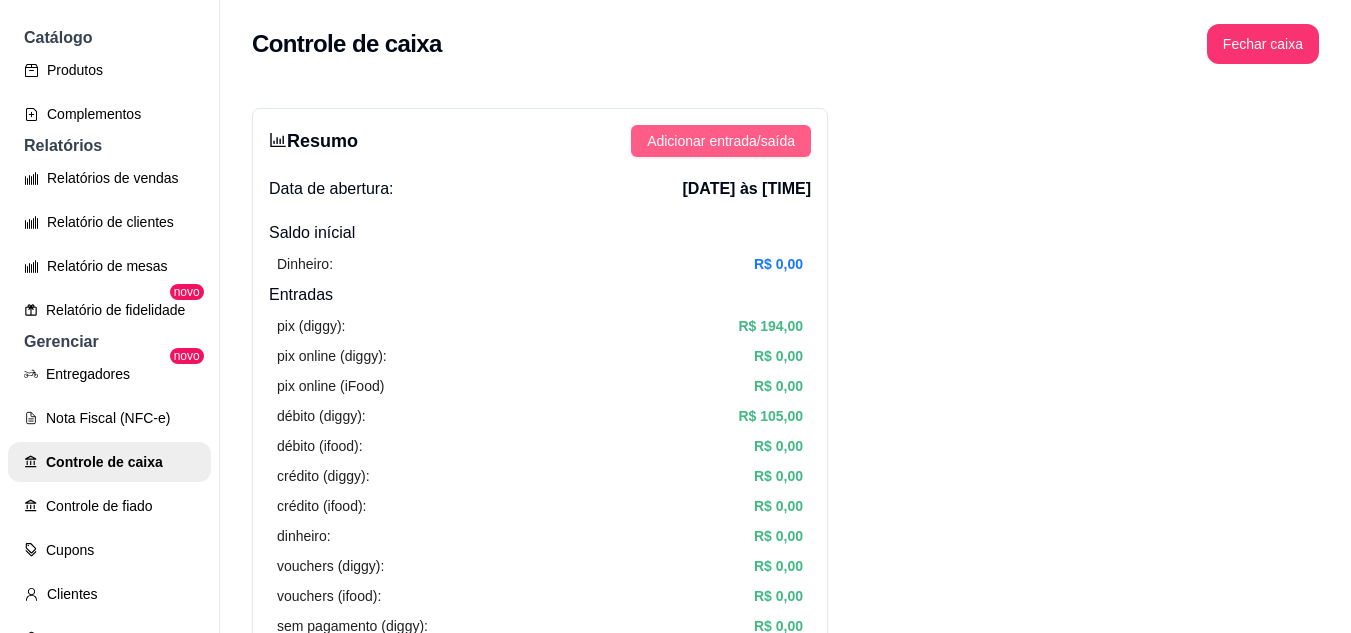 click on "Adicionar entrada/saída" at bounding box center (721, 141) 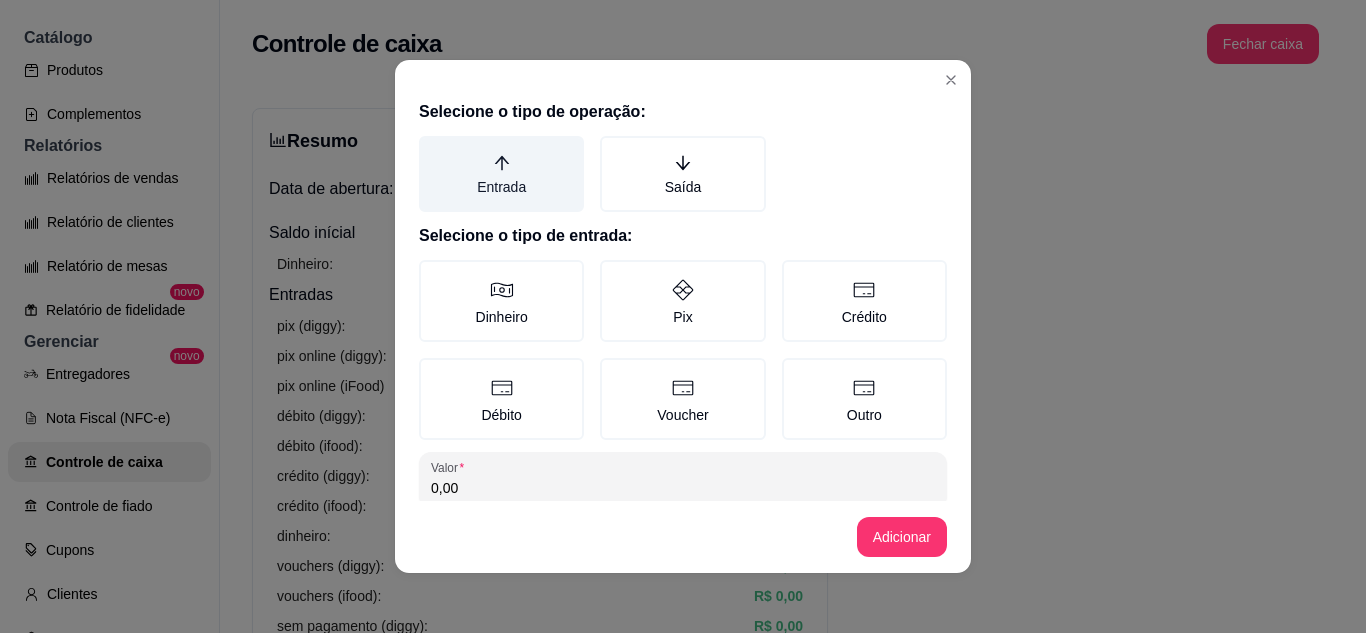 click on "Entrada" at bounding box center [501, 174] 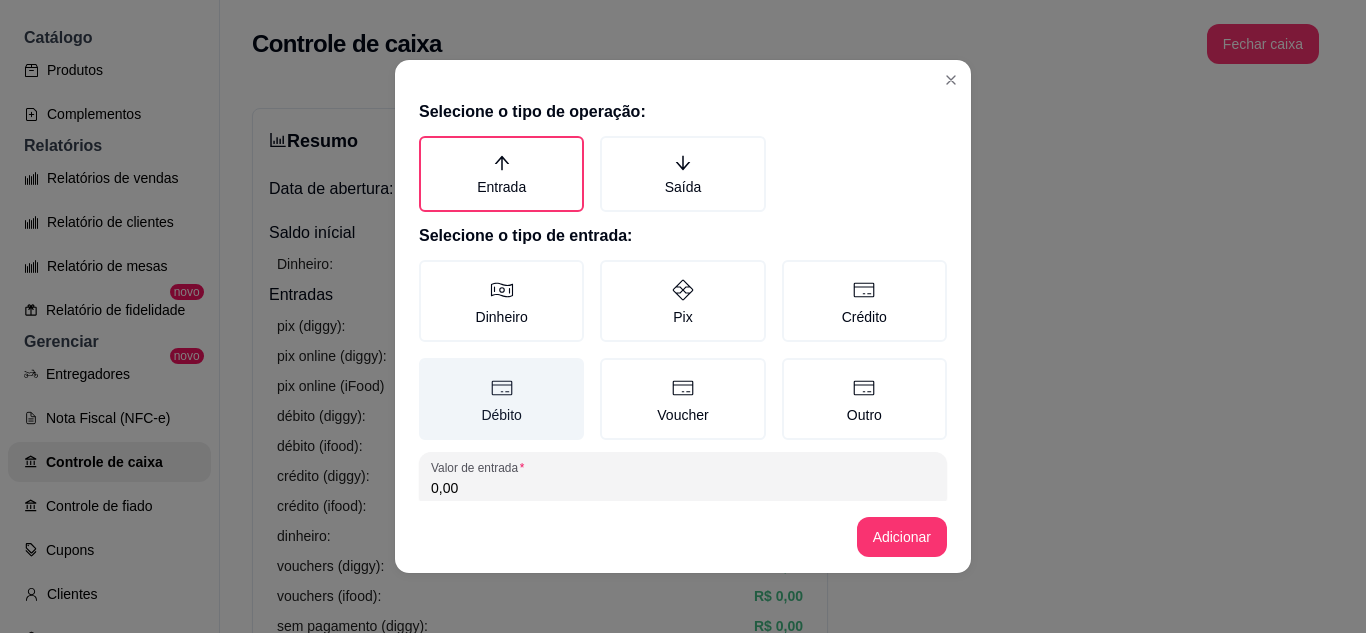 click on "Débito" at bounding box center (501, 399) 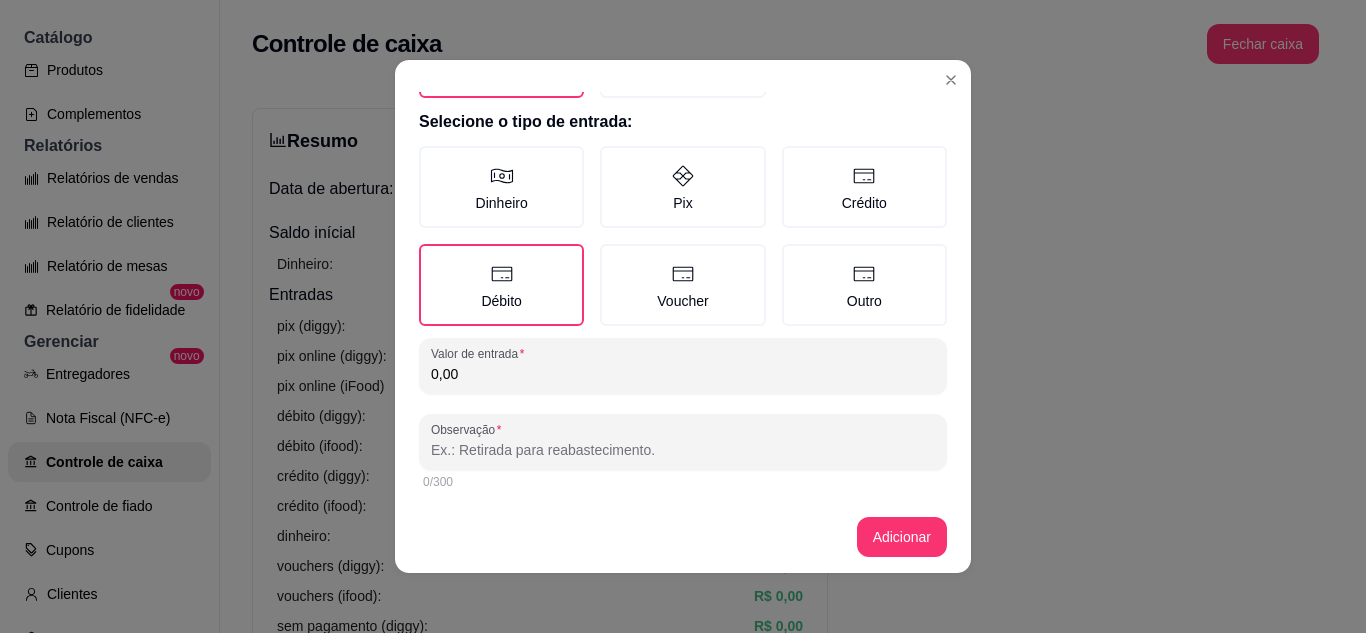 scroll, scrollTop: 115, scrollLeft: 0, axis: vertical 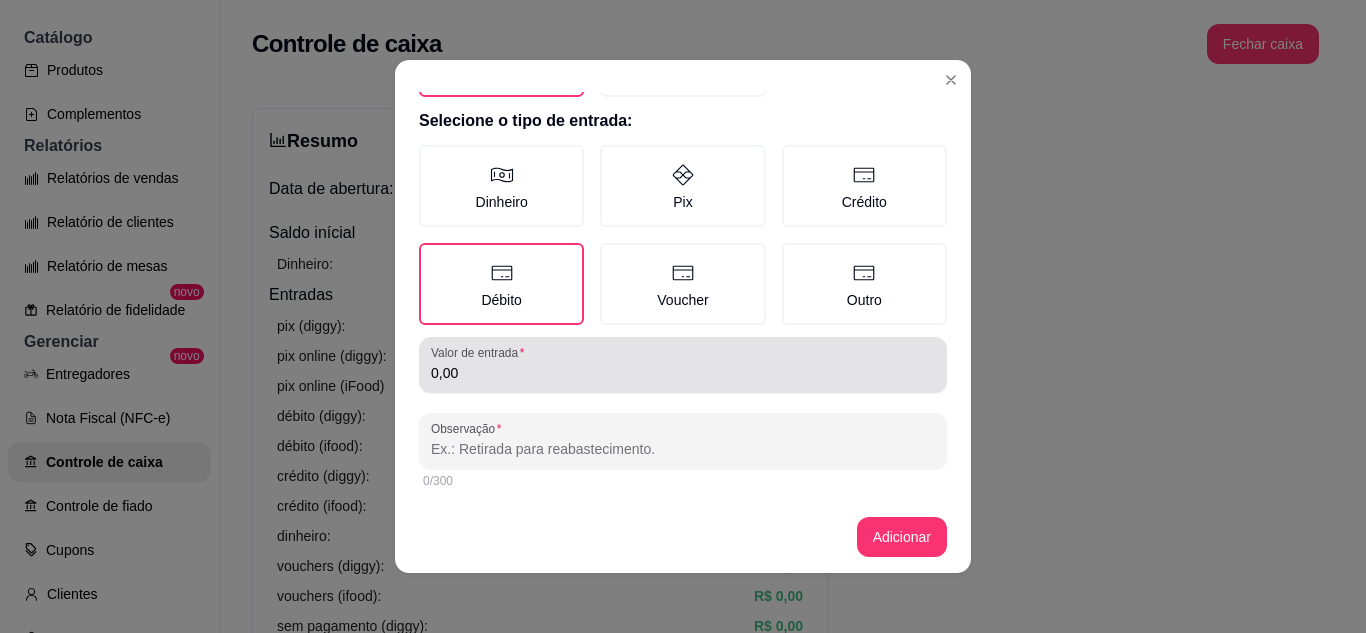 click on "Valor de entrada
0,00" at bounding box center [683, 365] 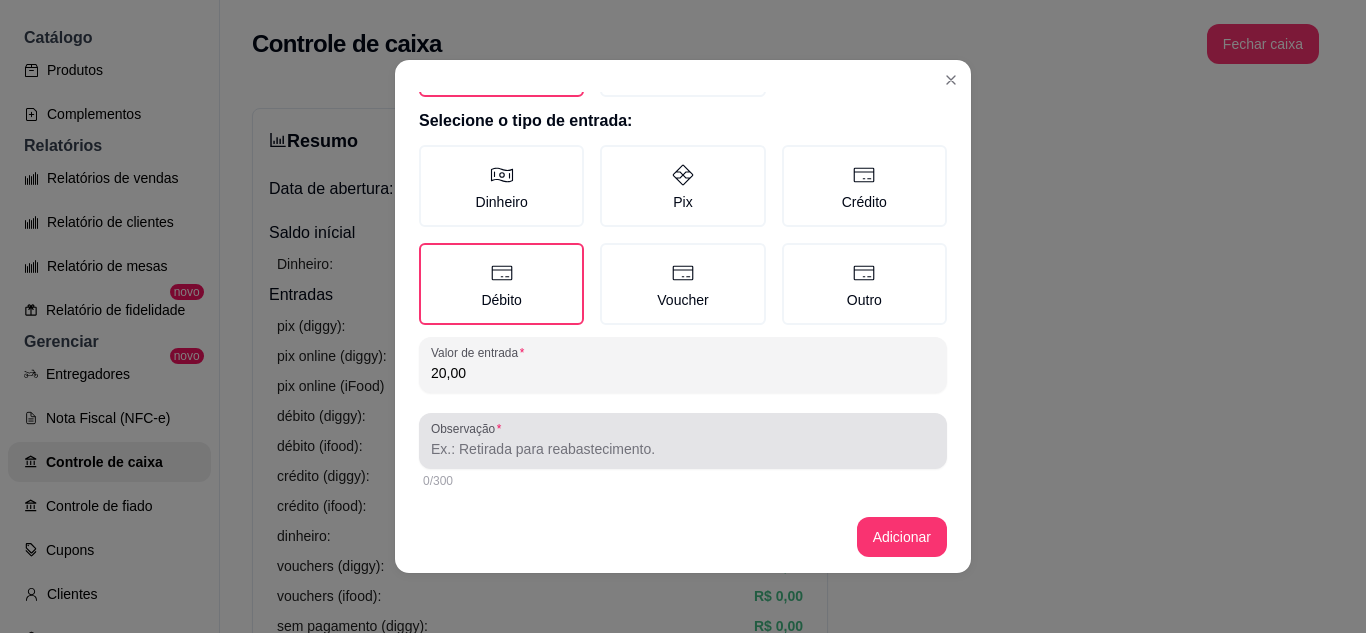 type on "20,00" 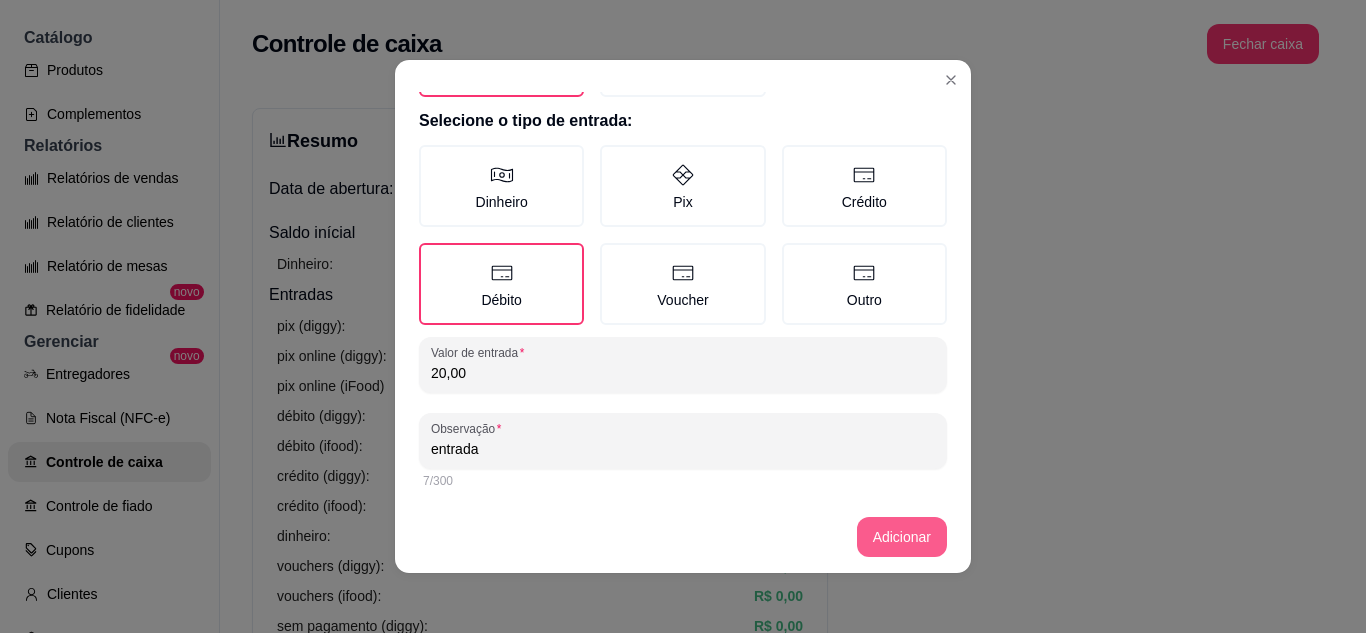 type on "entrada" 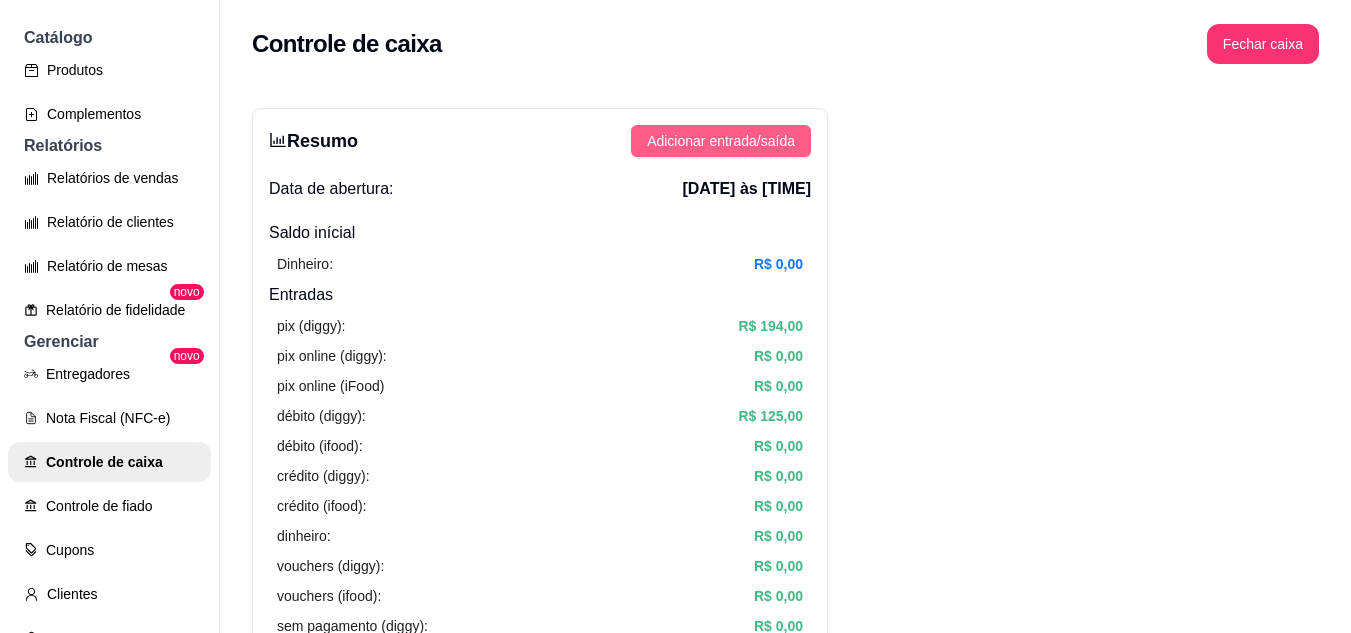 click on "Adicionar entrada/saída" at bounding box center [721, 141] 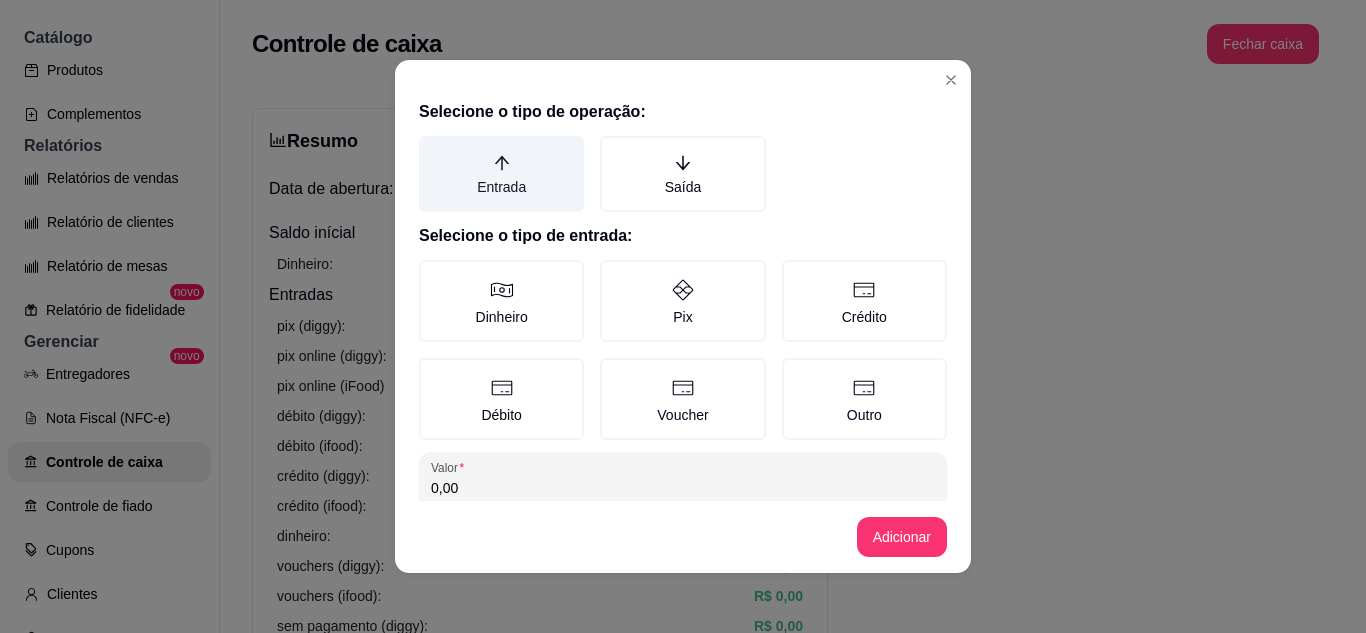 click on "Entrada" at bounding box center [501, 174] 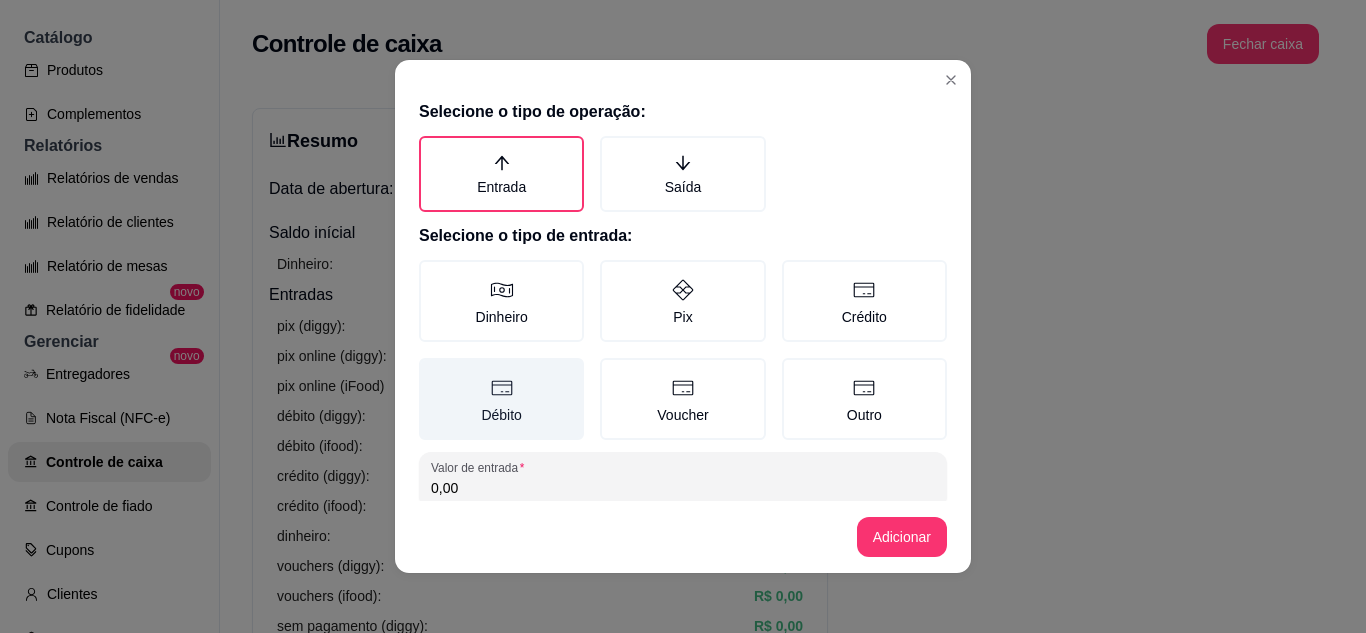click on "Débito" at bounding box center [501, 399] 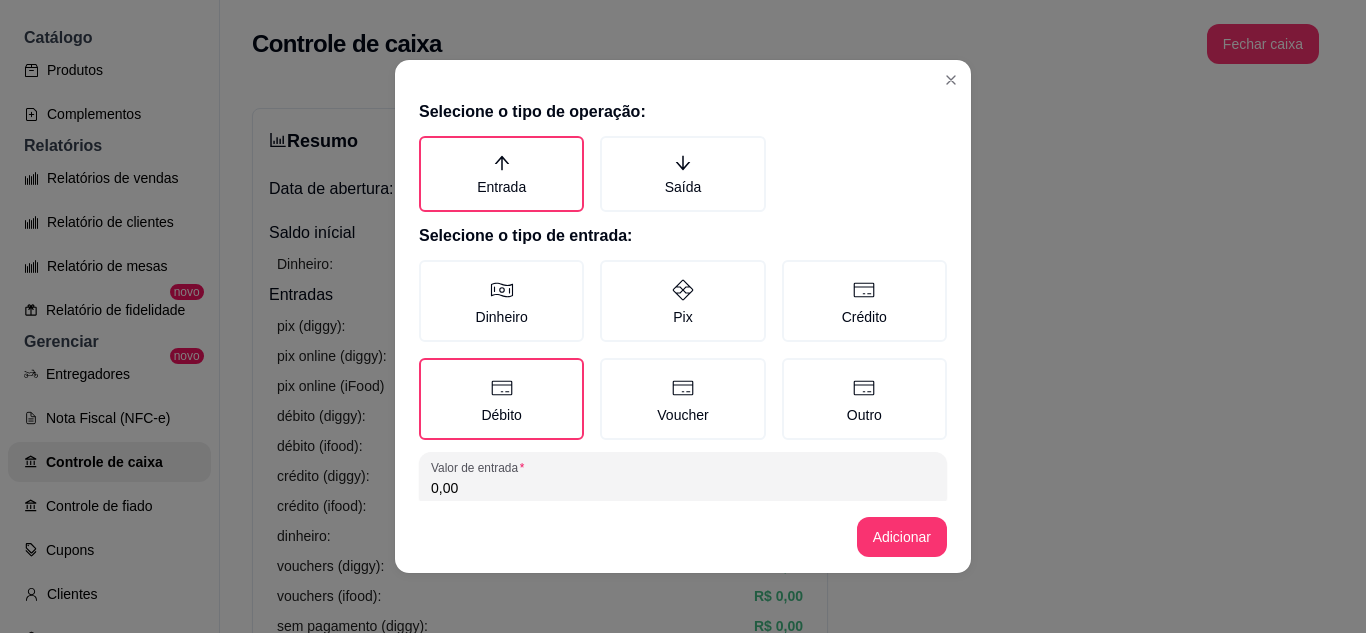 click on "0,00" at bounding box center [683, 488] 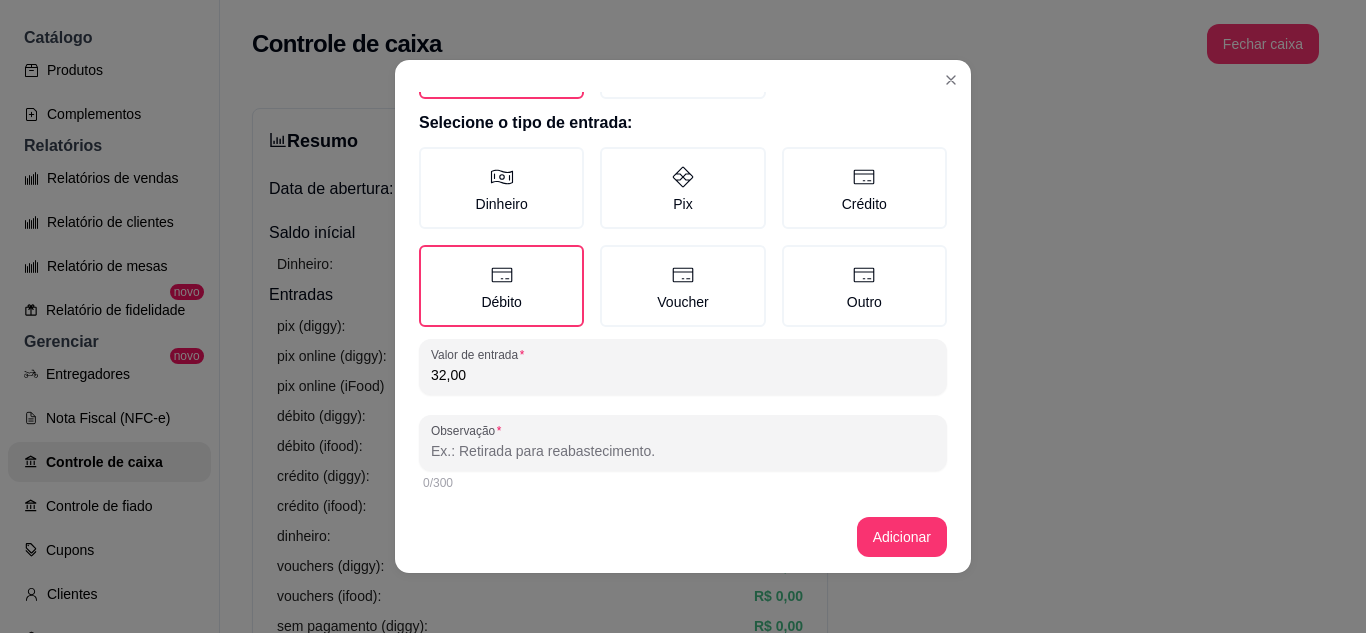 scroll, scrollTop: 115, scrollLeft: 0, axis: vertical 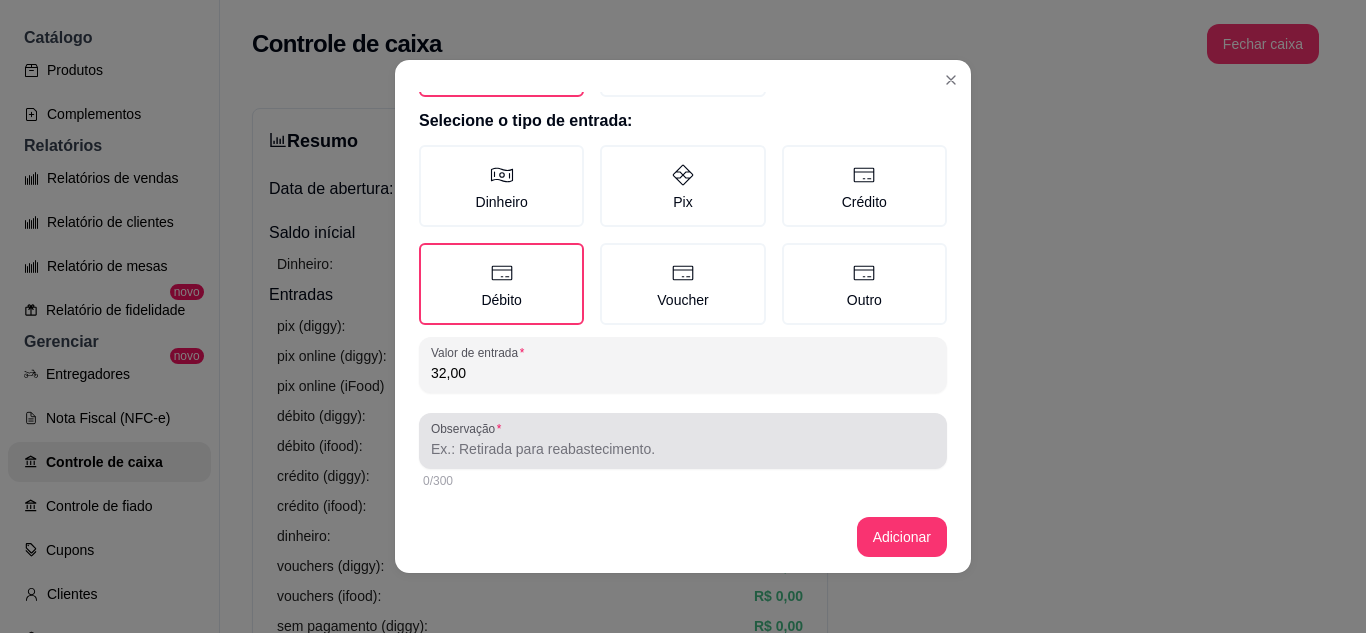 type on "32,00" 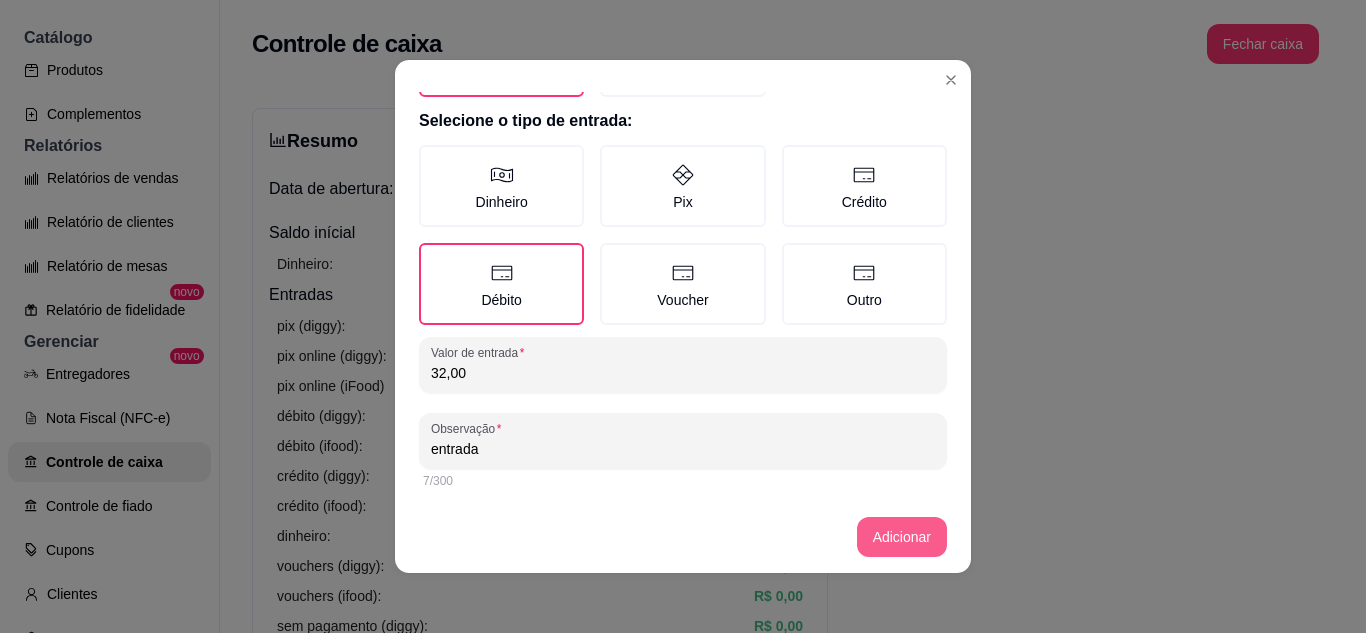 type on "entrada" 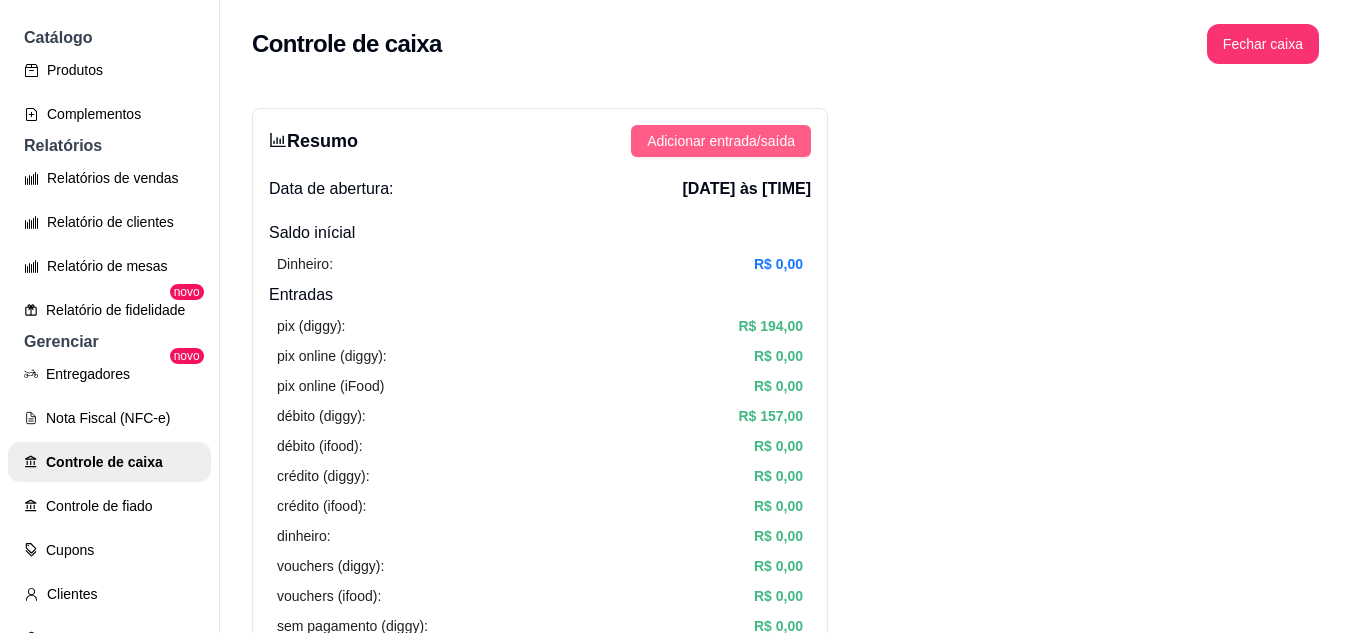 click on "Adicionar entrada/saída" at bounding box center (721, 141) 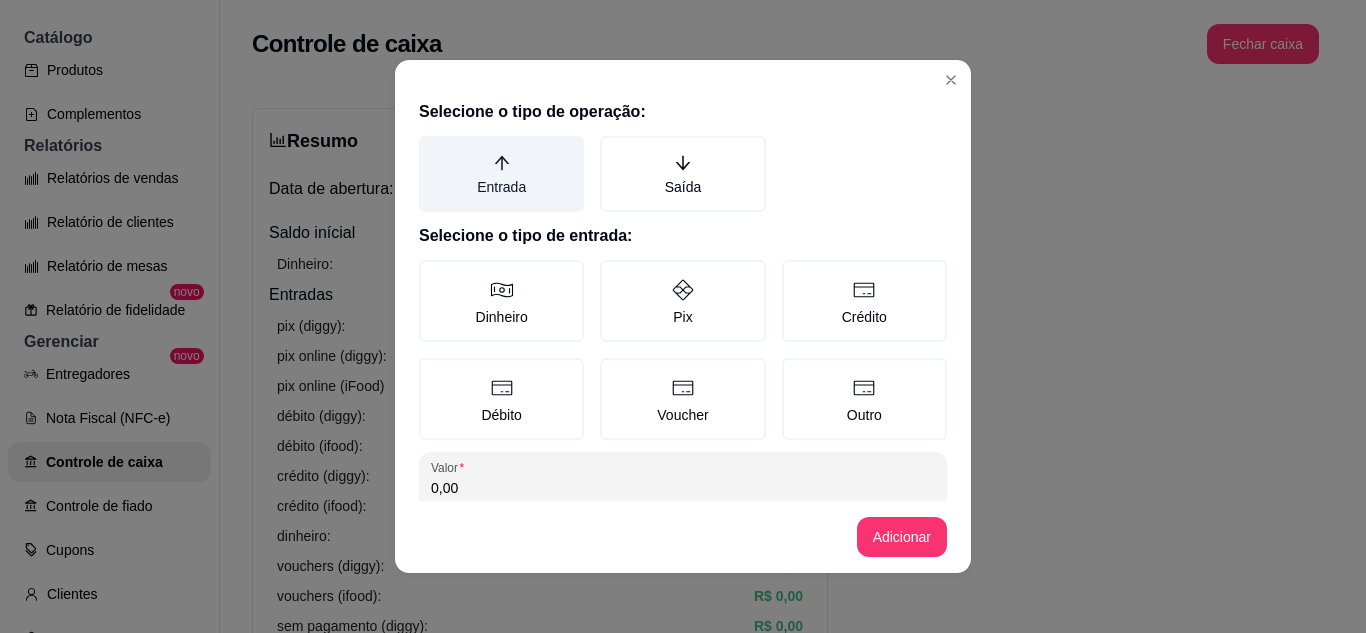 click on "Entrada" at bounding box center [501, 174] 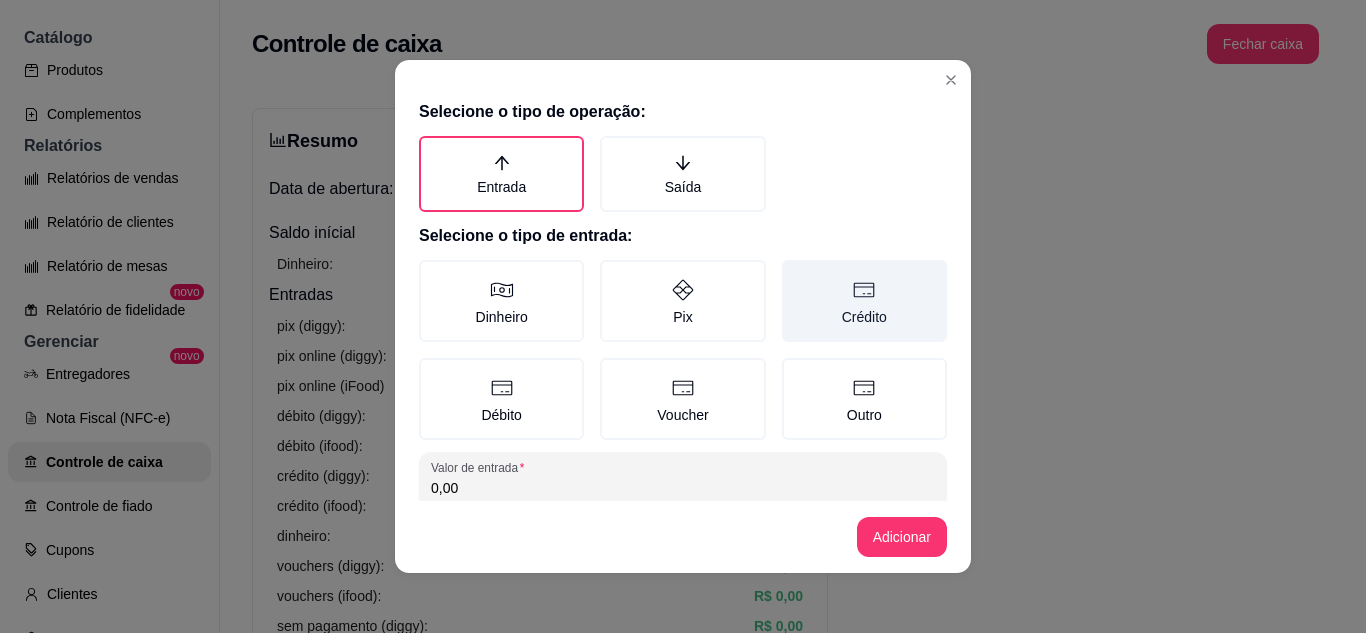 click on "Crédito" at bounding box center (864, 301) 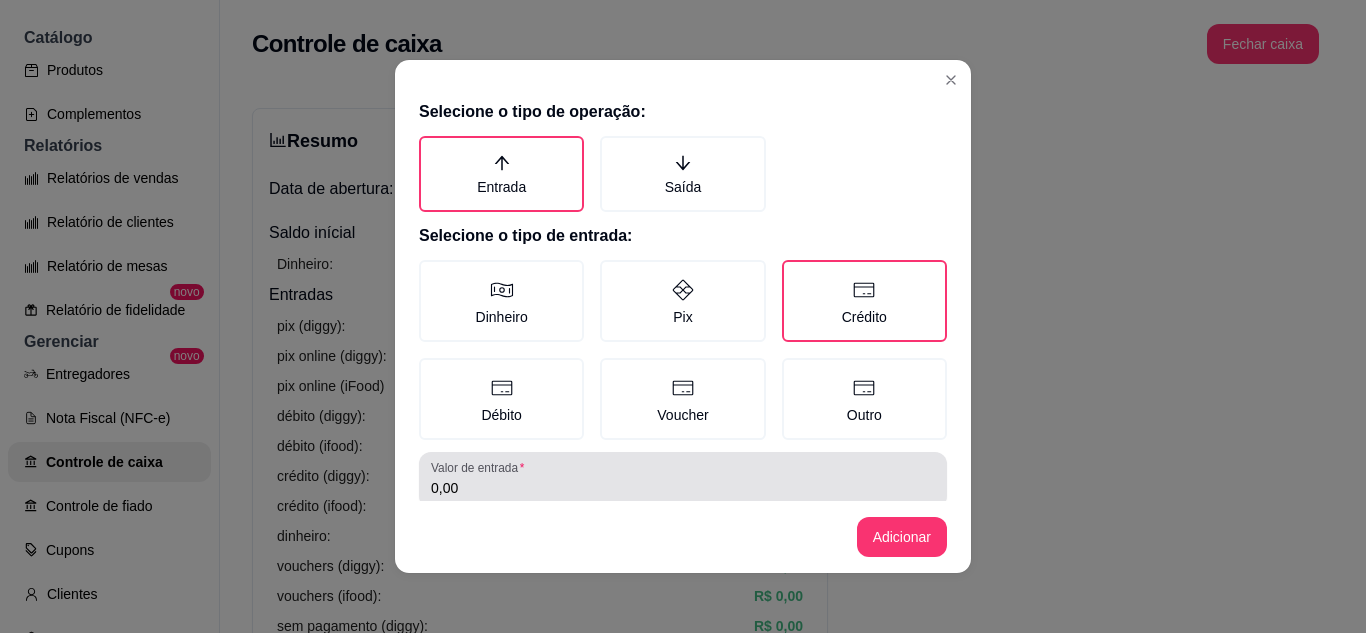 click on "0,00" at bounding box center (683, 480) 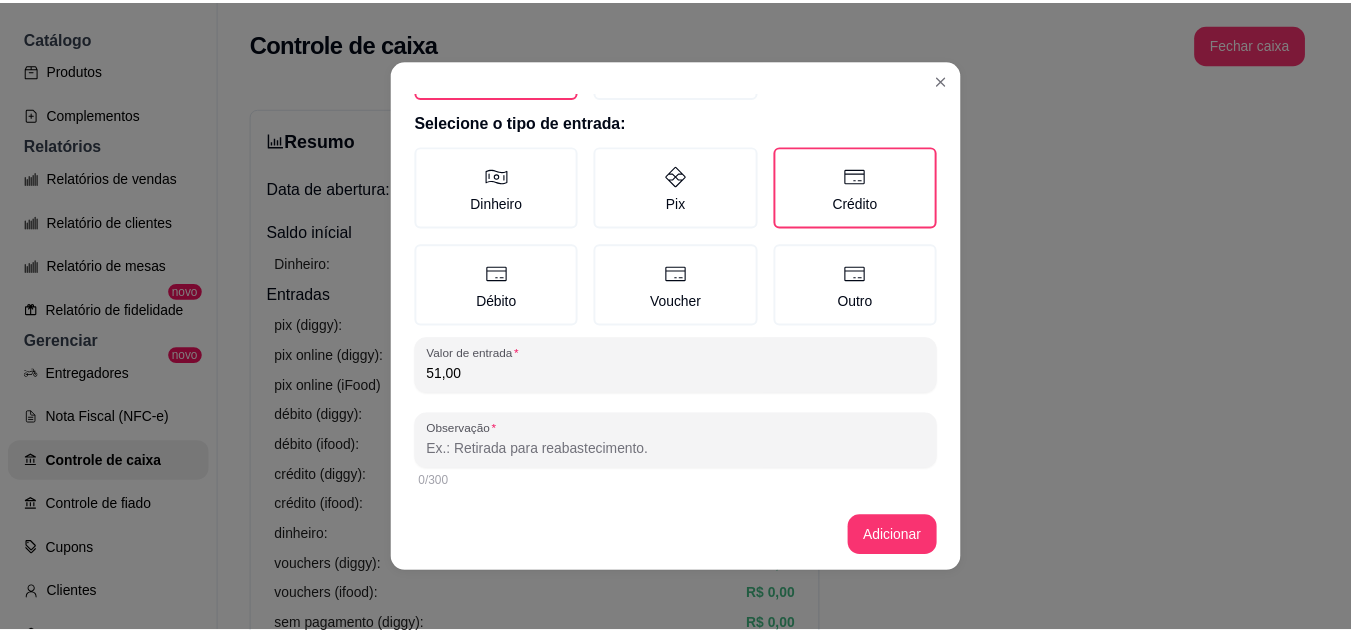 scroll, scrollTop: 115, scrollLeft: 0, axis: vertical 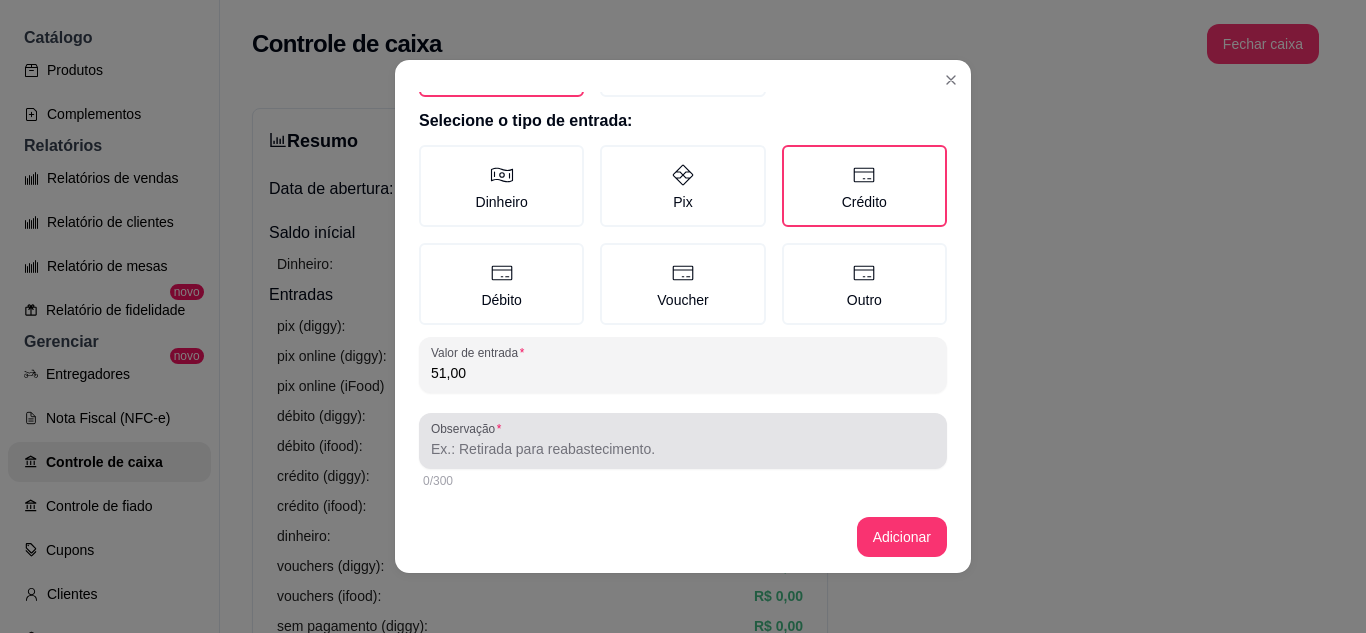 type on "51,00" 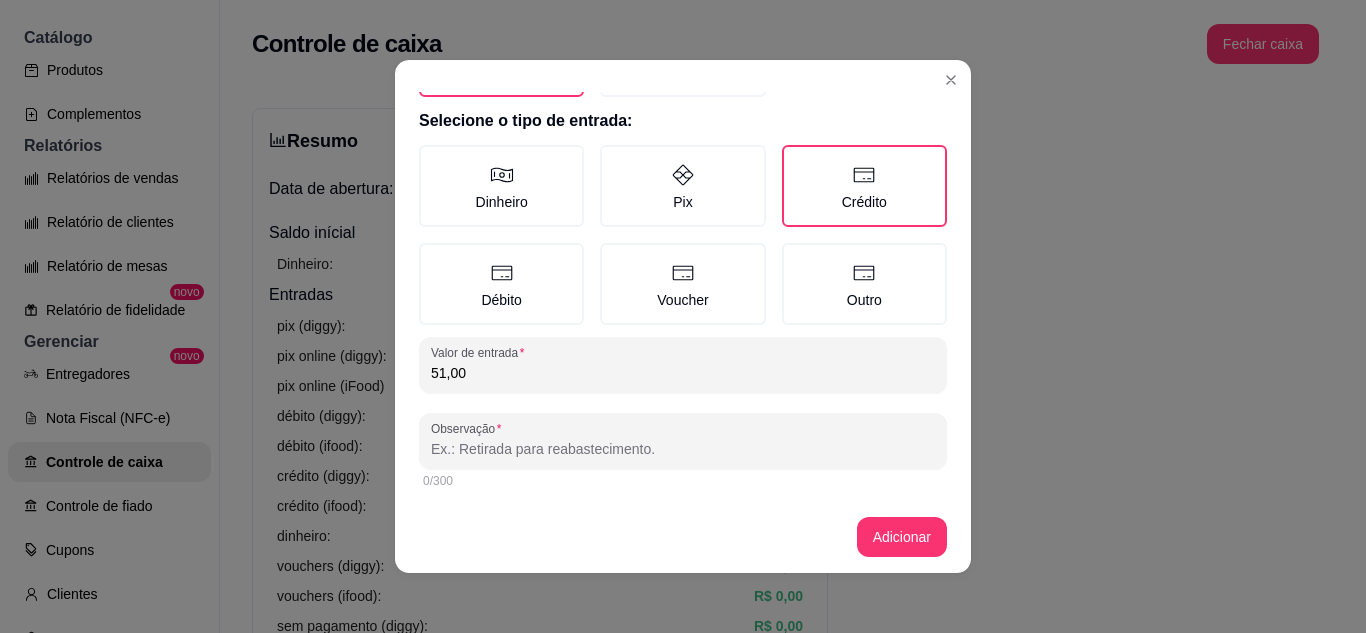click on "Observação" at bounding box center [683, 449] 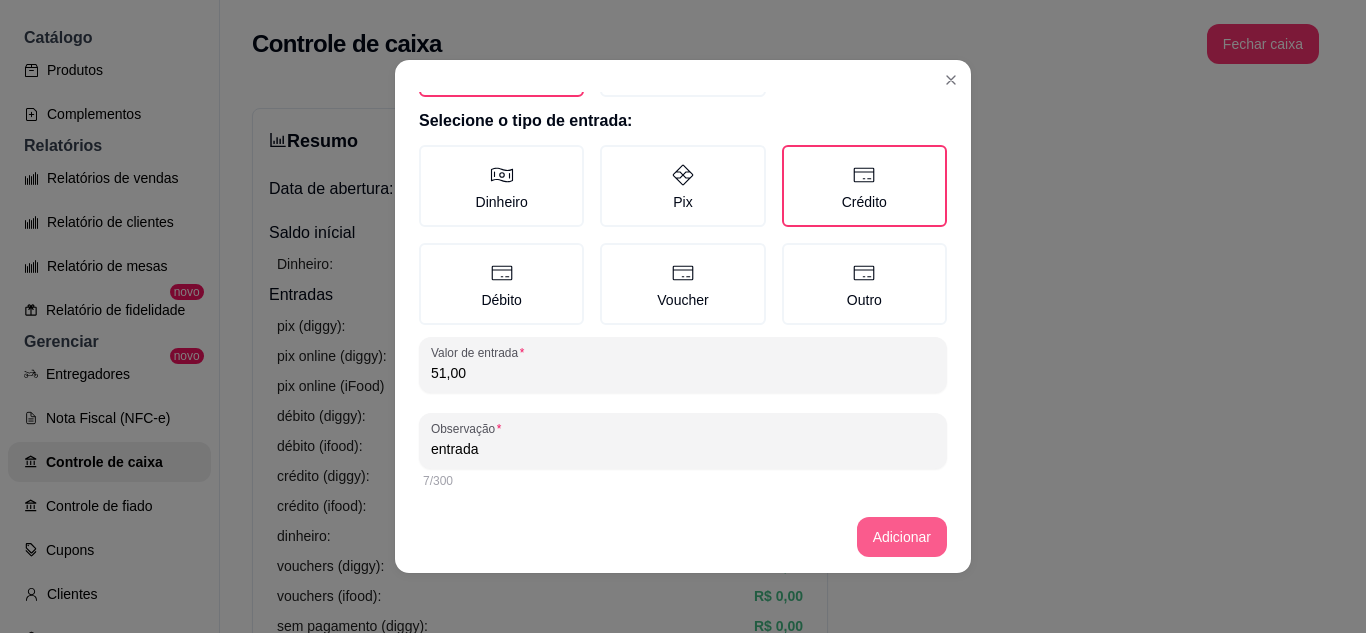type on "entrada" 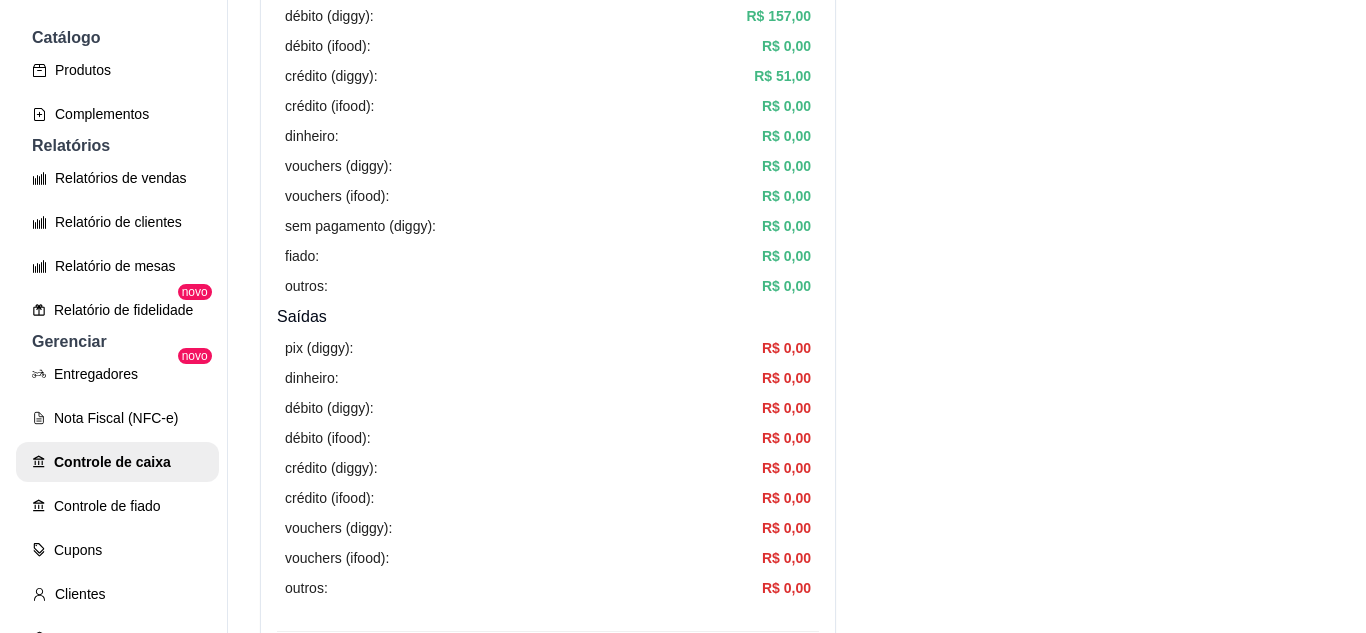 scroll, scrollTop: 0, scrollLeft: 0, axis: both 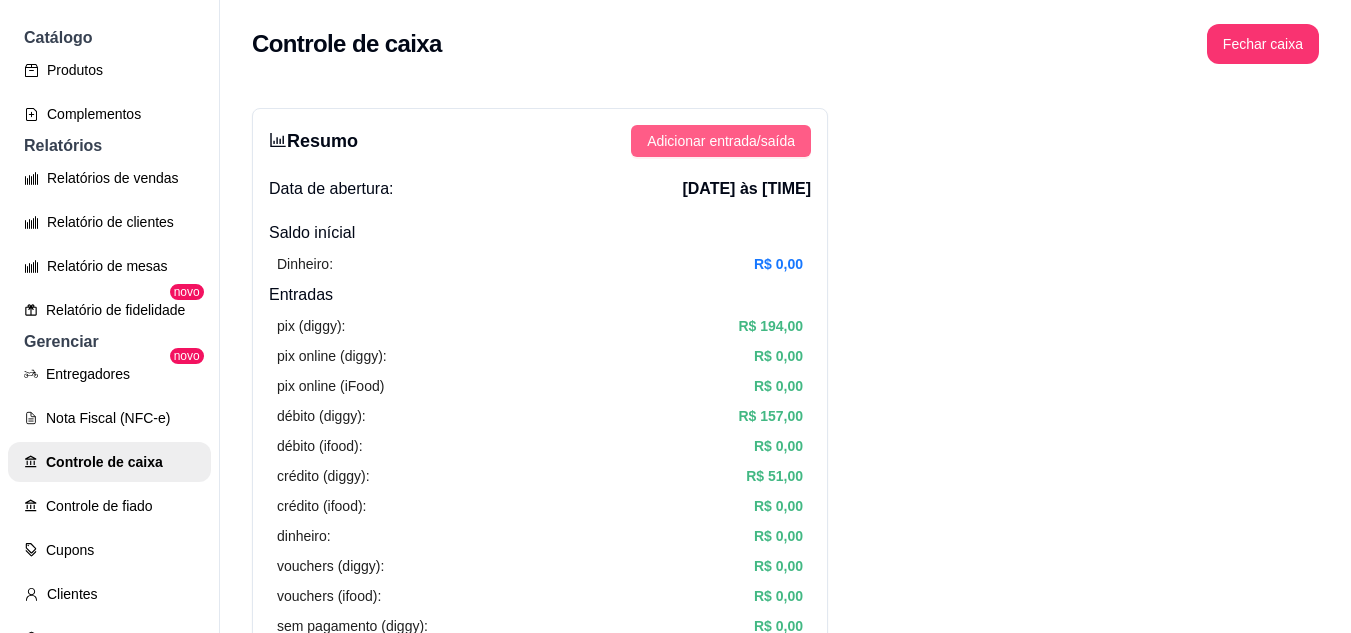 click on "Adicionar entrada/saída" at bounding box center (721, 141) 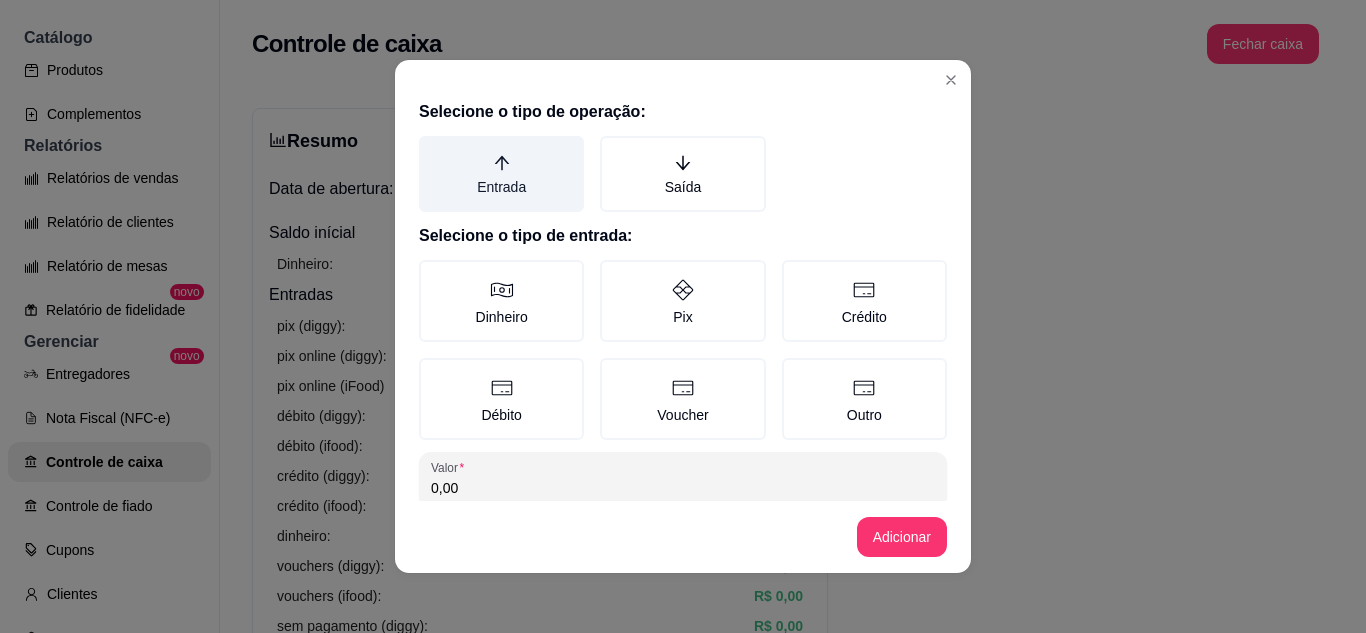 click on "Entrada" at bounding box center (501, 174) 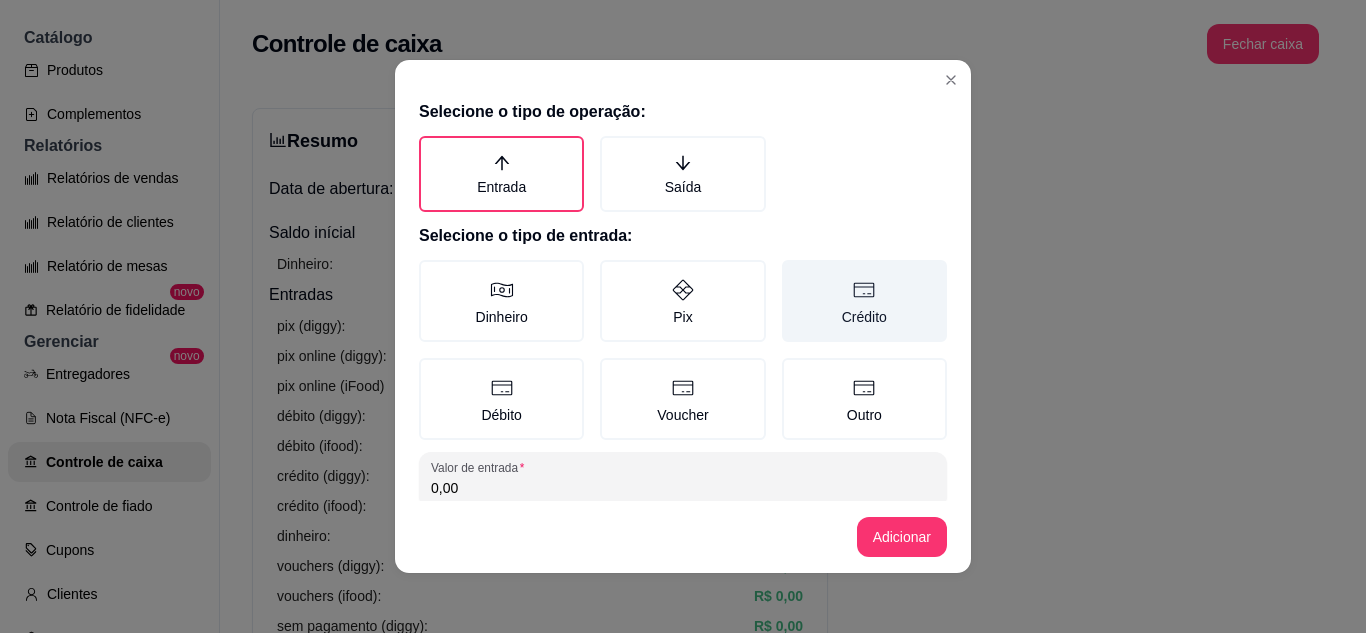 click 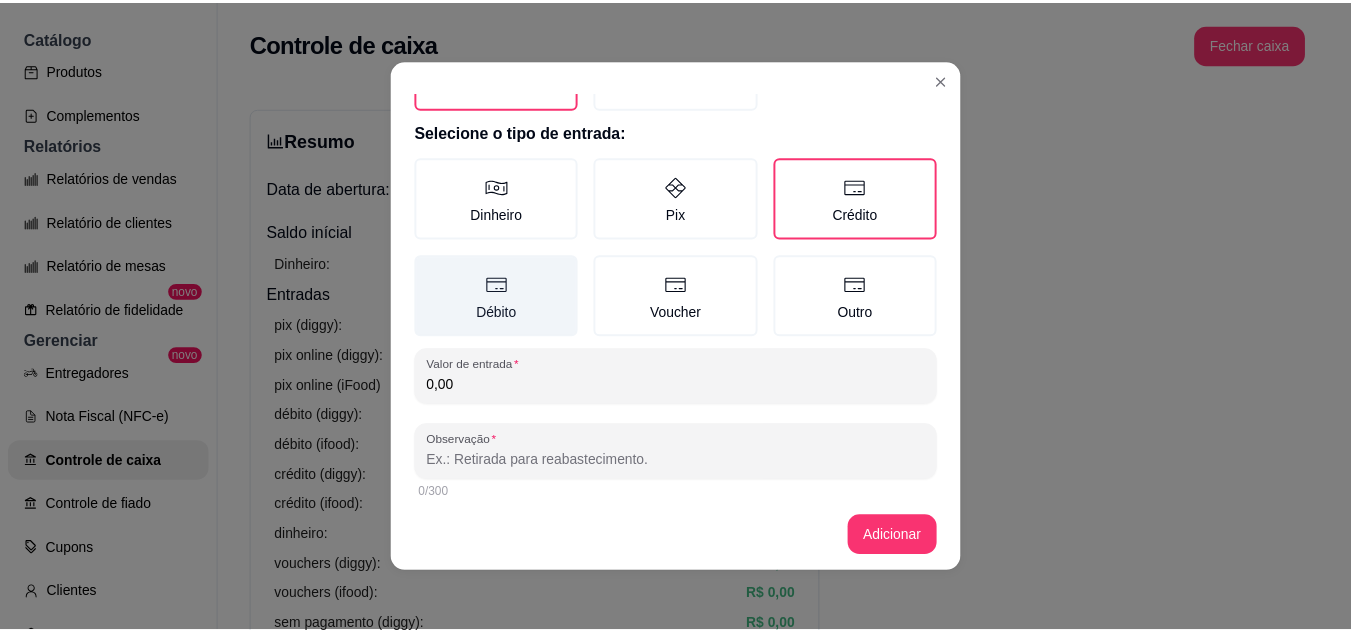scroll, scrollTop: 115, scrollLeft: 0, axis: vertical 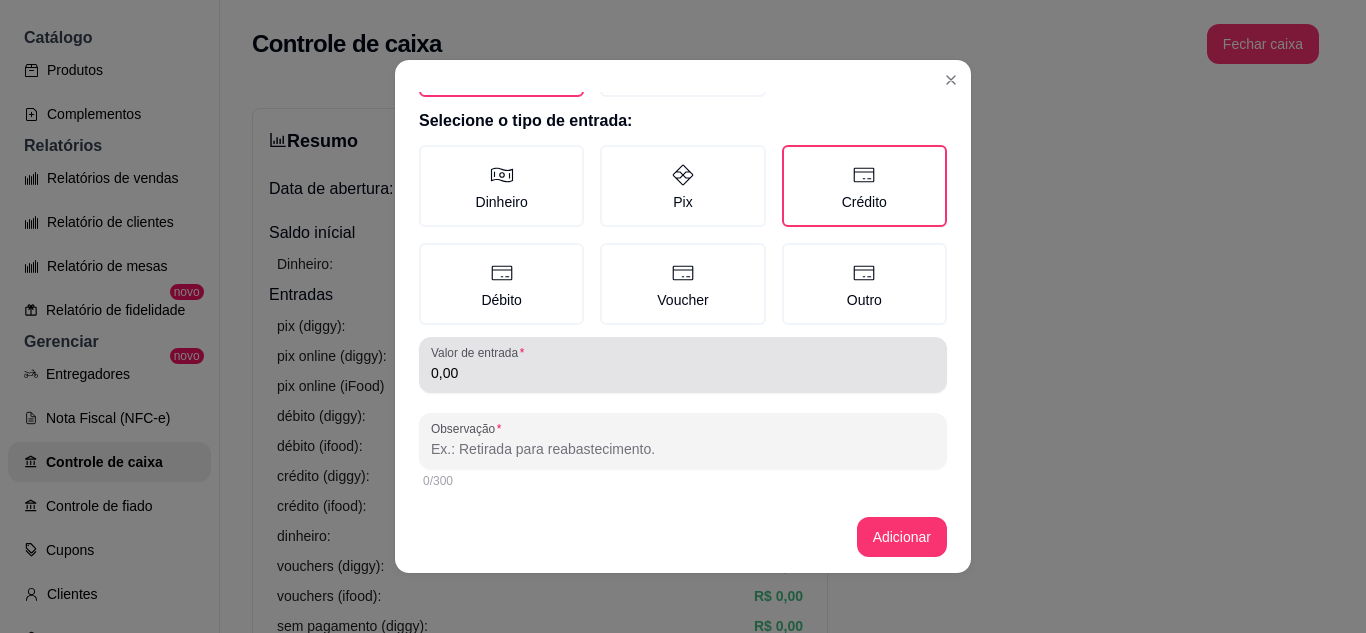 click on "0,00" at bounding box center (683, 373) 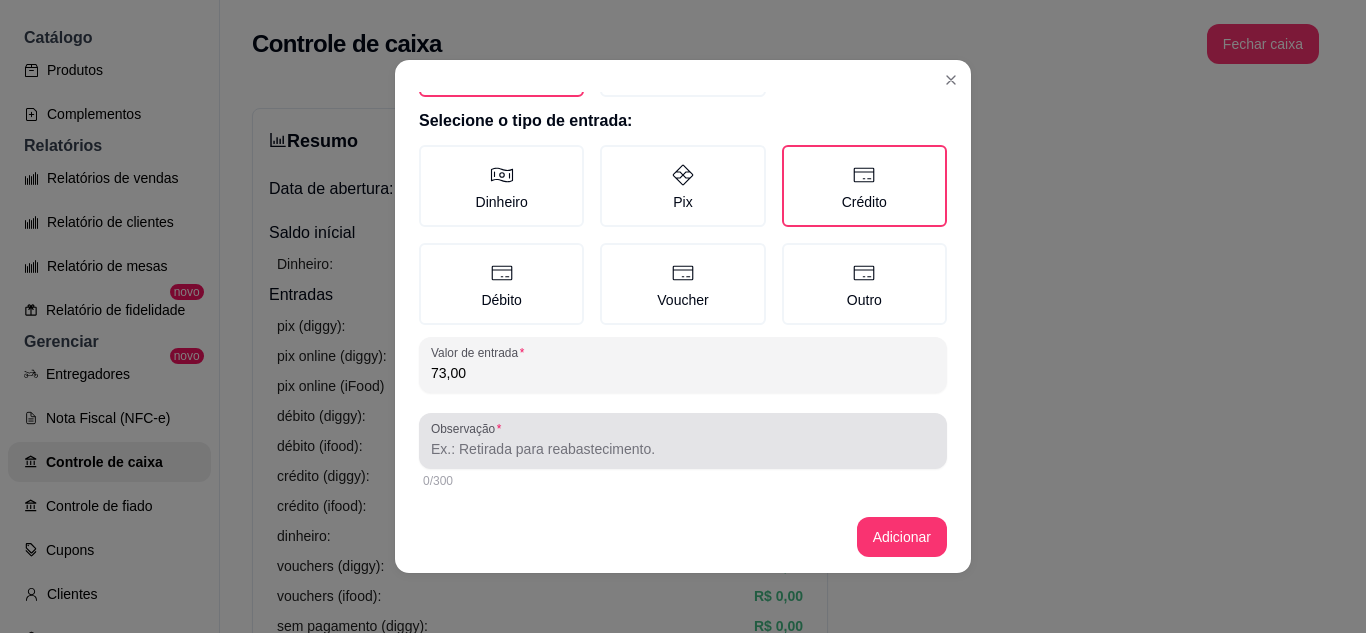 type on "73,00" 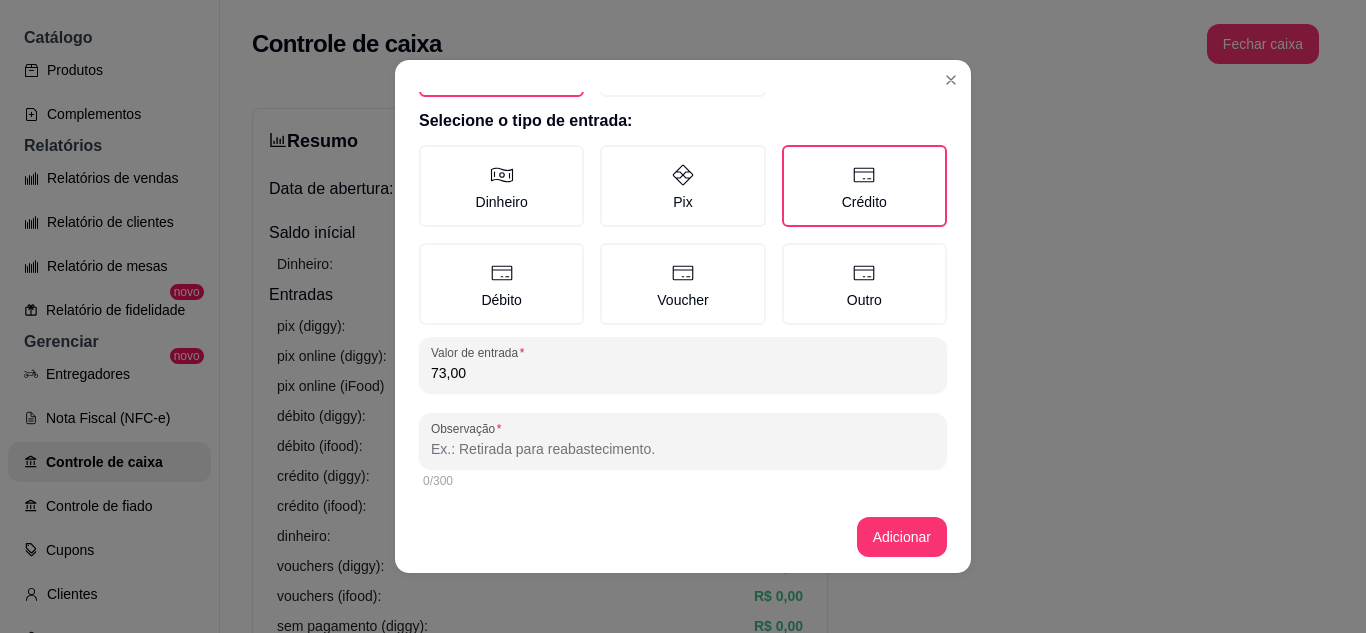 click on "Observação" at bounding box center (683, 449) 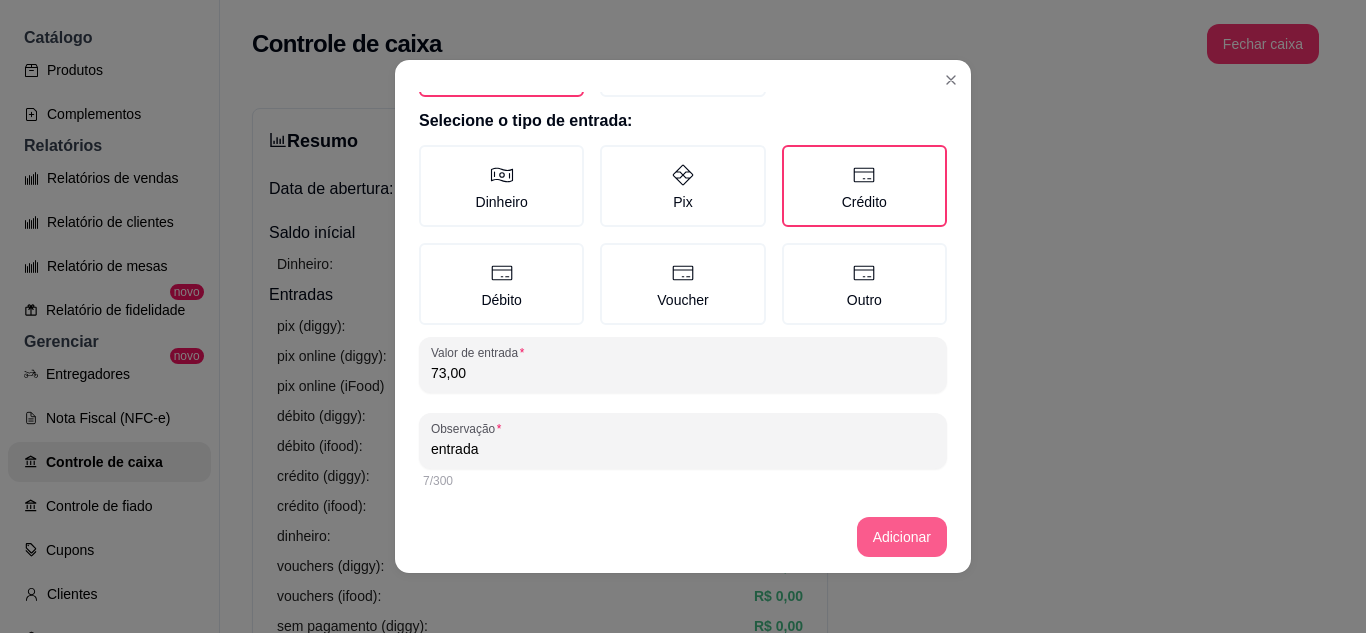 type on "entrada" 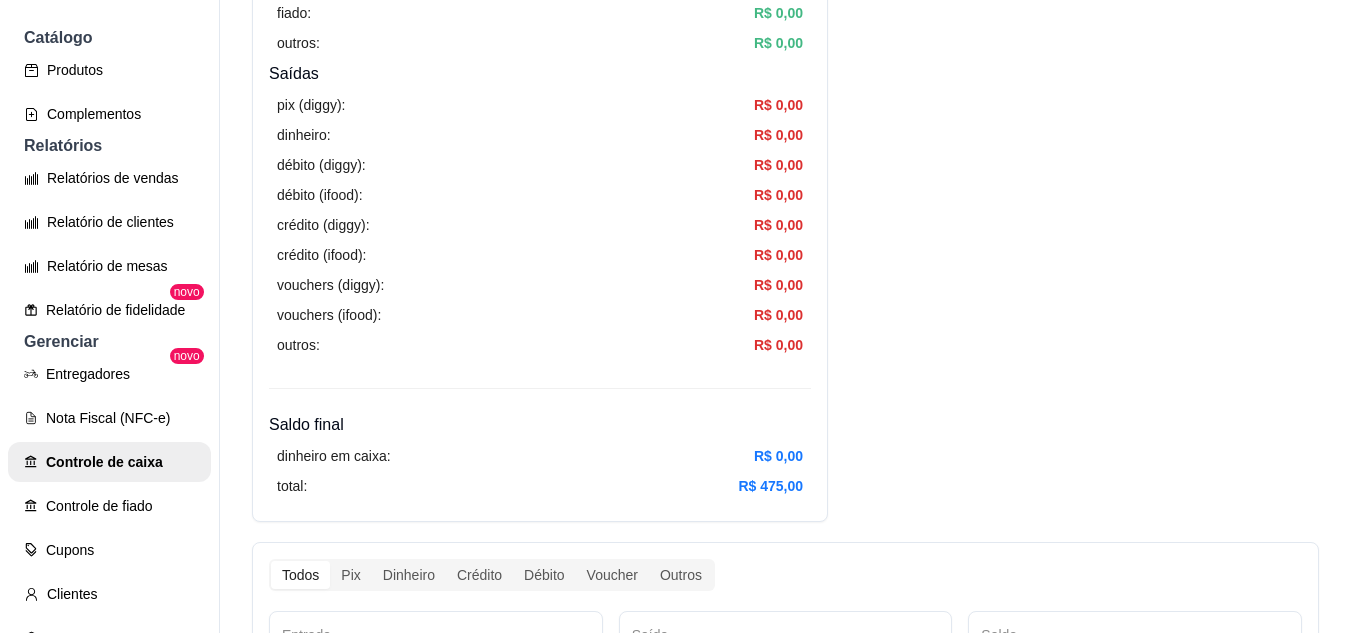 scroll, scrollTop: 700, scrollLeft: 0, axis: vertical 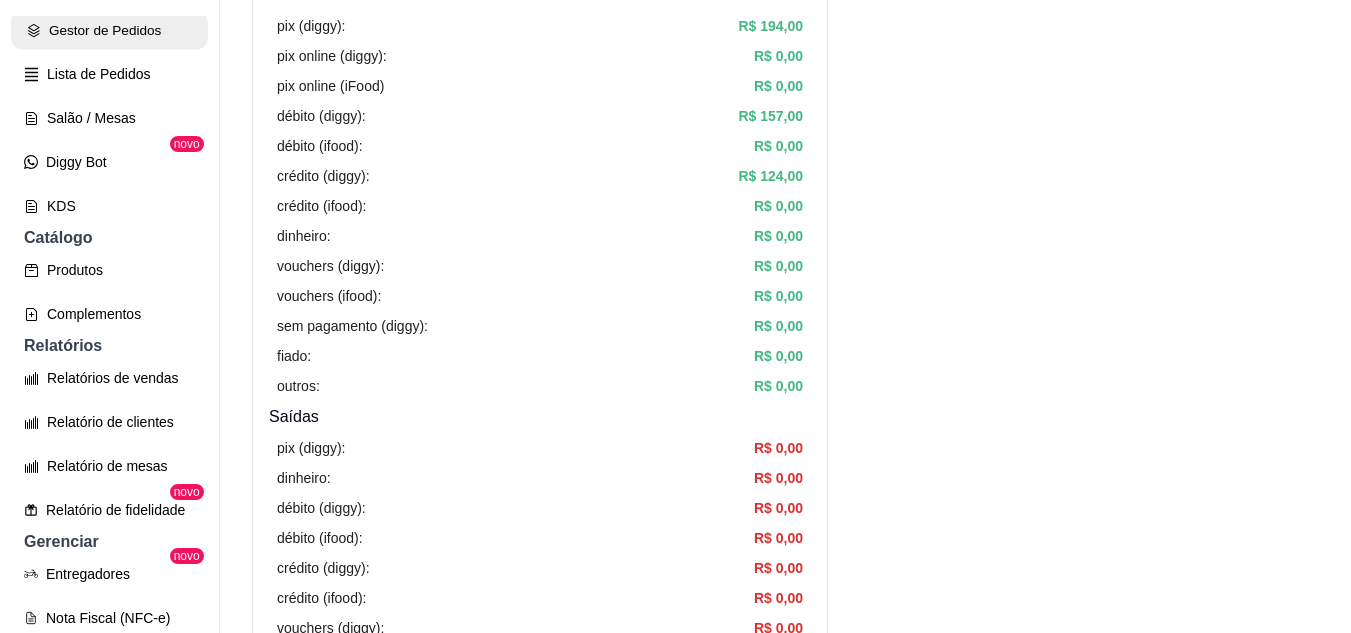 click on "Gestor de Pedidos" at bounding box center [109, 30] 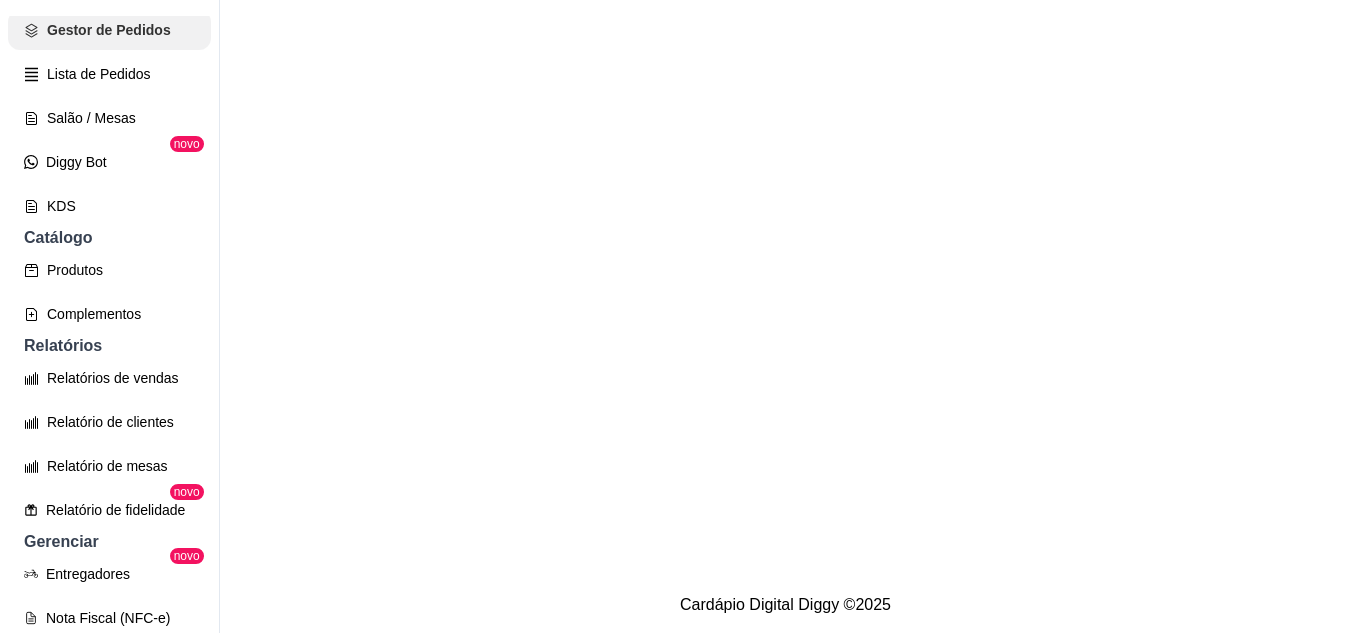 scroll, scrollTop: 0, scrollLeft: 0, axis: both 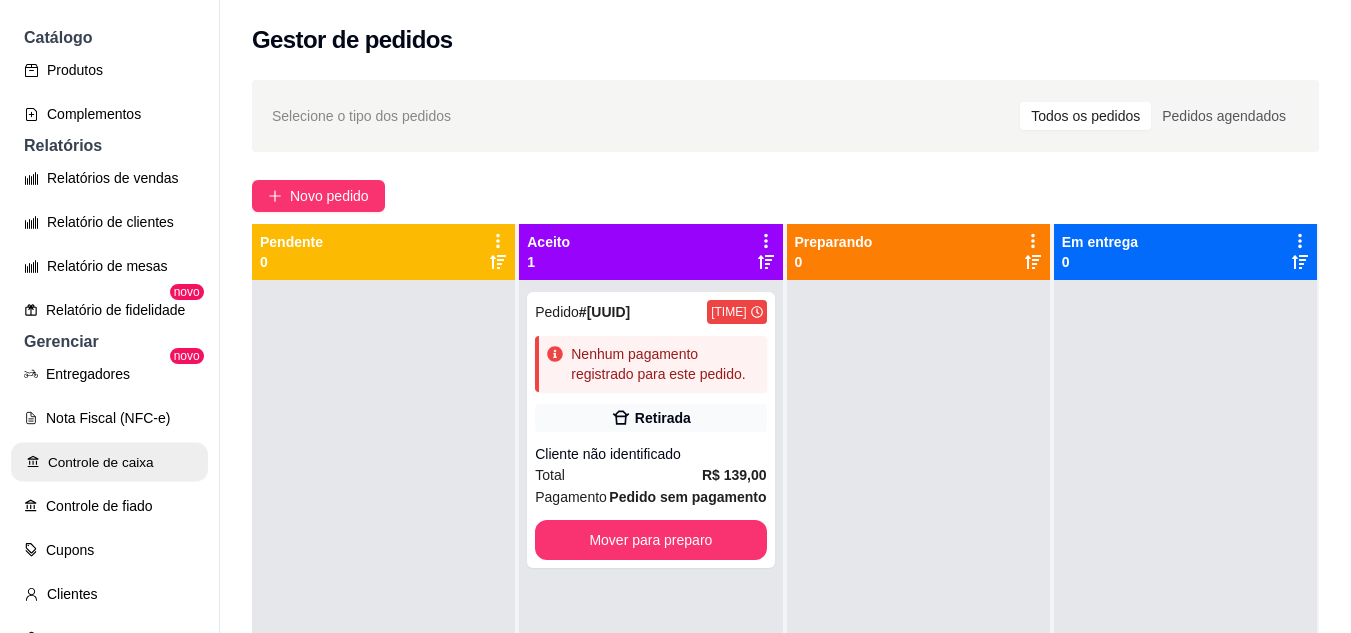 click on "Controle de caixa" at bounding box center (109, 462) 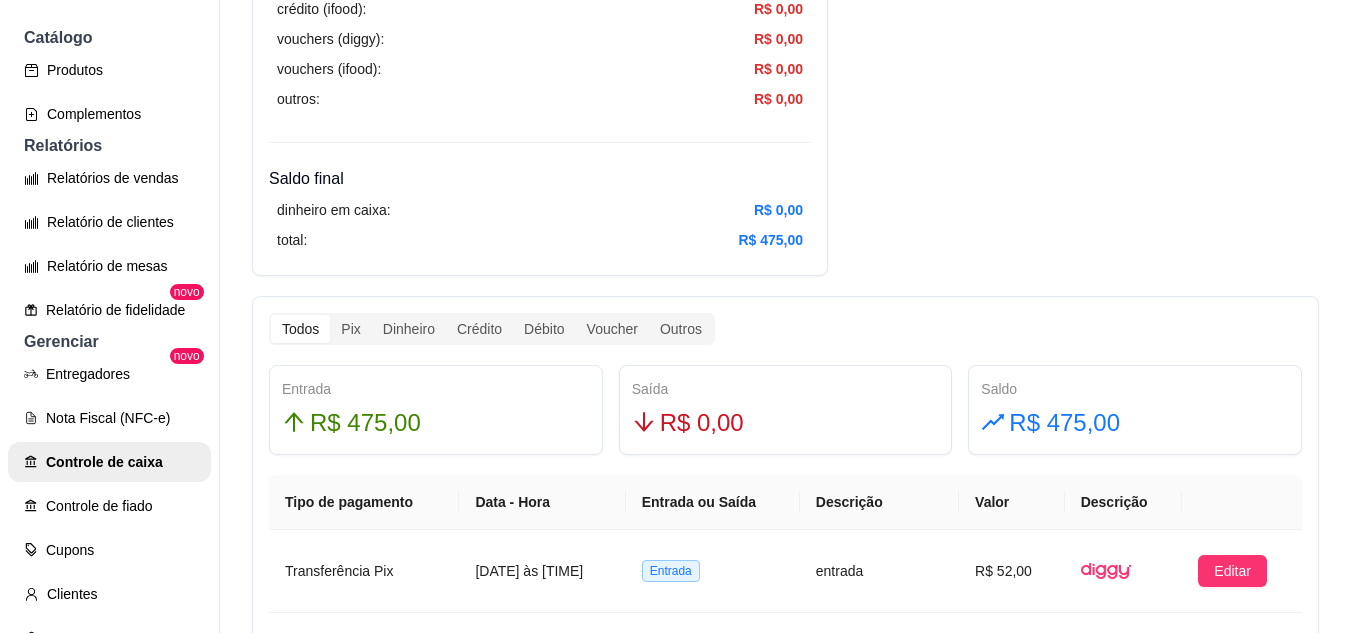 scroll, scrollTop: 1100, scrollLeft: 0, axis: vertical 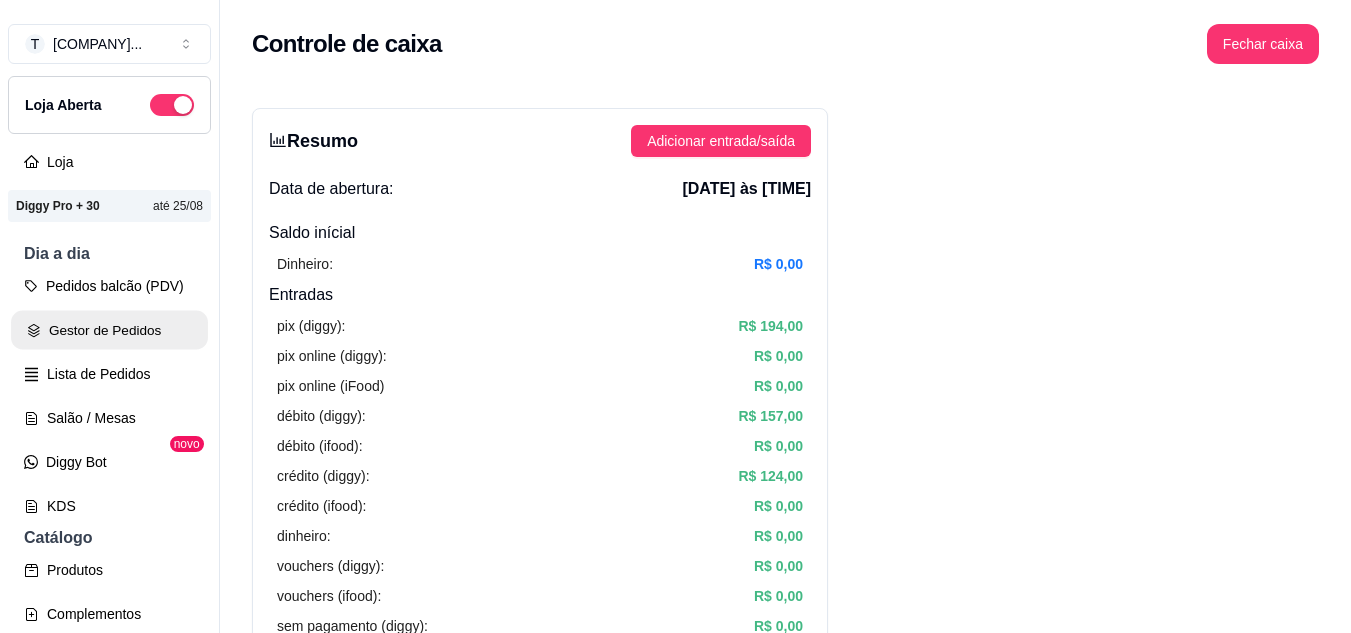 click on "Gestor de Pedidos" at bounding box center [109, 330] 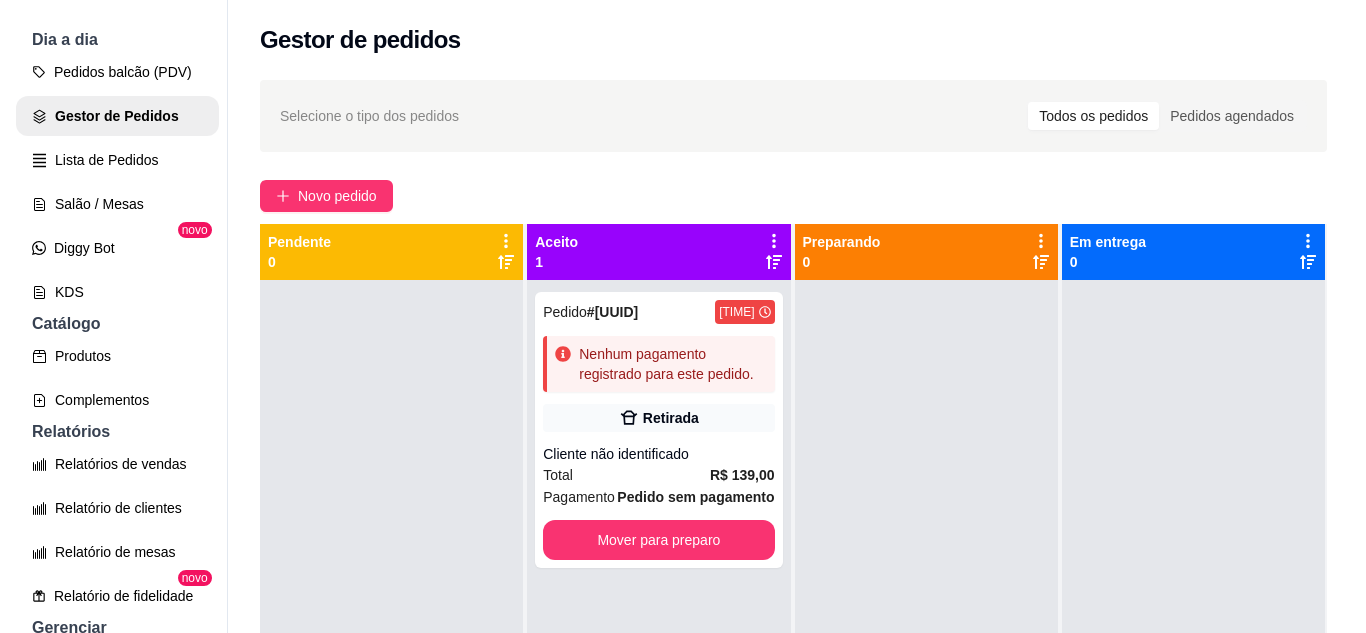 scroll, scrollTop: 100, scrollLeft: 0, axis: vertical 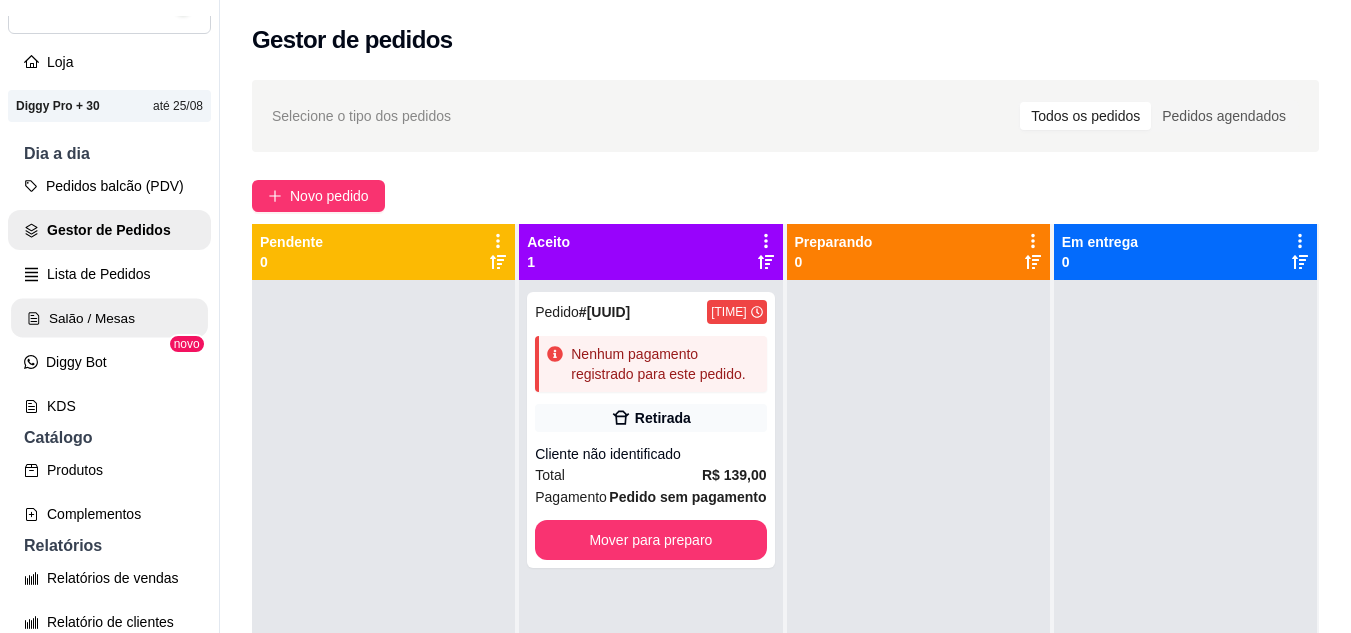 click on "Salão / Mesas" at bounding box center [109, 318] 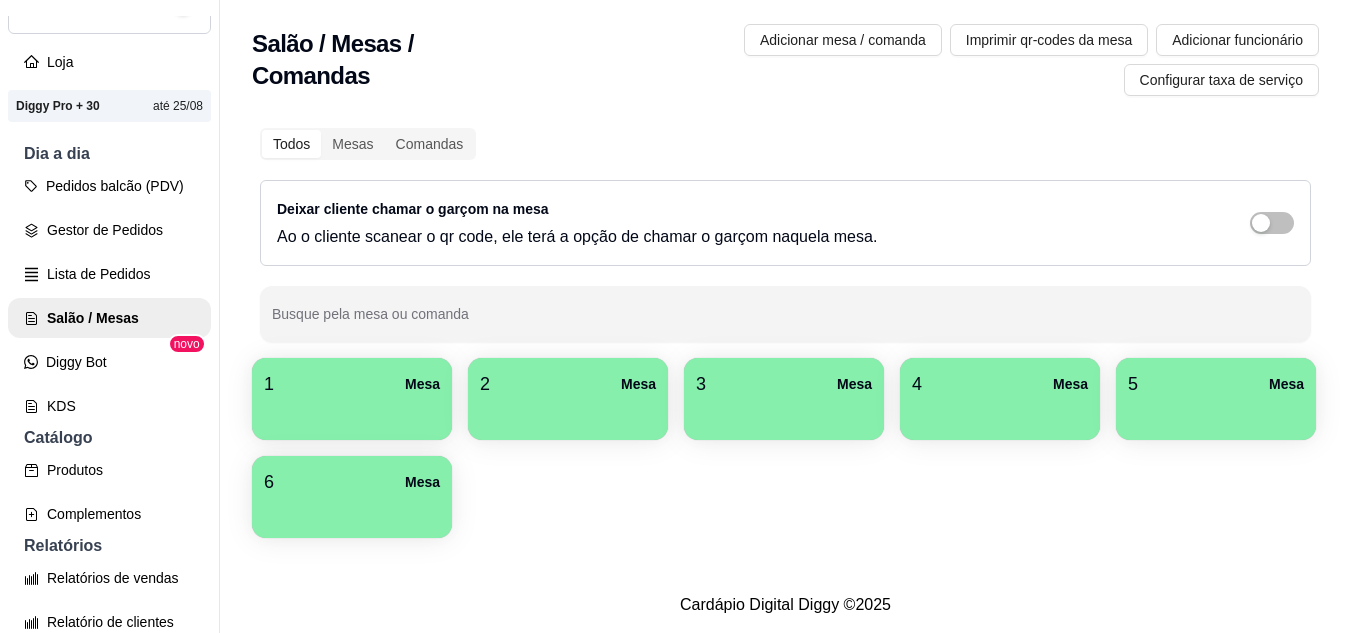 click on "1 Mesa" at bounding box center (352, 384) 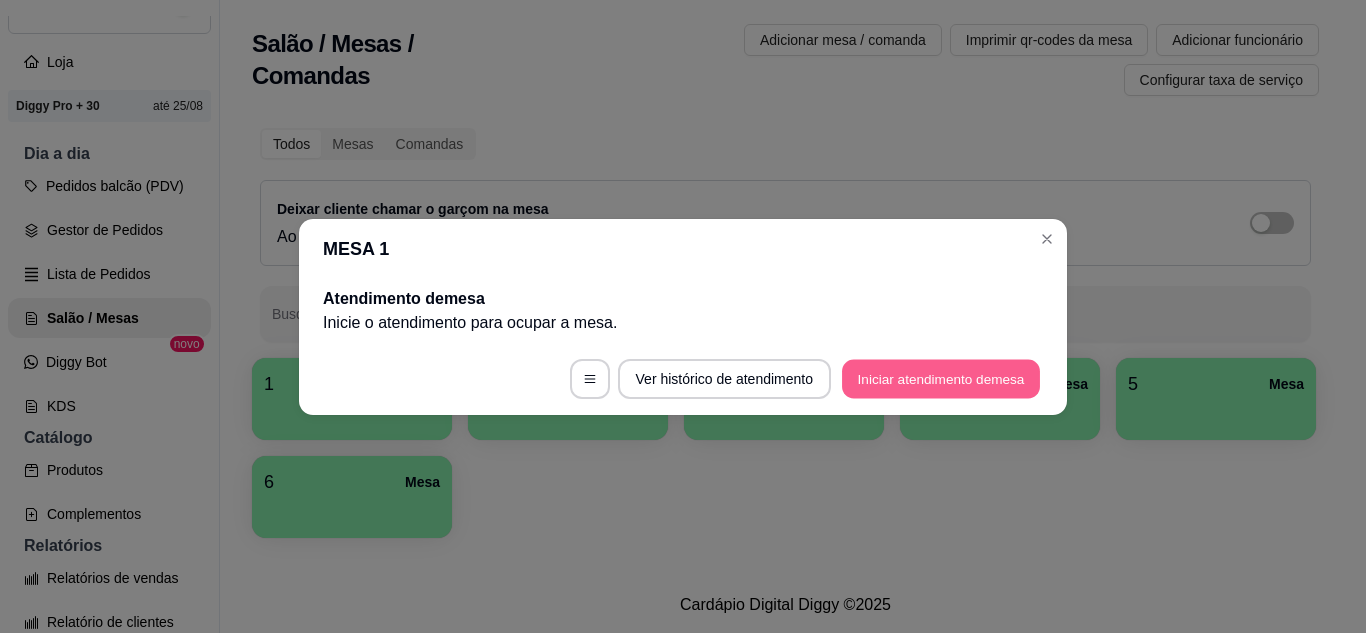 click on "Iniciar atendimento de  mesa" at bounding box center (941, 378) 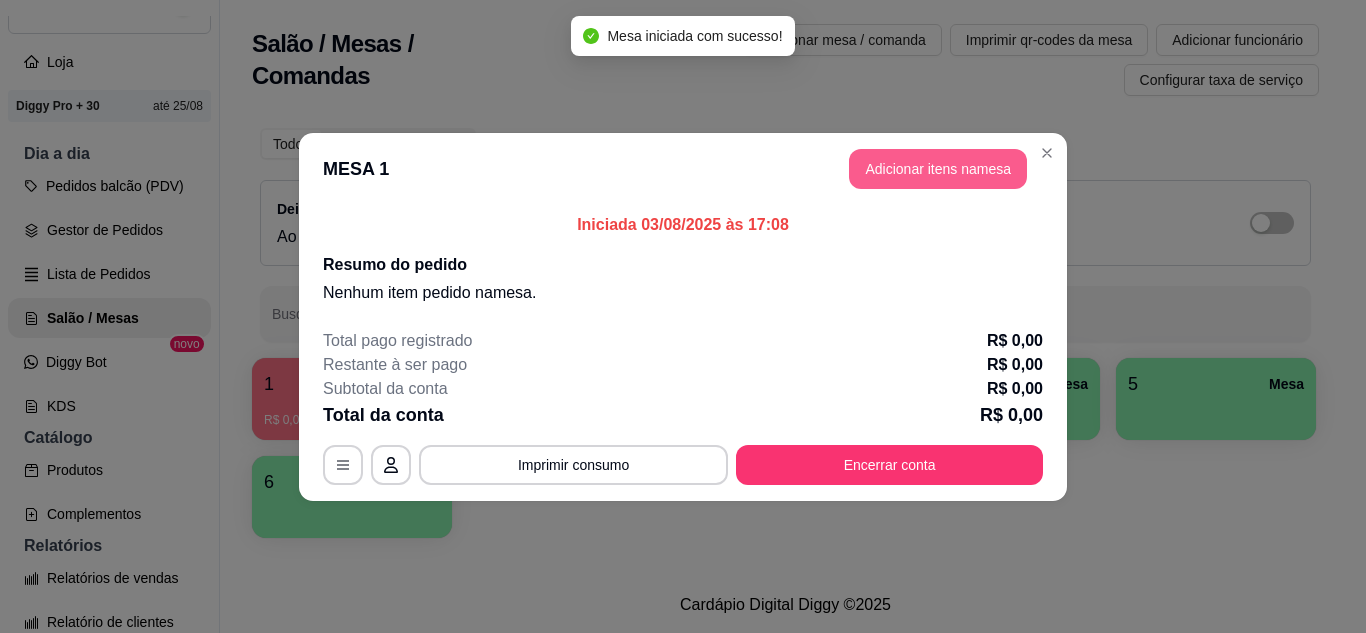 click on "Adicionar itens na  mesa" at bounding box center [938, 169] 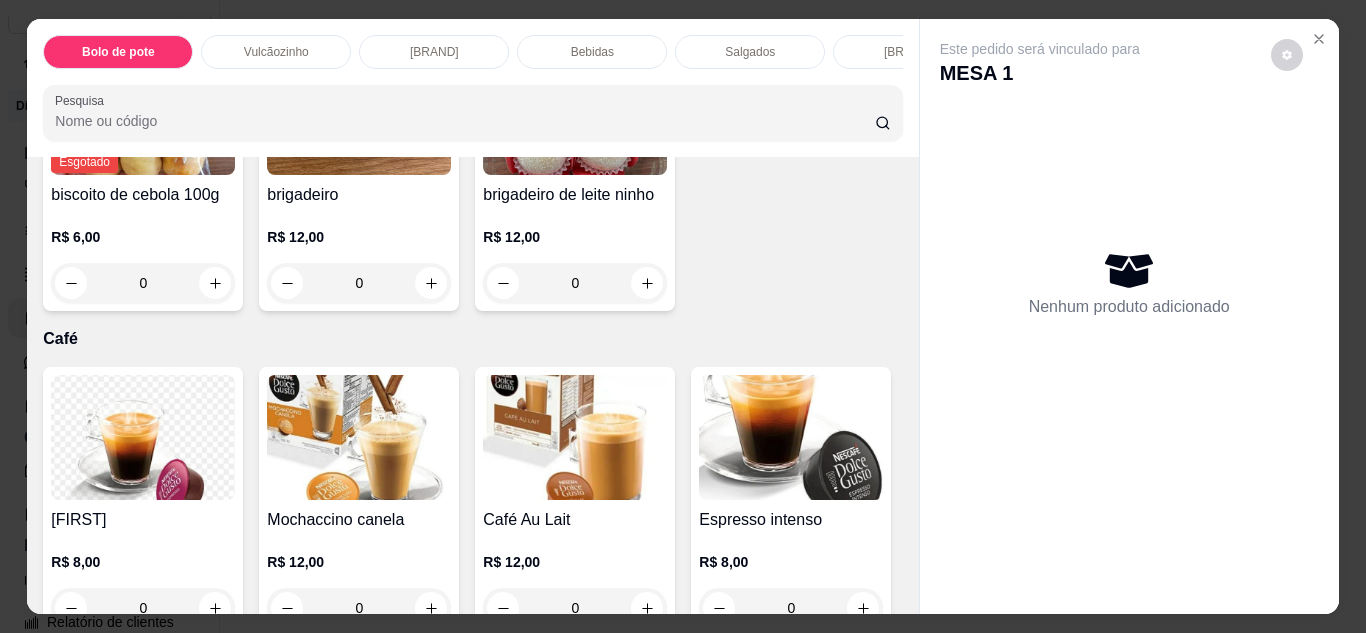 scroll, scrollTop: 3500, scrollLeft: 0, axis: vertical 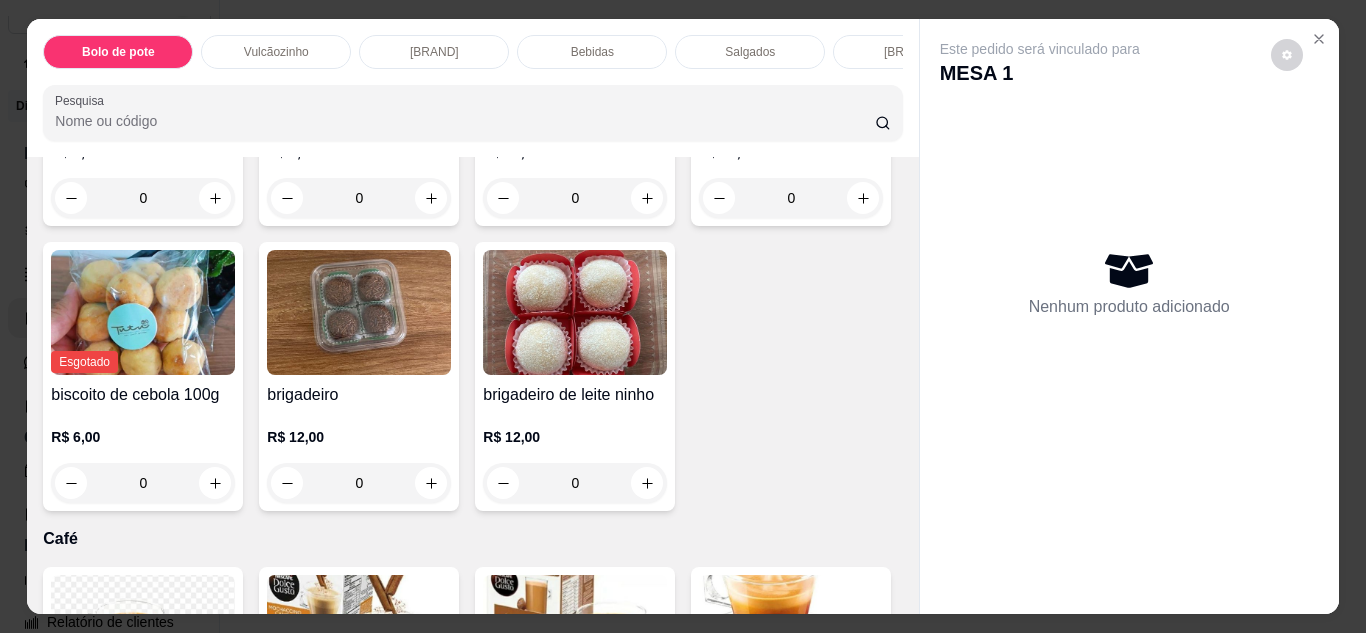 click 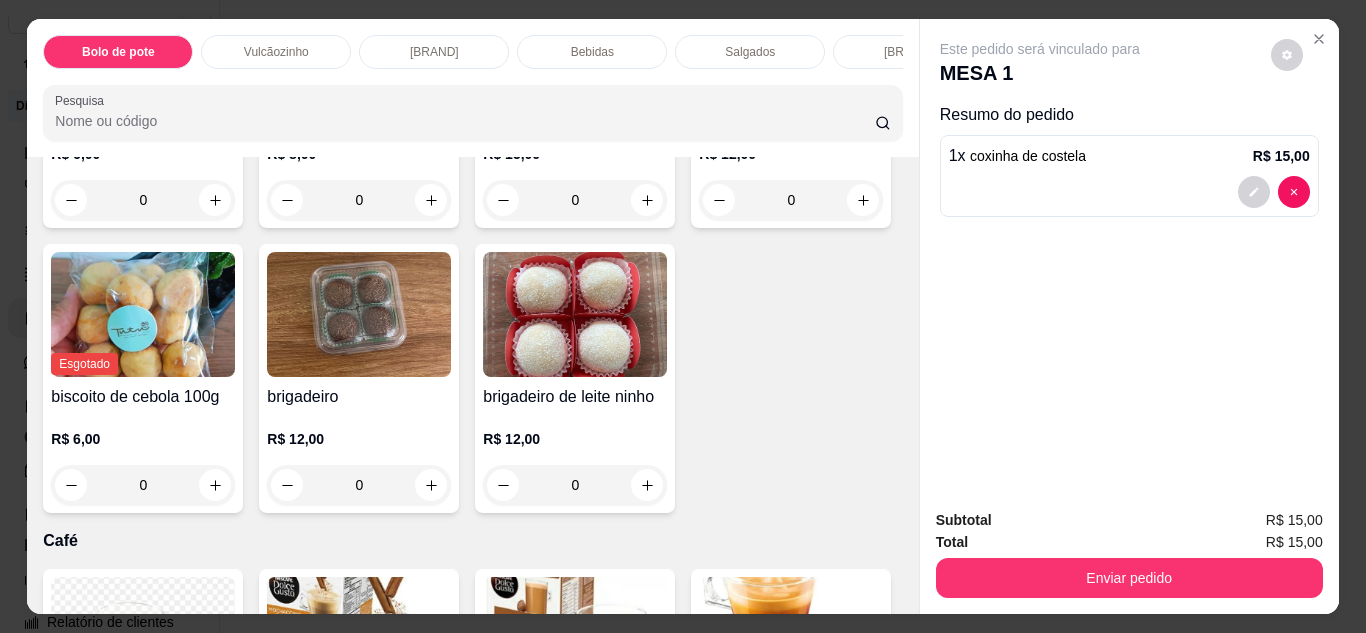 click 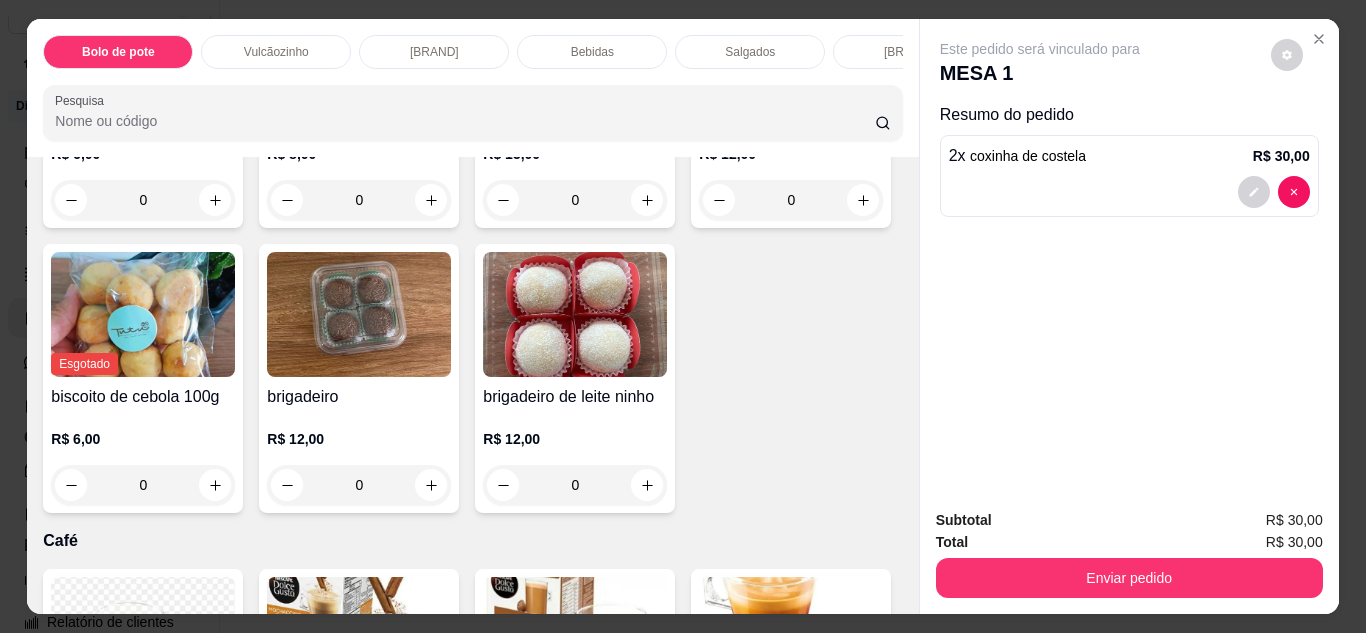 click 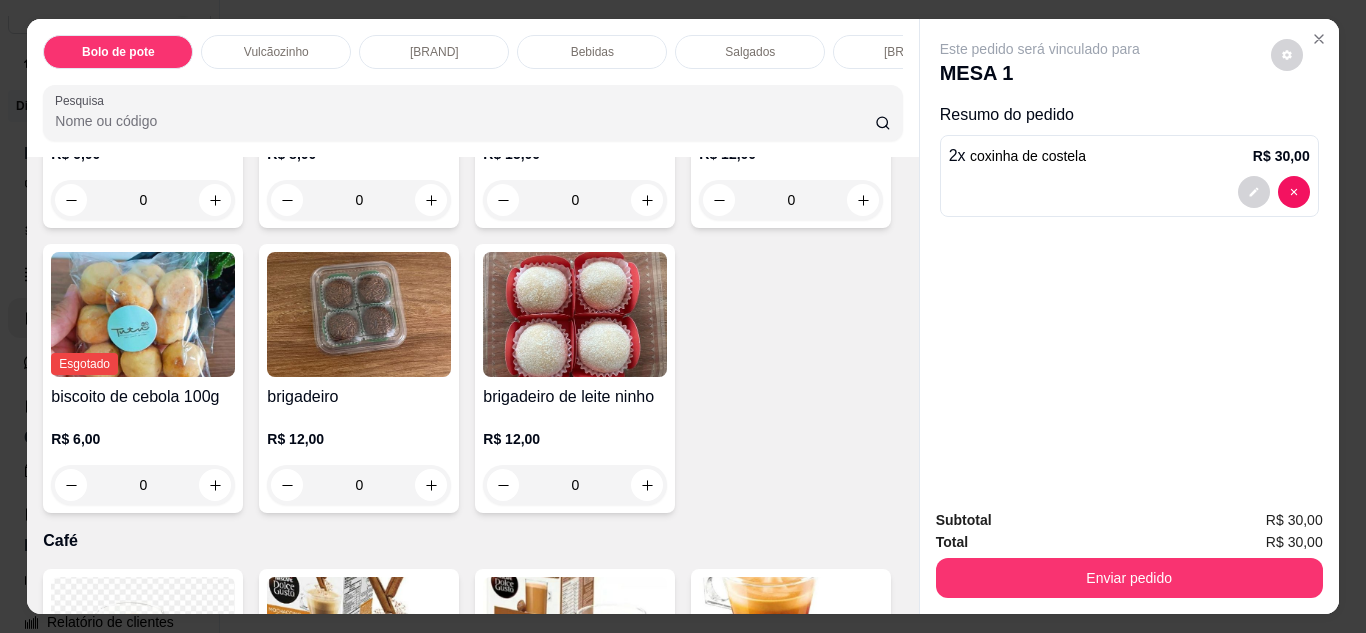 type on "3" 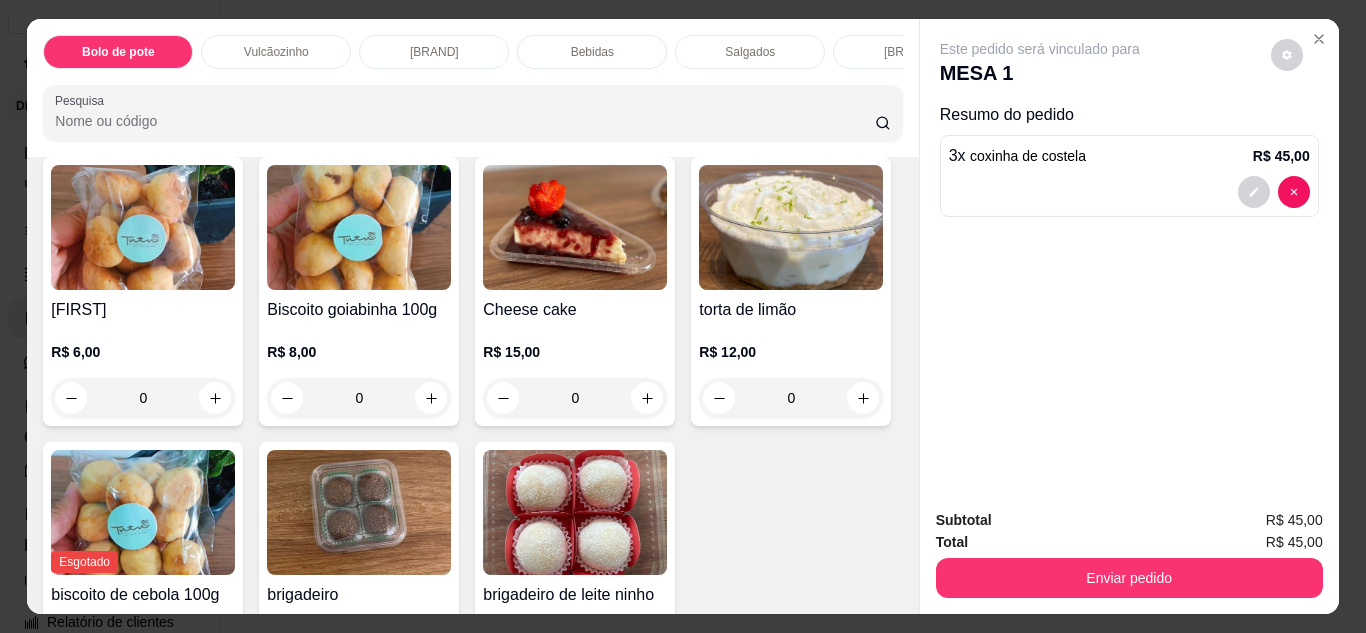 scroll, scrollTop: 3300, scrollLeft: 0, axis: vertical 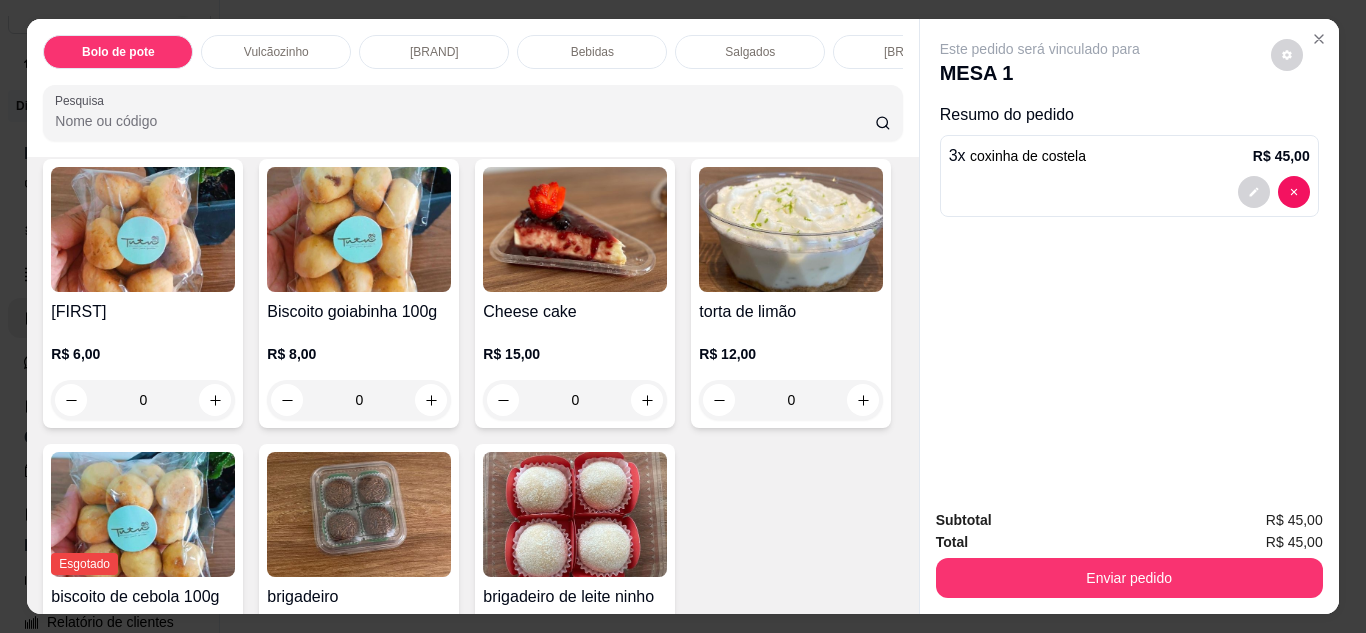 click at bounding box center (647, -212) 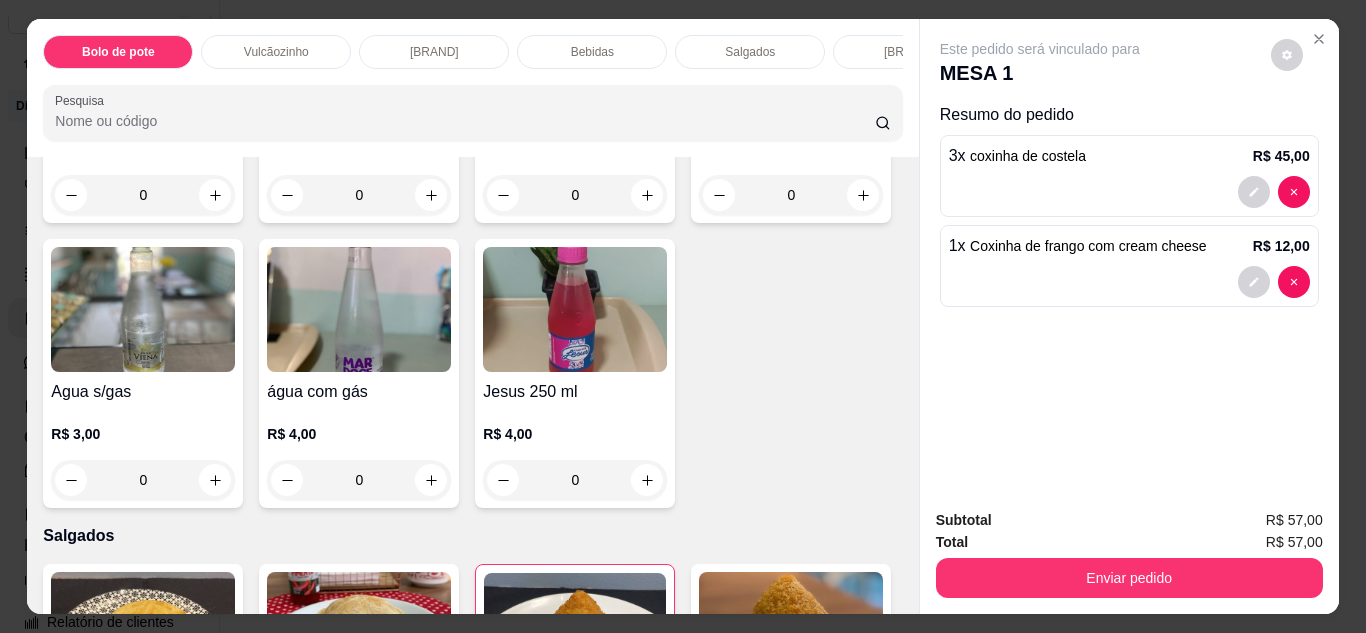 scroll, scrollTop: 2255, scrollLeft: 0, axis: vertical 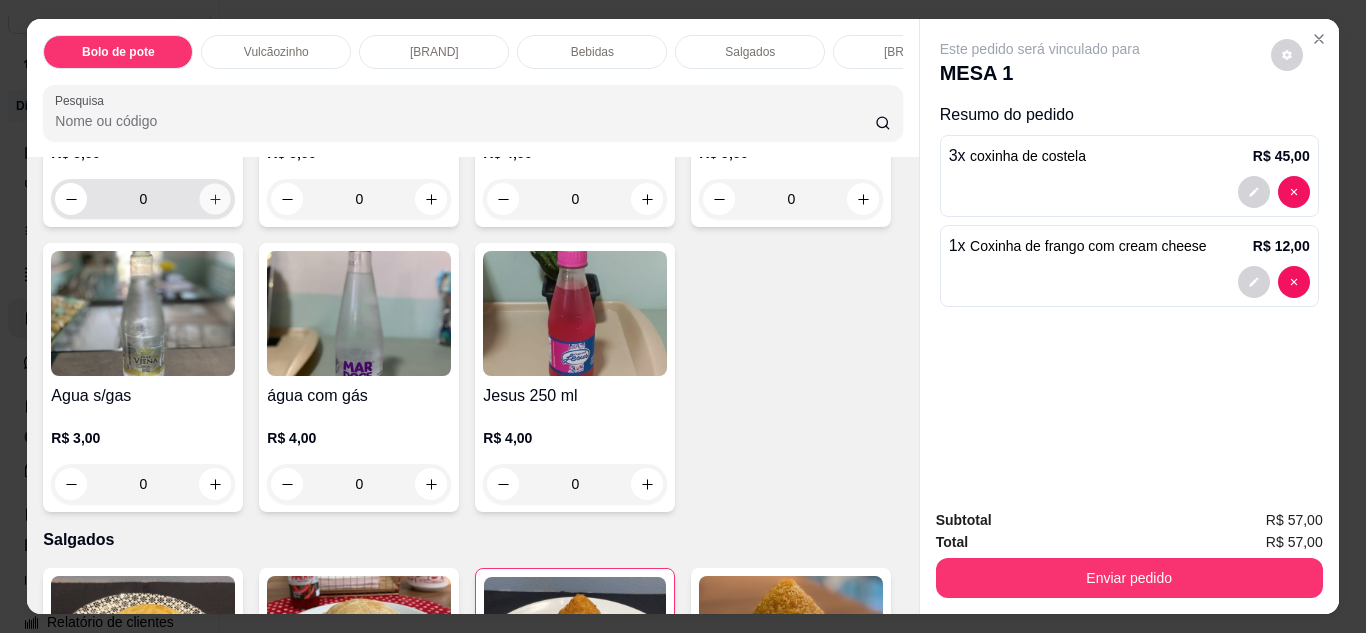 click 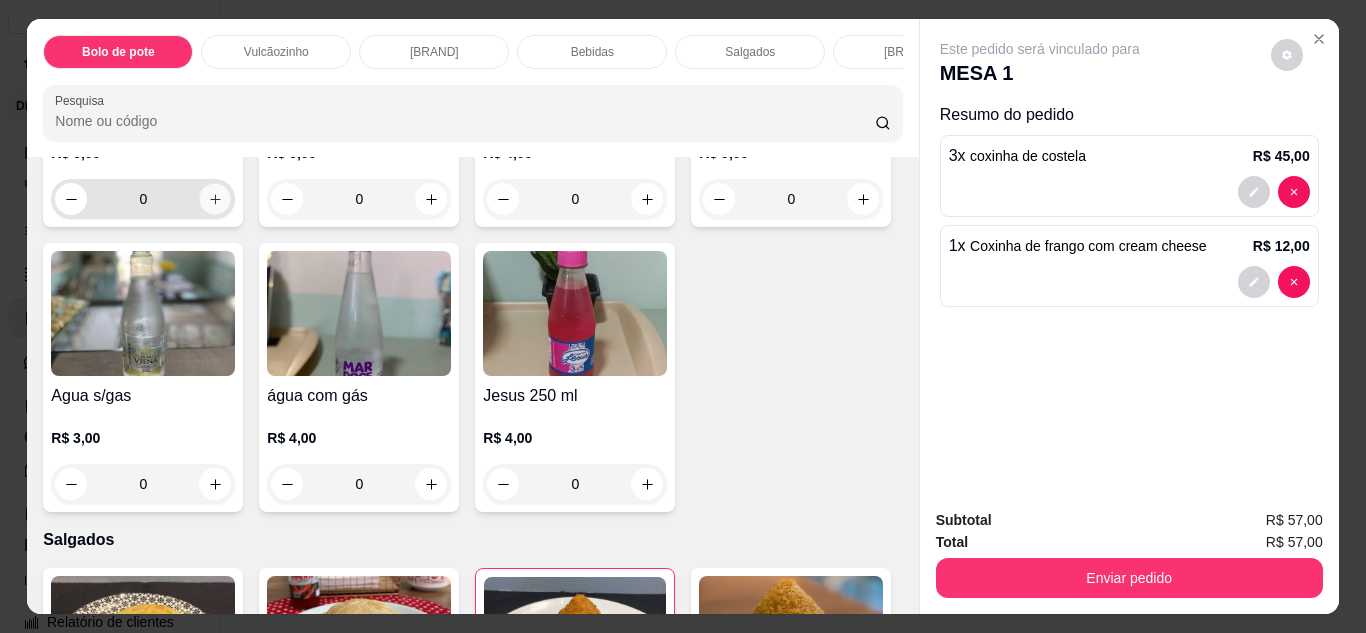 type on "1" 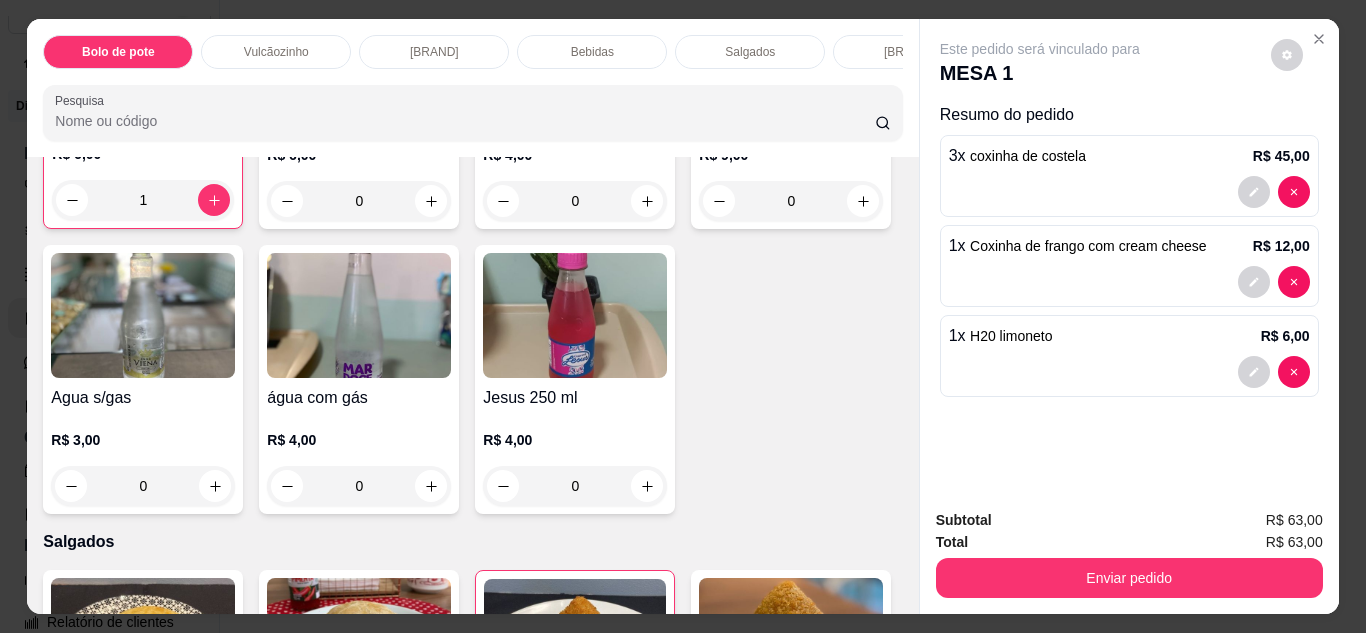 click 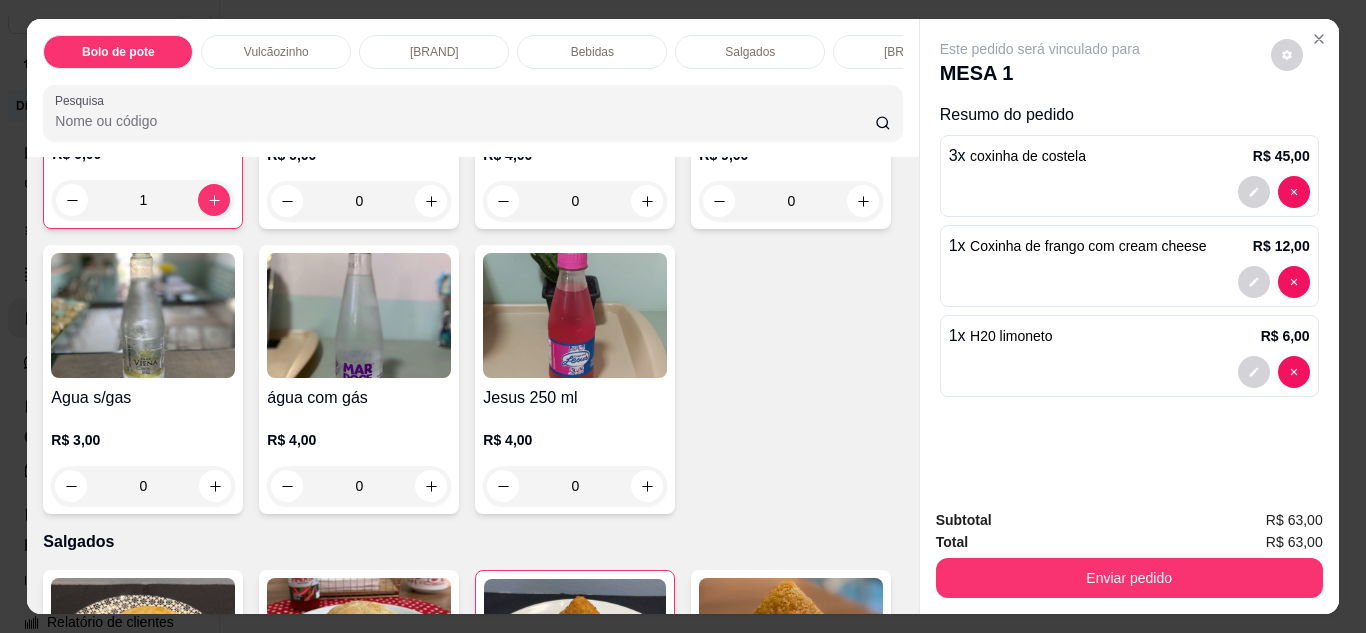 type on "1" 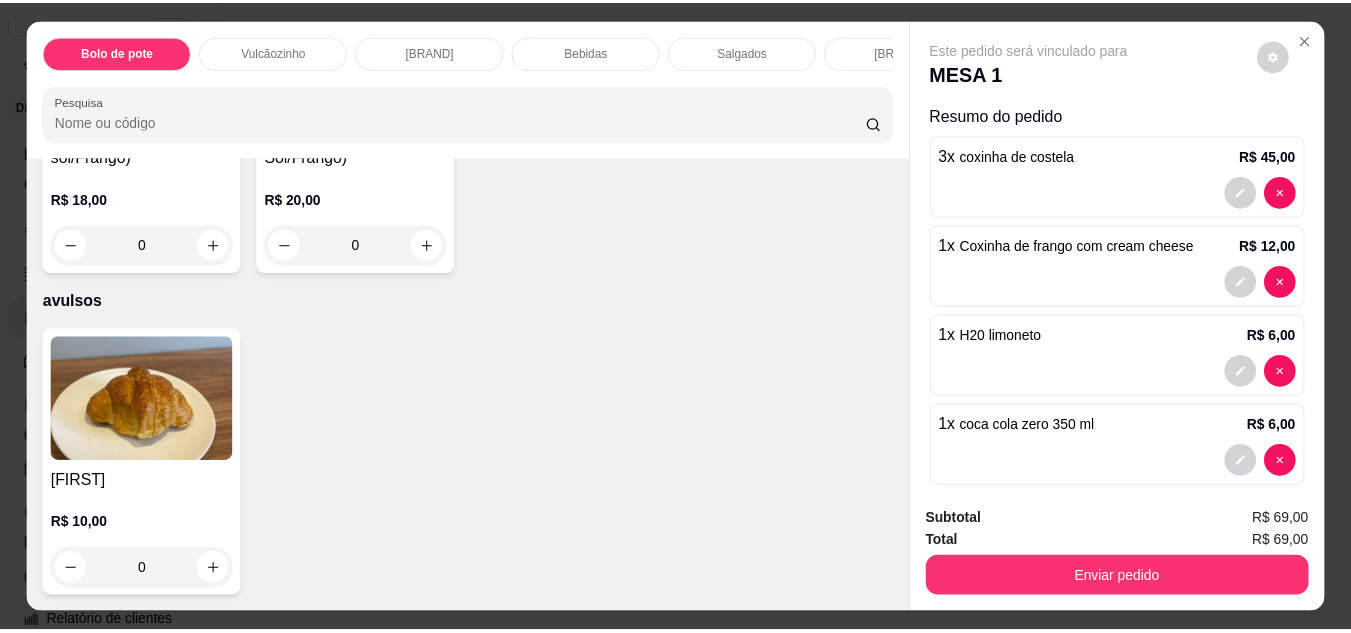 scroll, scrollTop: 5955, scrollLeft: 0, axis: vertical 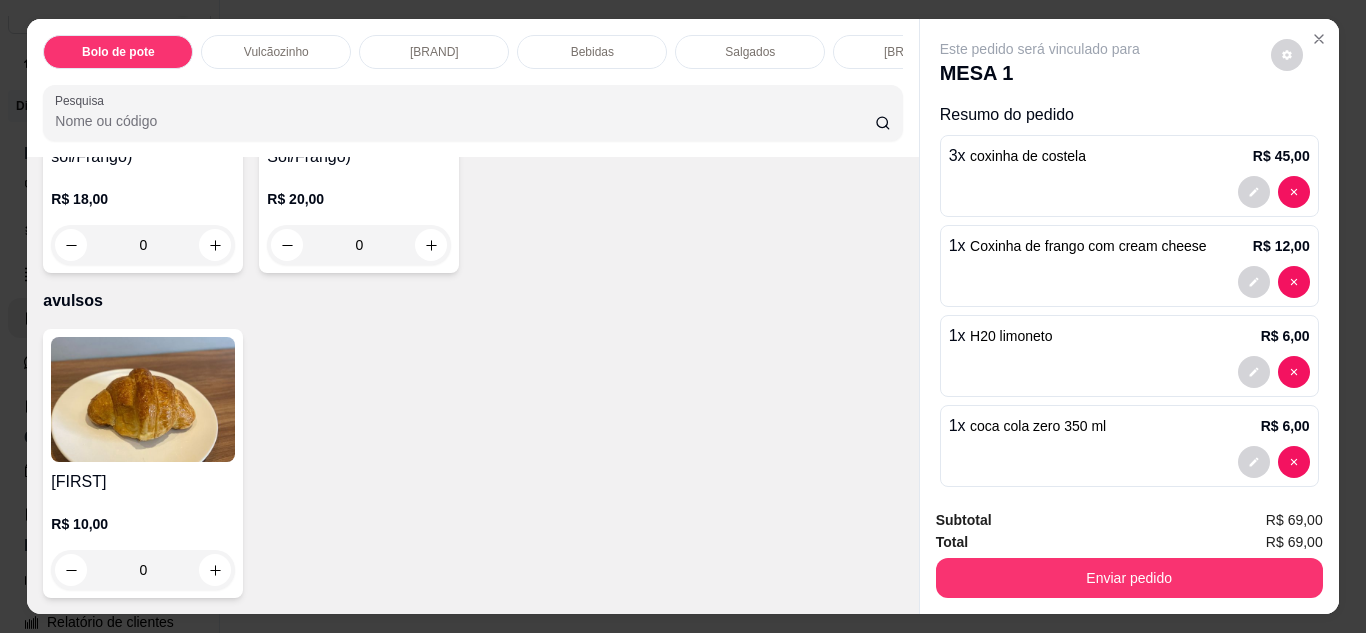 click 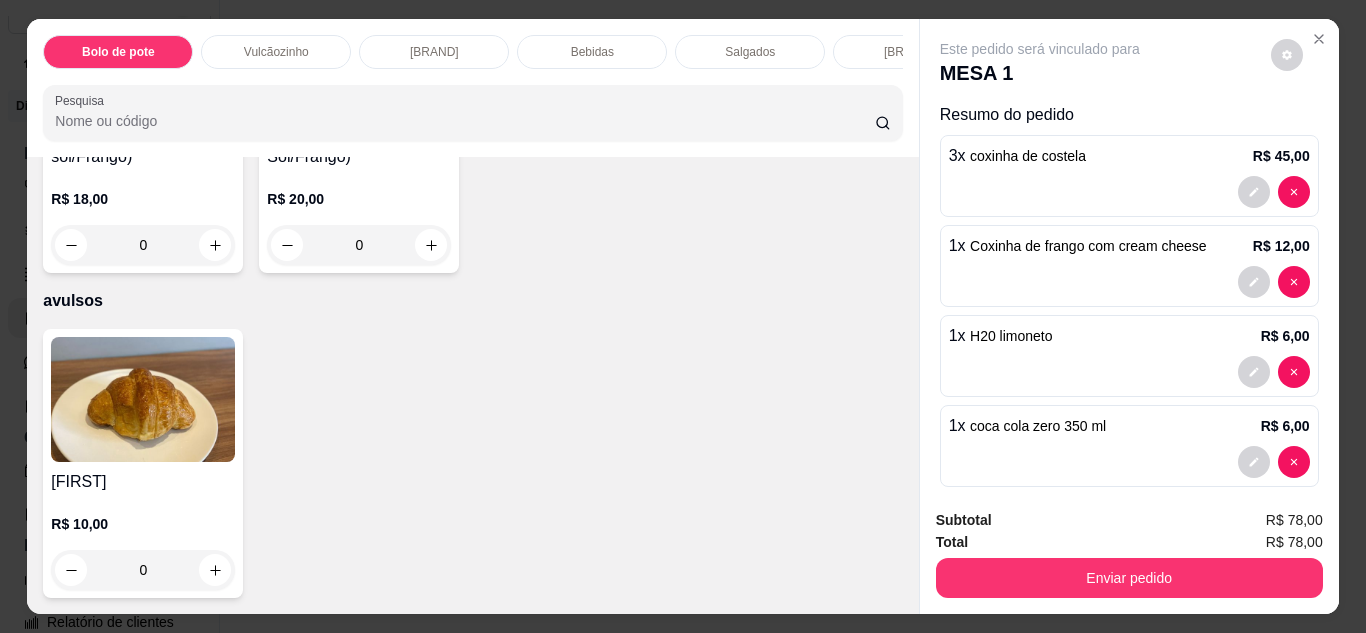 click 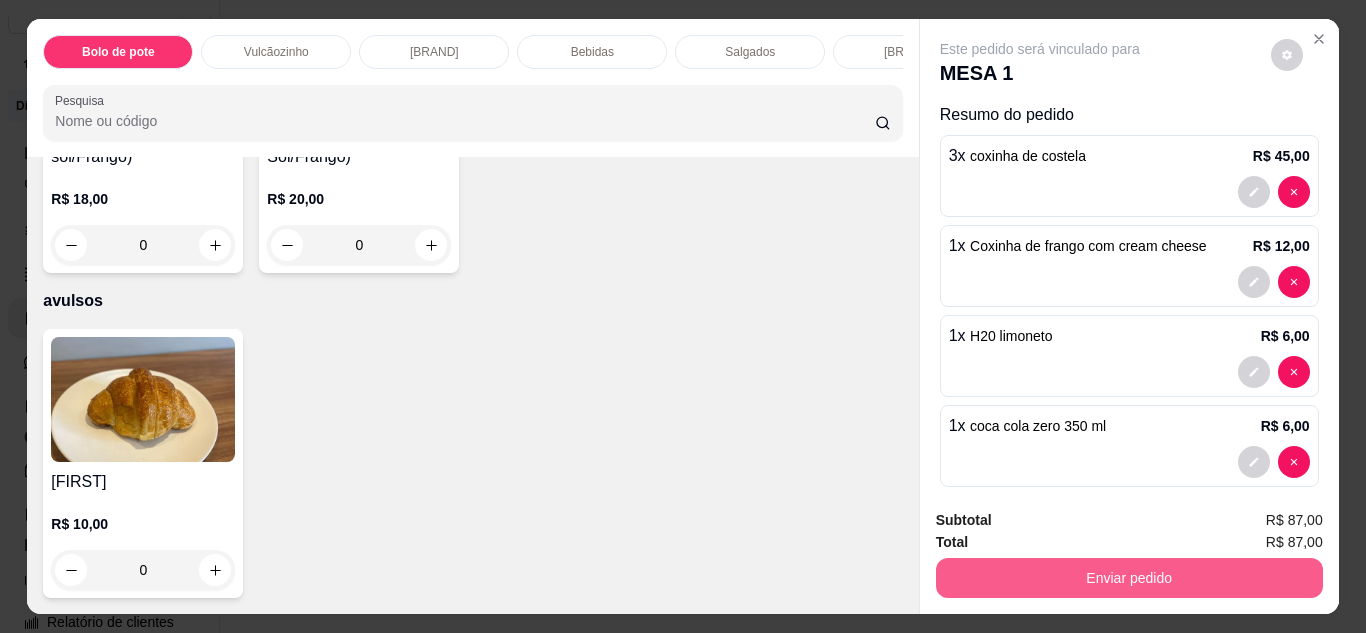 click on "Enviar pedido" at bounding box center [1129, 578] 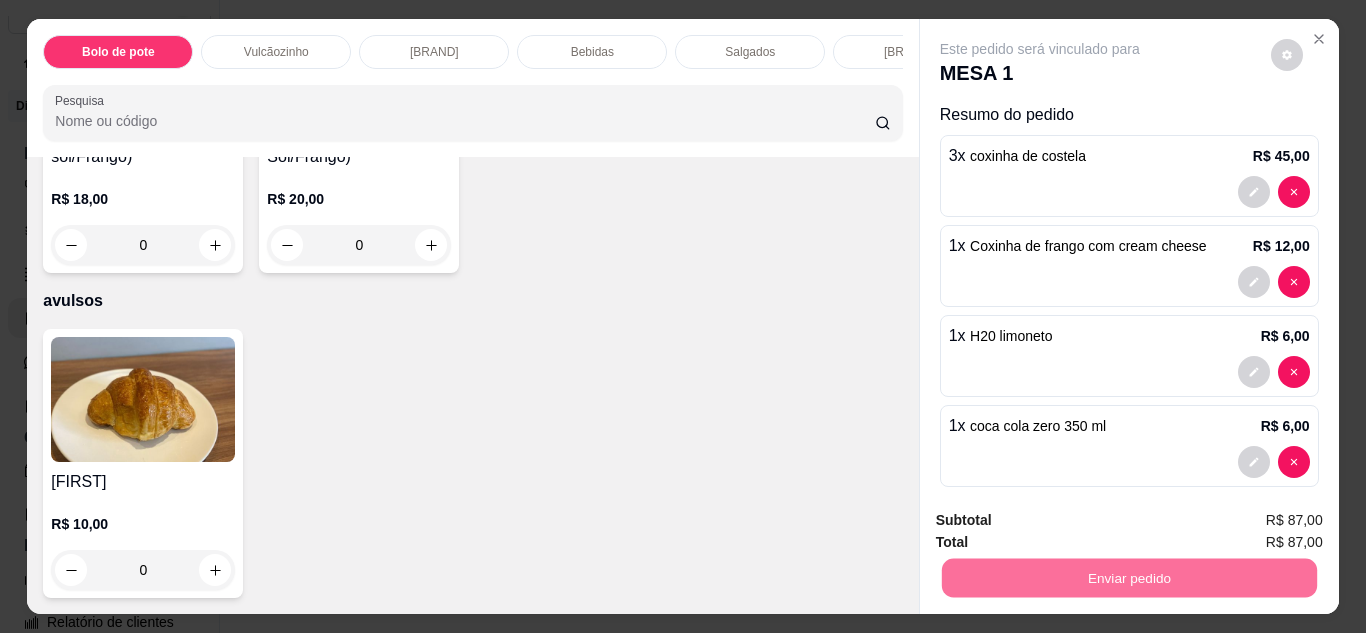 click on "Não registrar e enviar pedido" at bounding box center (1063, 521) 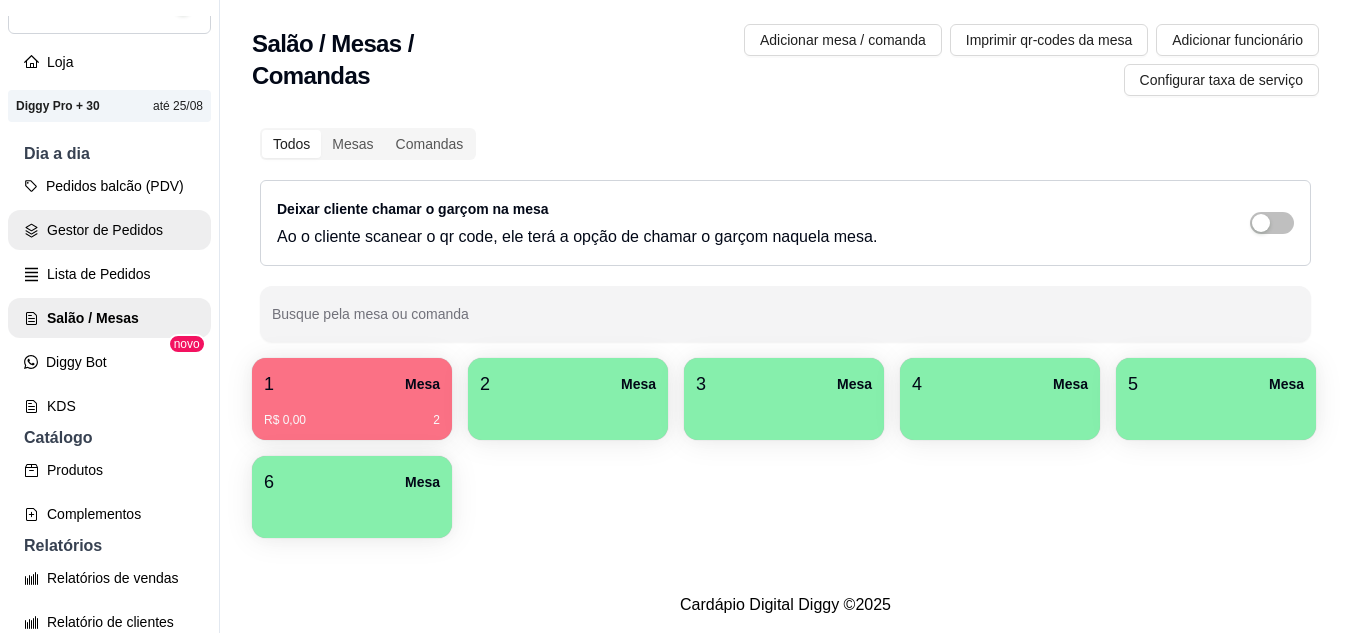 click on "Gestor de Pedidos" at bounding box center (109, 230) 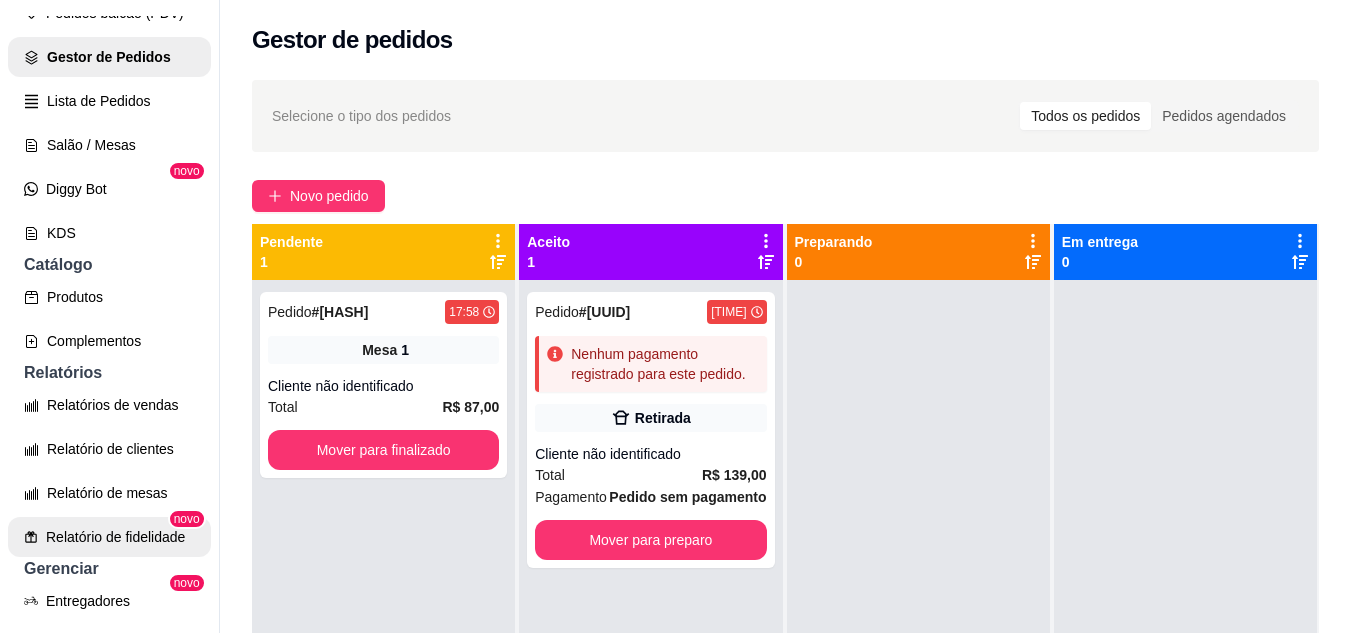 scroll, scrollTop: 600, scrollLeft: 0, axis: vertical 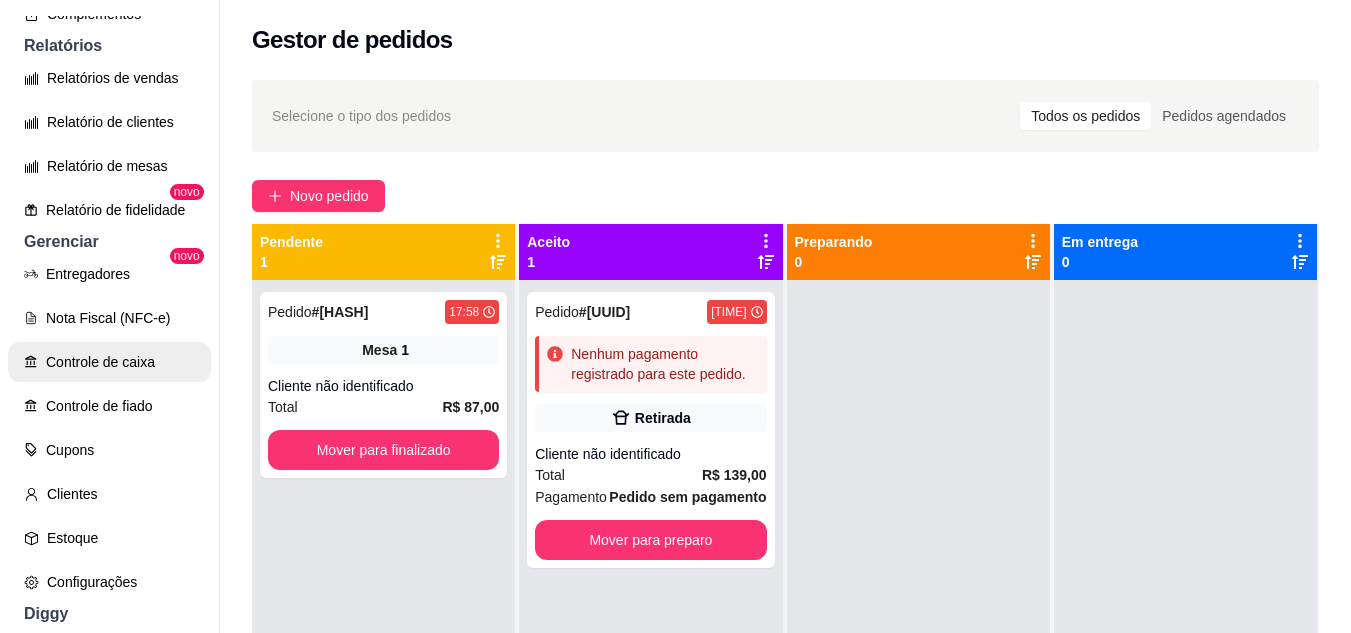click on "Controle de caixa" at bounding box center [109, 362] 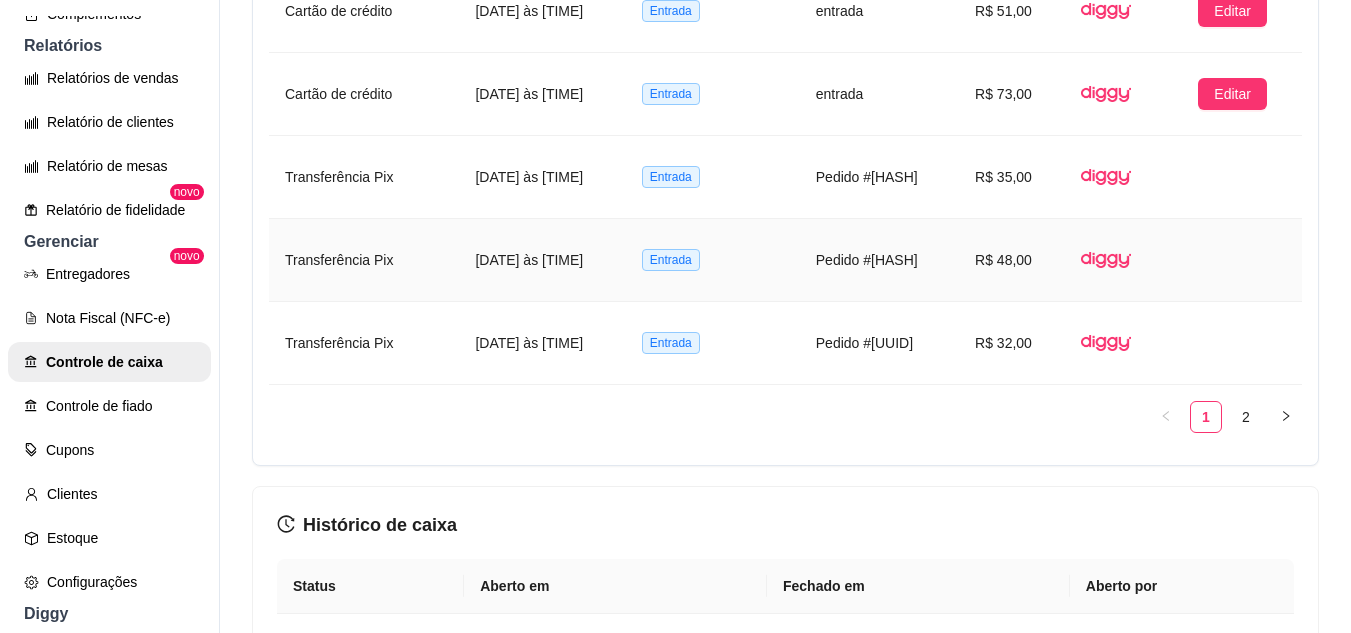 scroll, scrollTop: 1900, scrollLeft: 0, axis: vertical 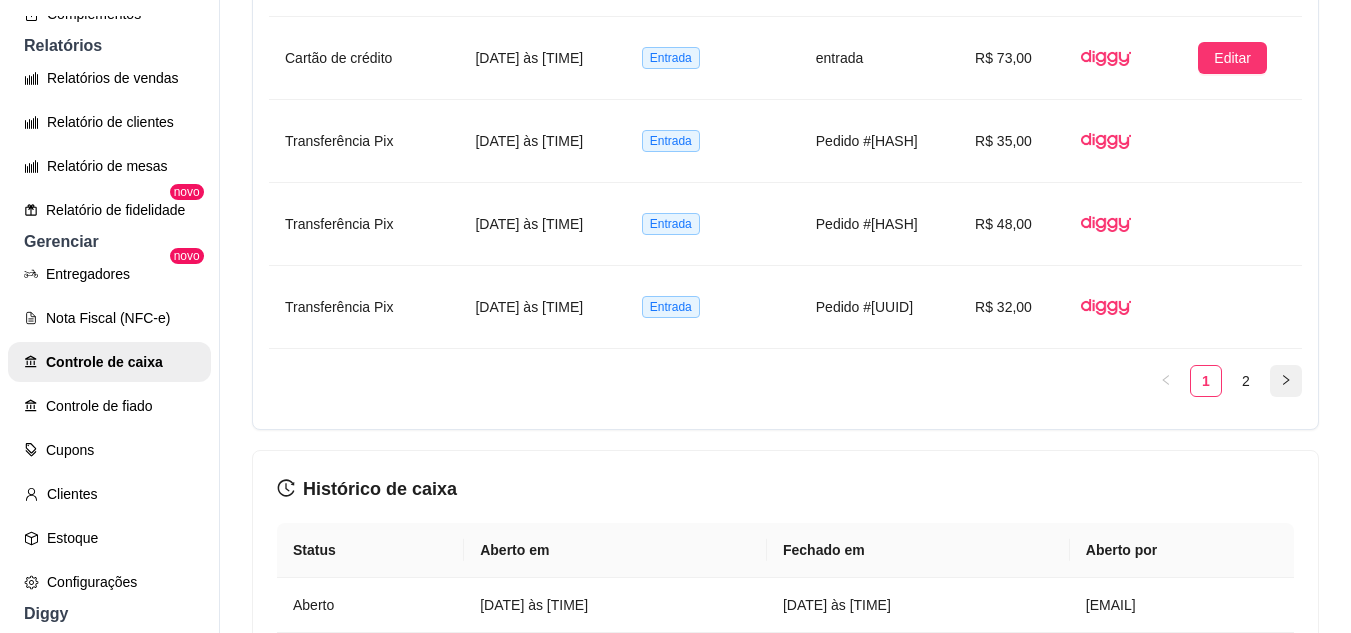 click 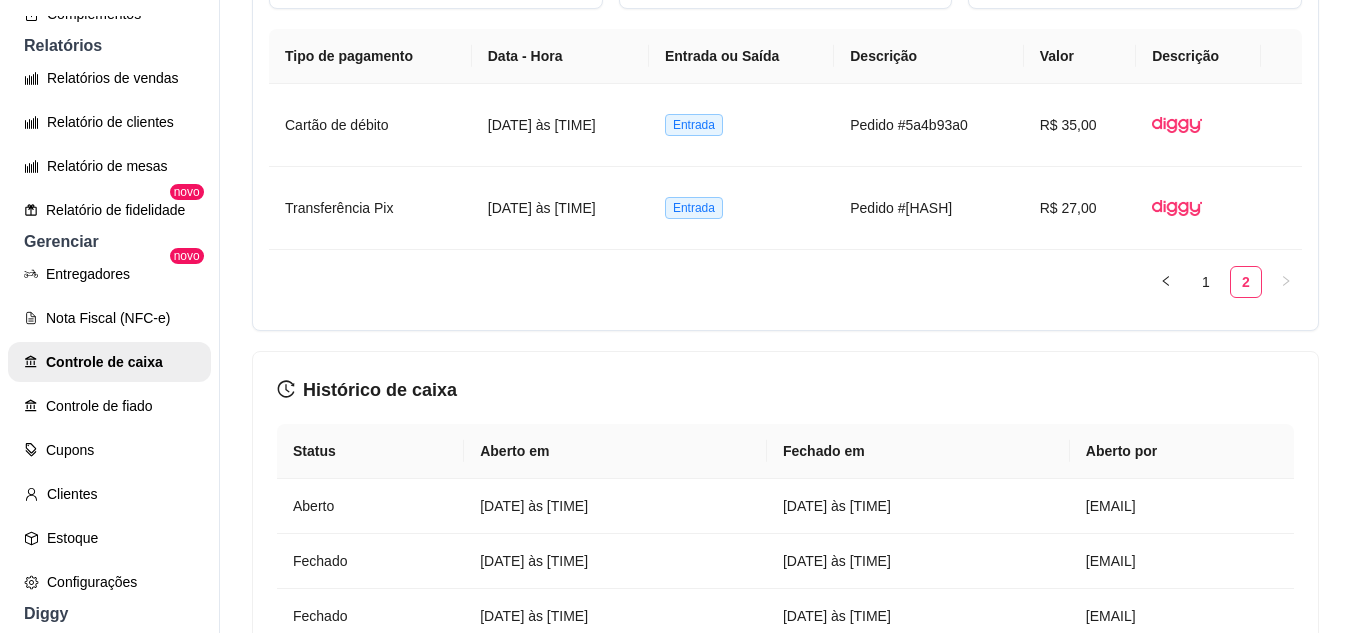 scroll, scrollTop: 1300, scrollLeft: 0, axis: vertical 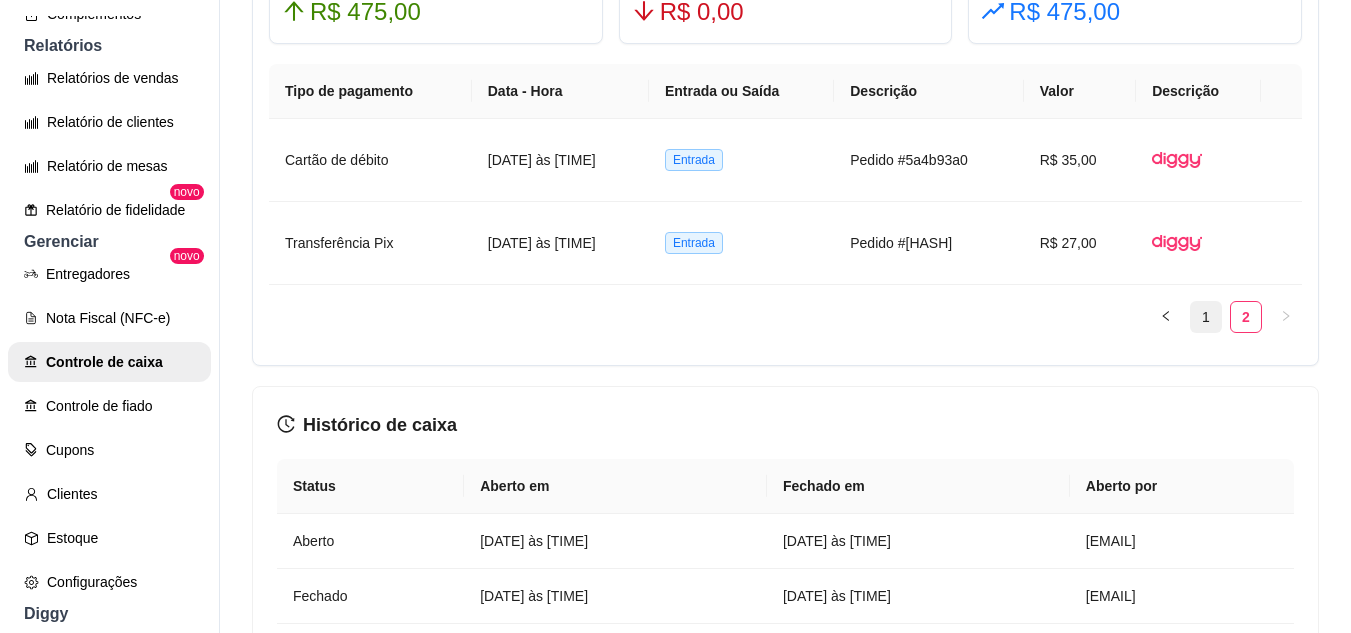 click on "1" at bounding box center (1206, 317) 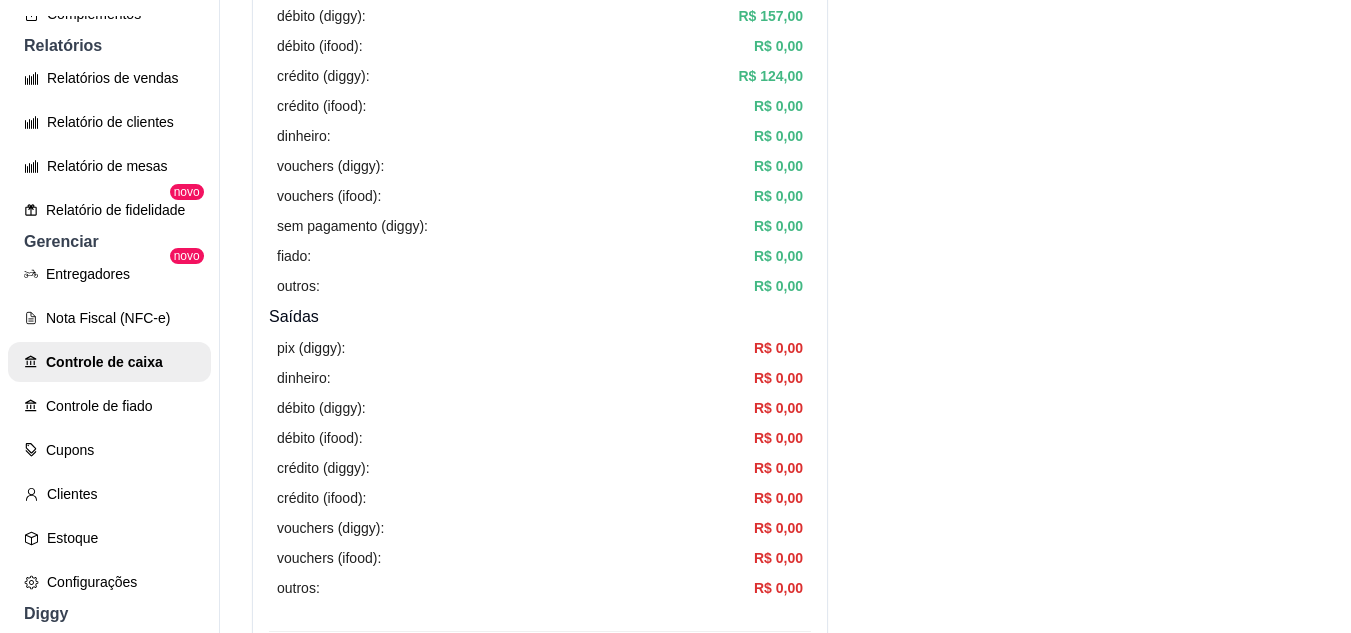 scroll, scrollTop: 200, scrollLeft: 0, axis: vertical 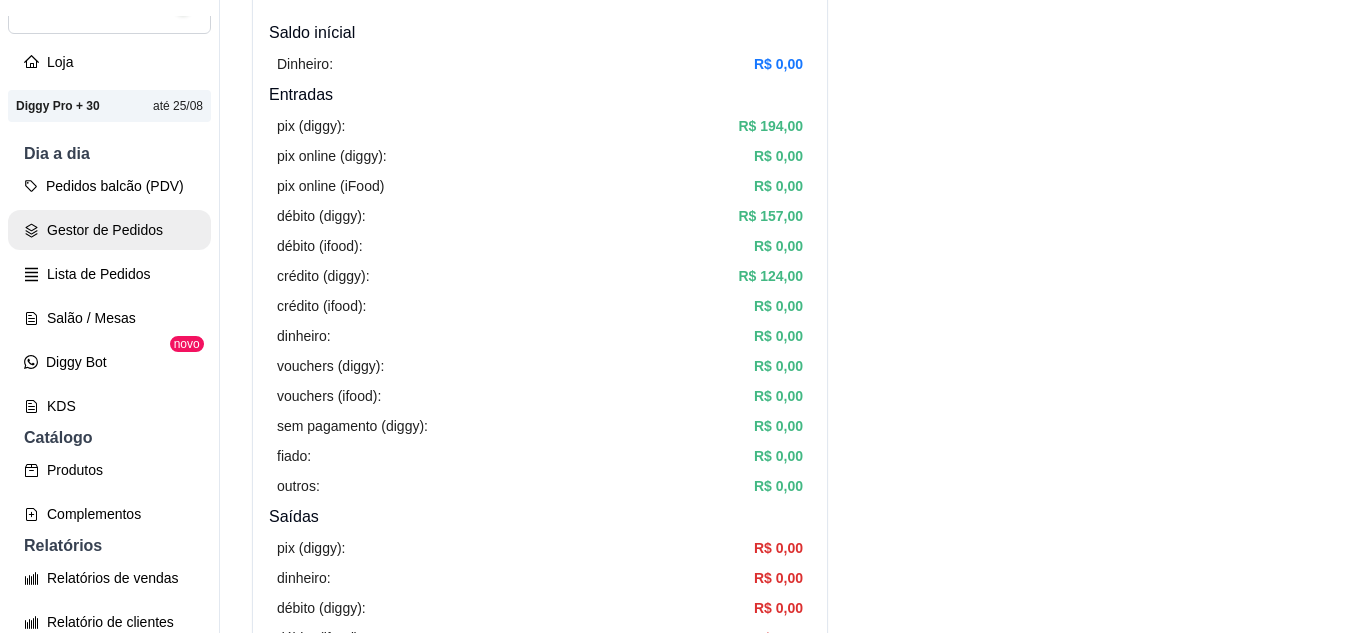 click on "Gestor de Pedidos" at bounding box center (109, 230) 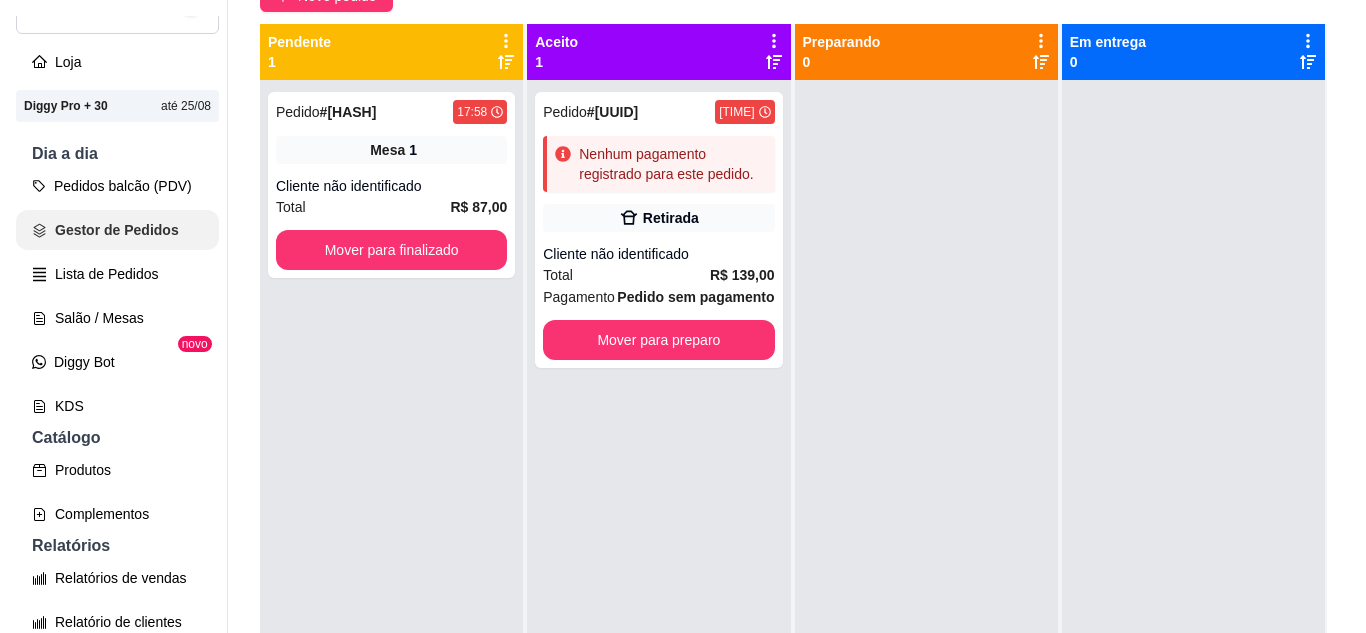 scroll, scrollTop: 0, scrollLeft: 0, axis: both 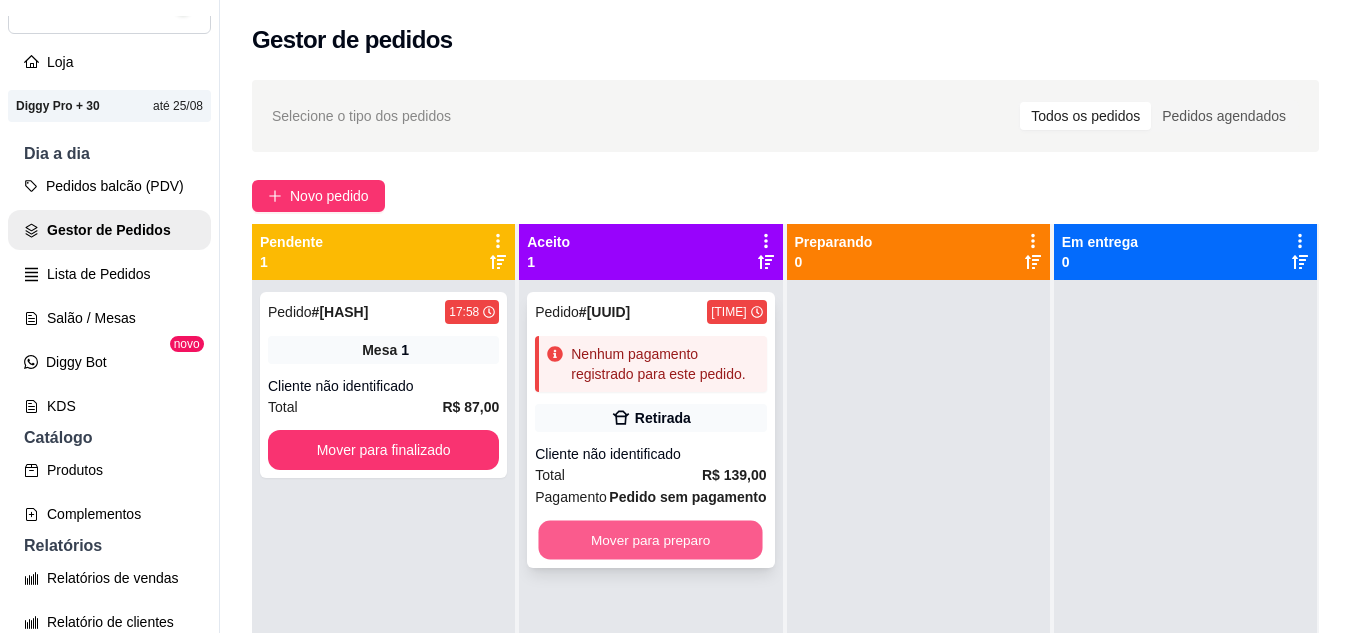 click on "Mover para preparo" at bounding box center [651, 540] 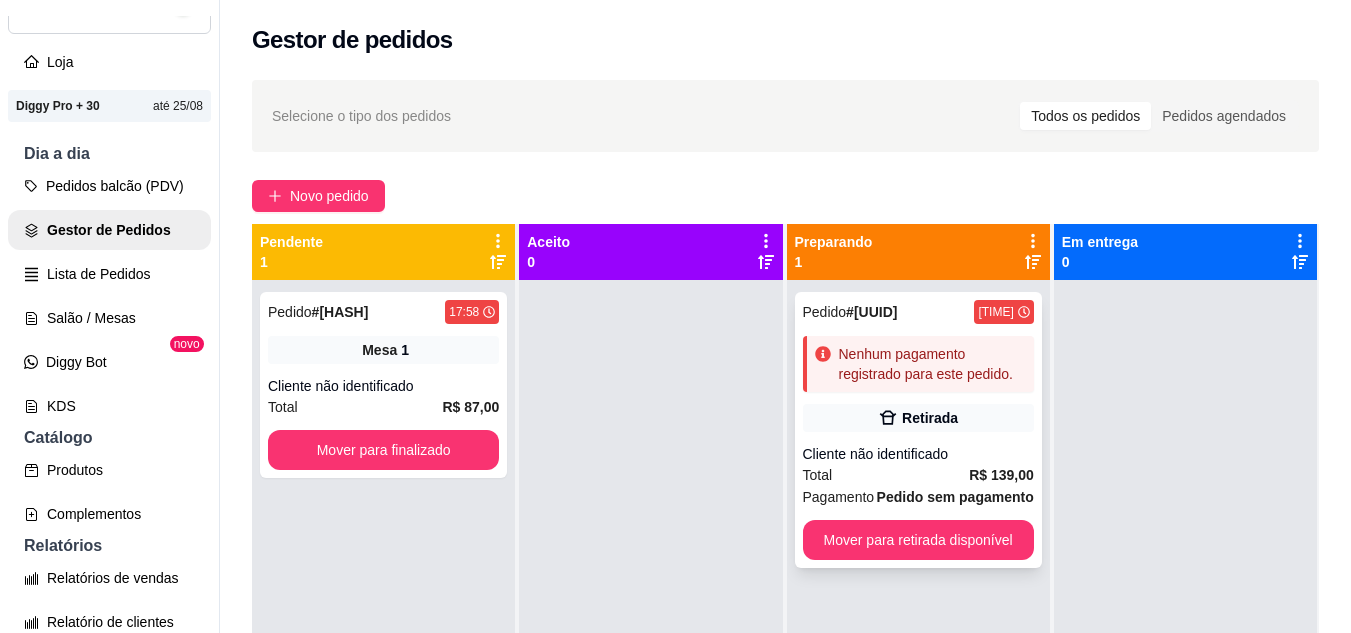 click on "Pedido # [HASH] [TIME] Nenhum pagamento registrado para este pedido. Retirada Cliente não identificado Total R$ 139,00 Pagamento Pedido sem pagamento Mover para retirada disponível" at bounding box center (918, 430) 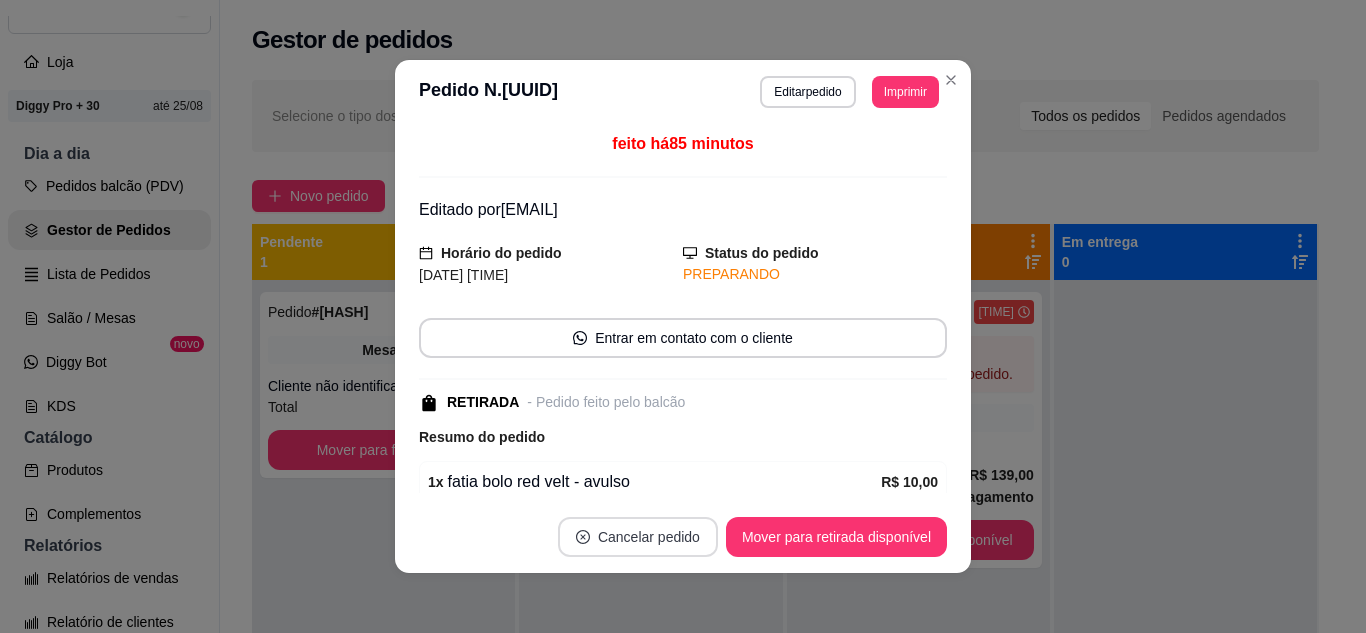 click on "Cancelar pedido" at bounding box center [638, 537] 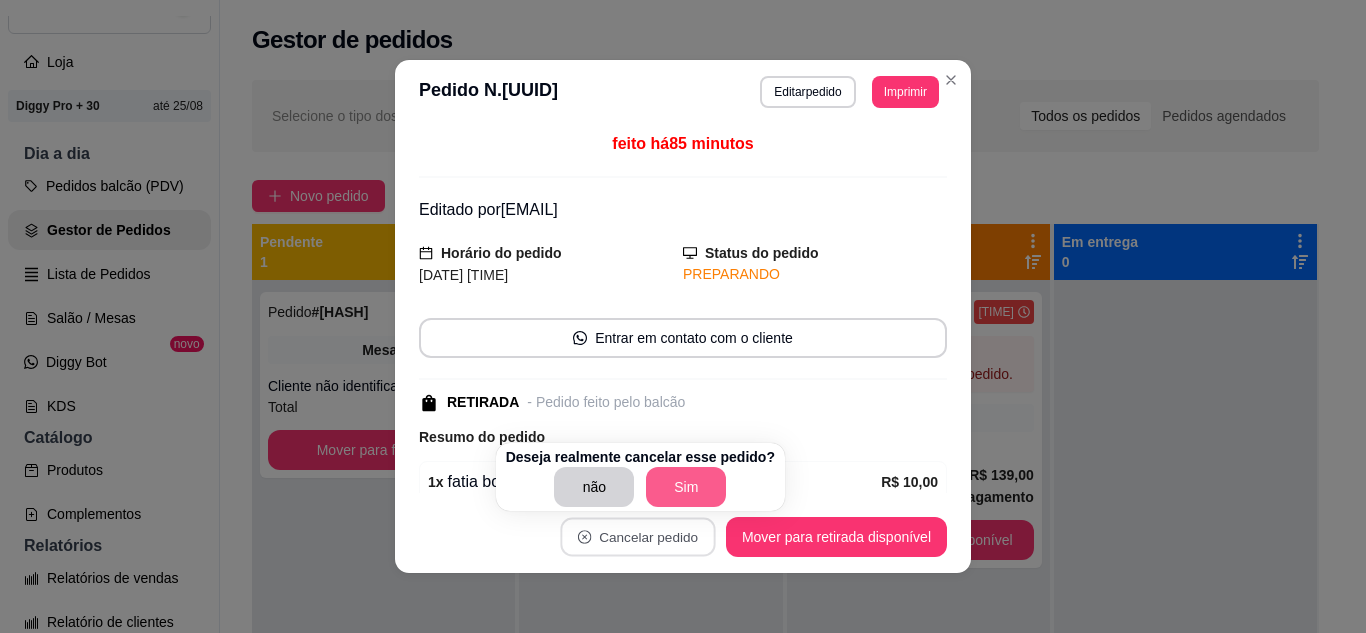 click on "Sim" at bounding box center (686, 487) 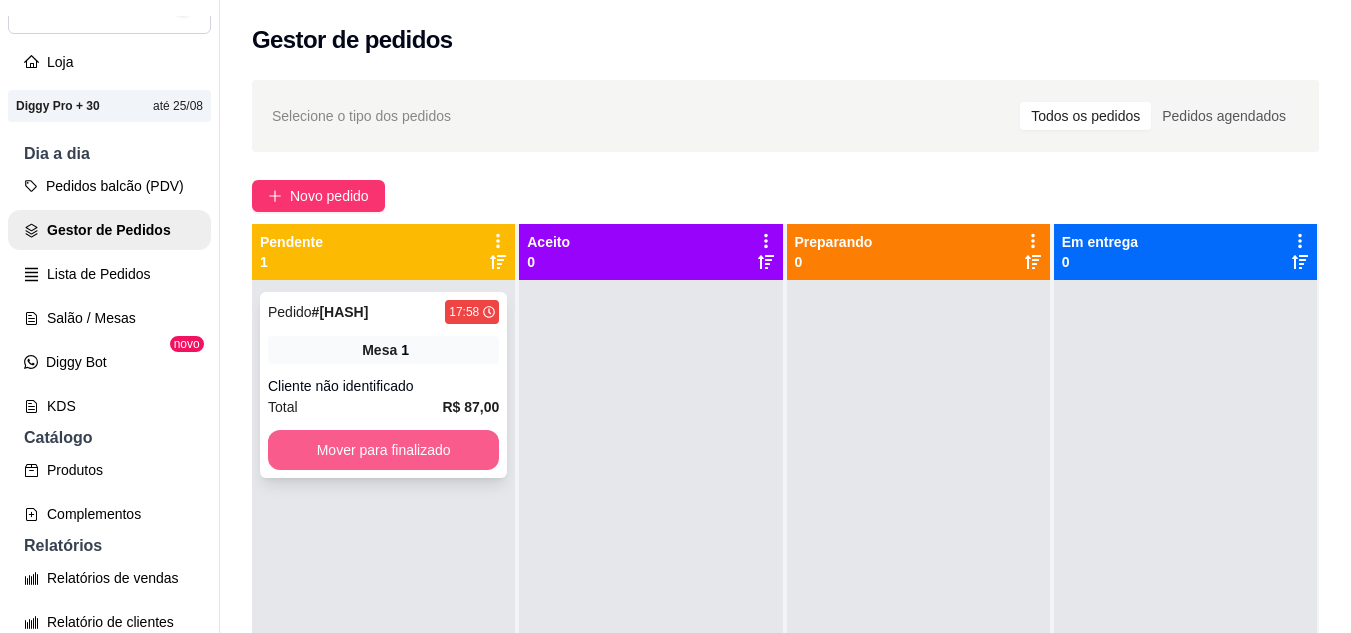 click on "Mover para finalizado" at bounding box center (383, 450) 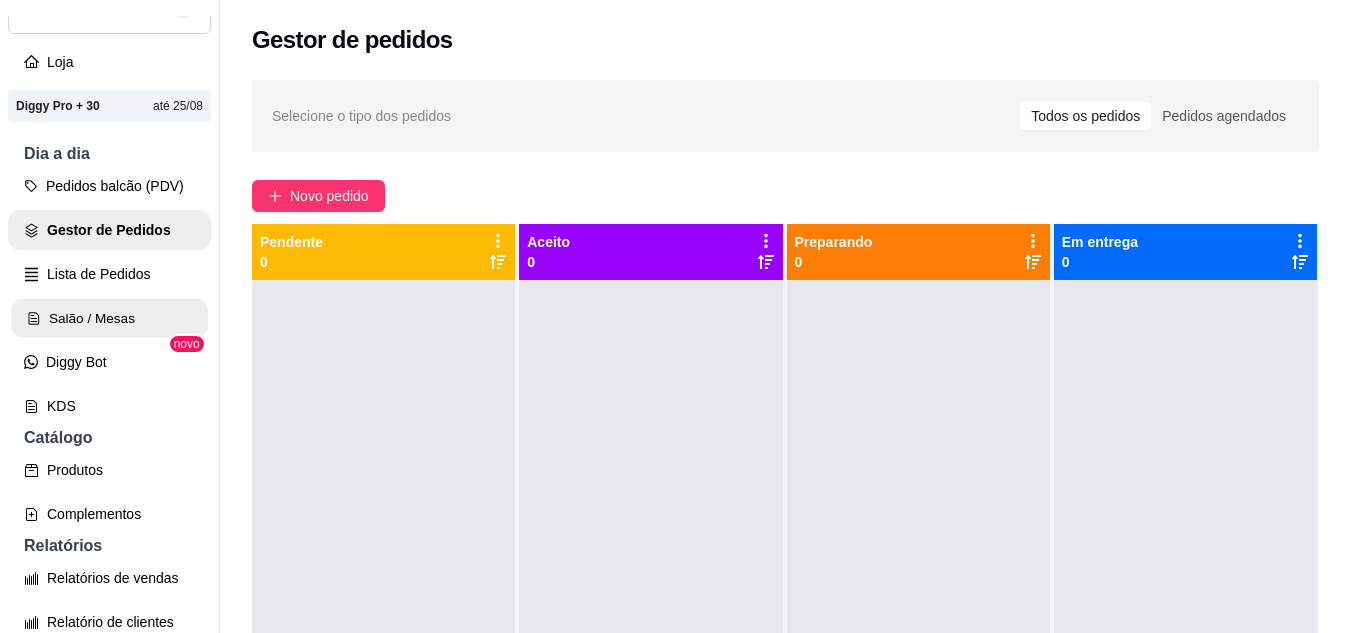 click on "Salão / Mesas" at bounding box center [109, 318] 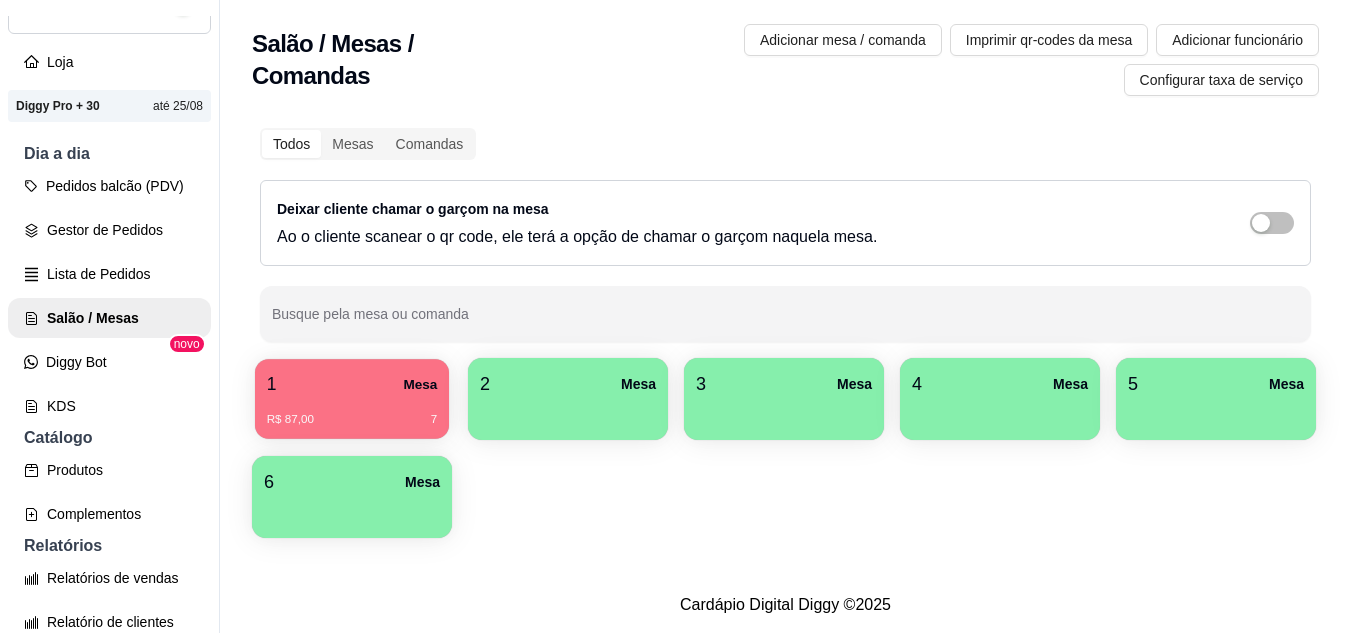 click on "R$ 87,00 7" at bounding box center (352, 412) 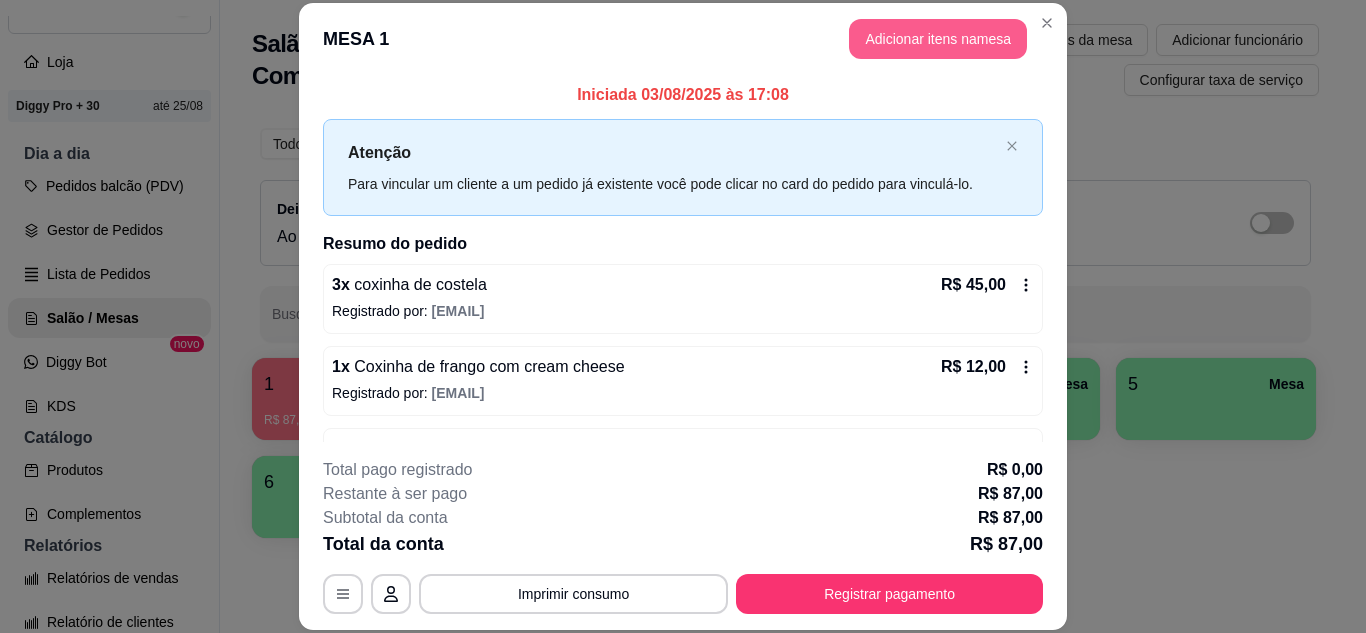 click on "Adicionar itens na  mesa" at bounding box center [938, 39] 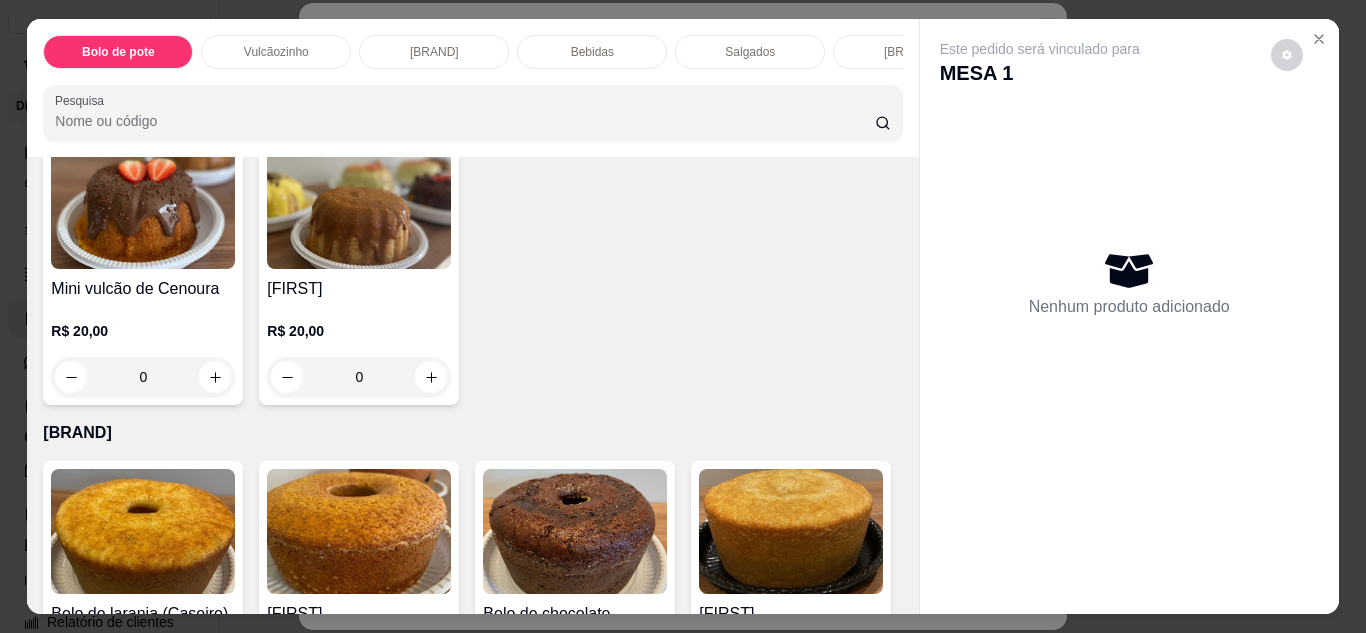 scroll, scrollTop: 0, scrollLeft: 0, axis: both 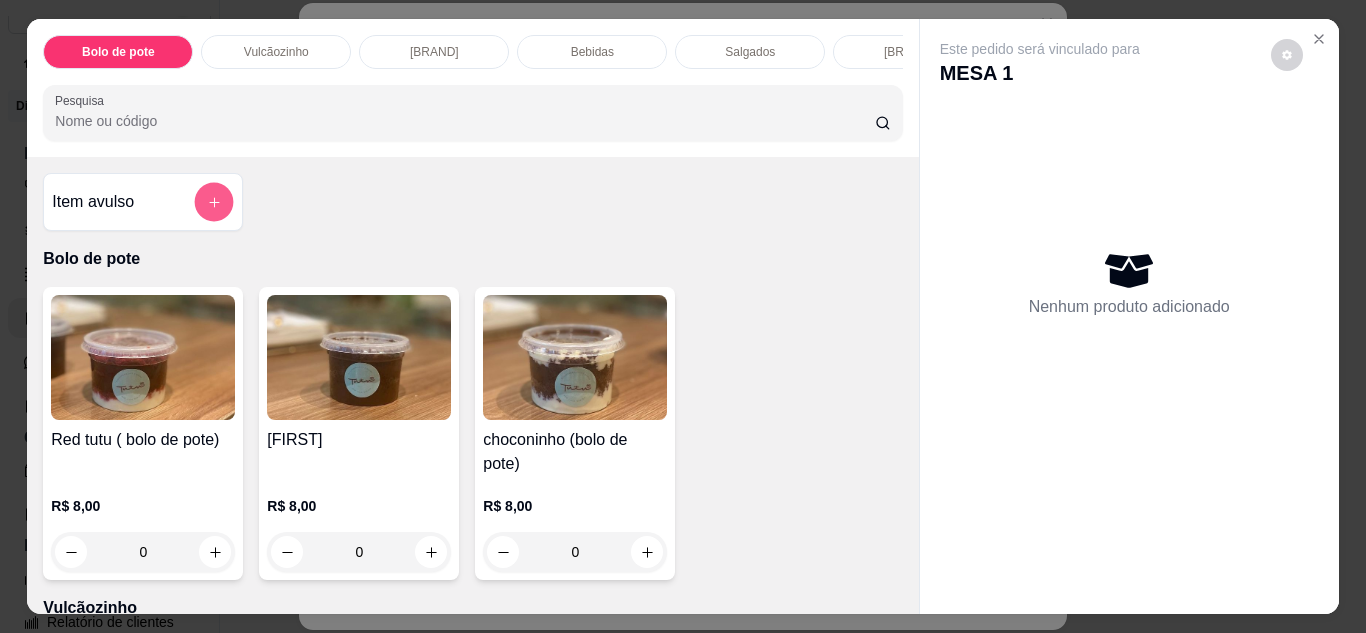 click at bounding box center (214, 202) 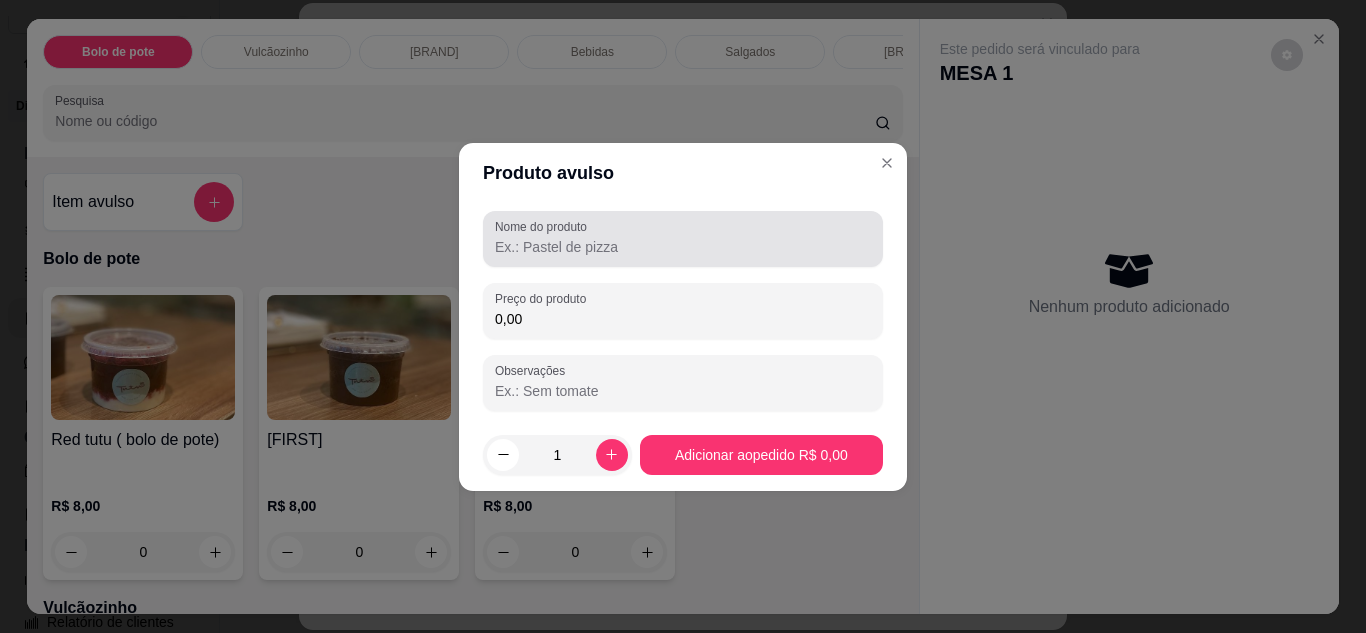 click on "Nome do produto" at bounding box center (683, 247) 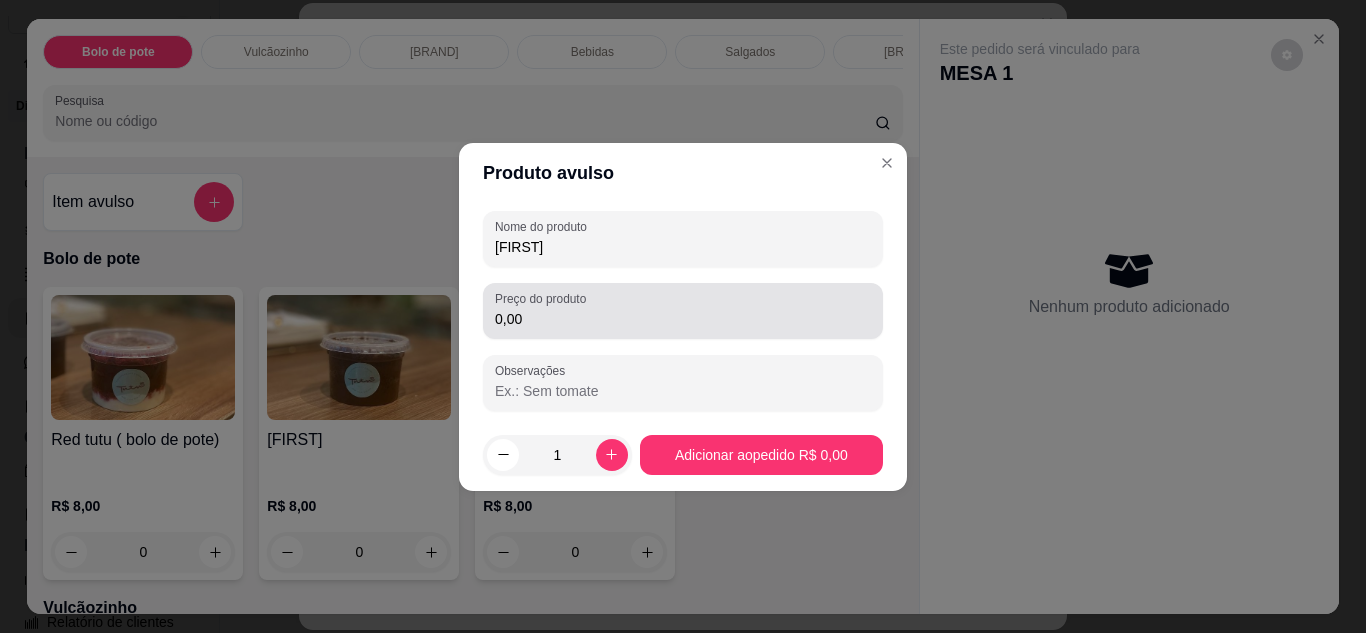 type on "[FIRST]" 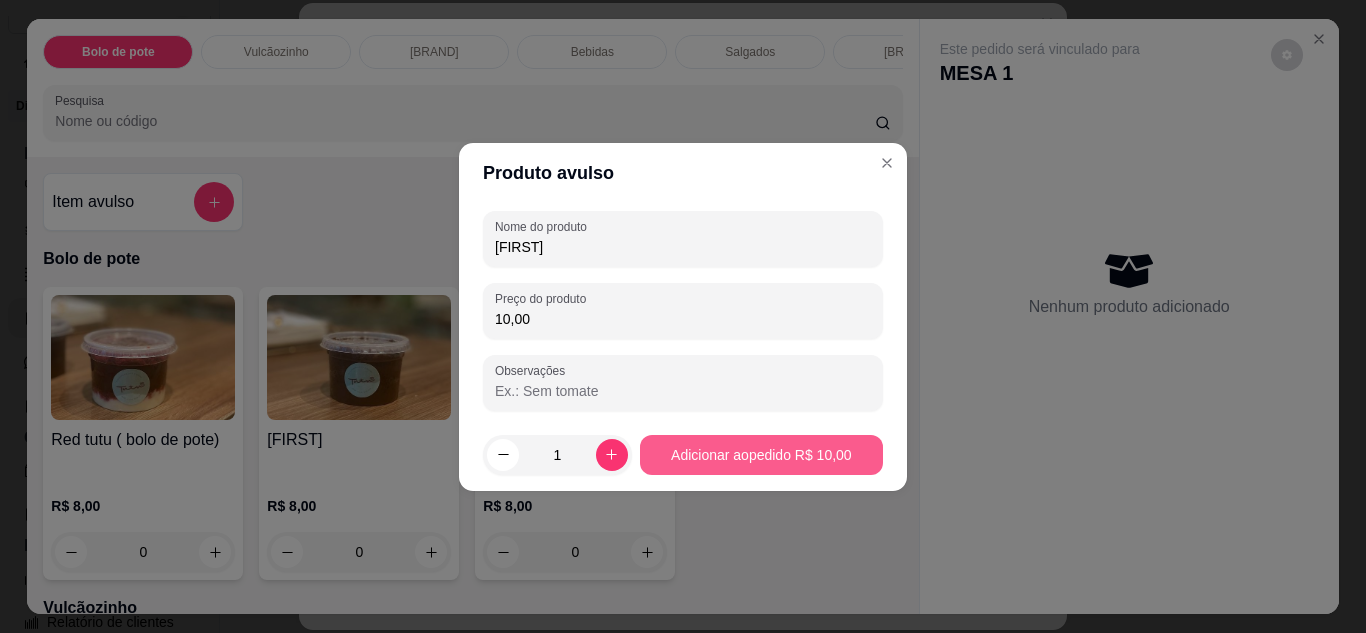 type on "10,00" 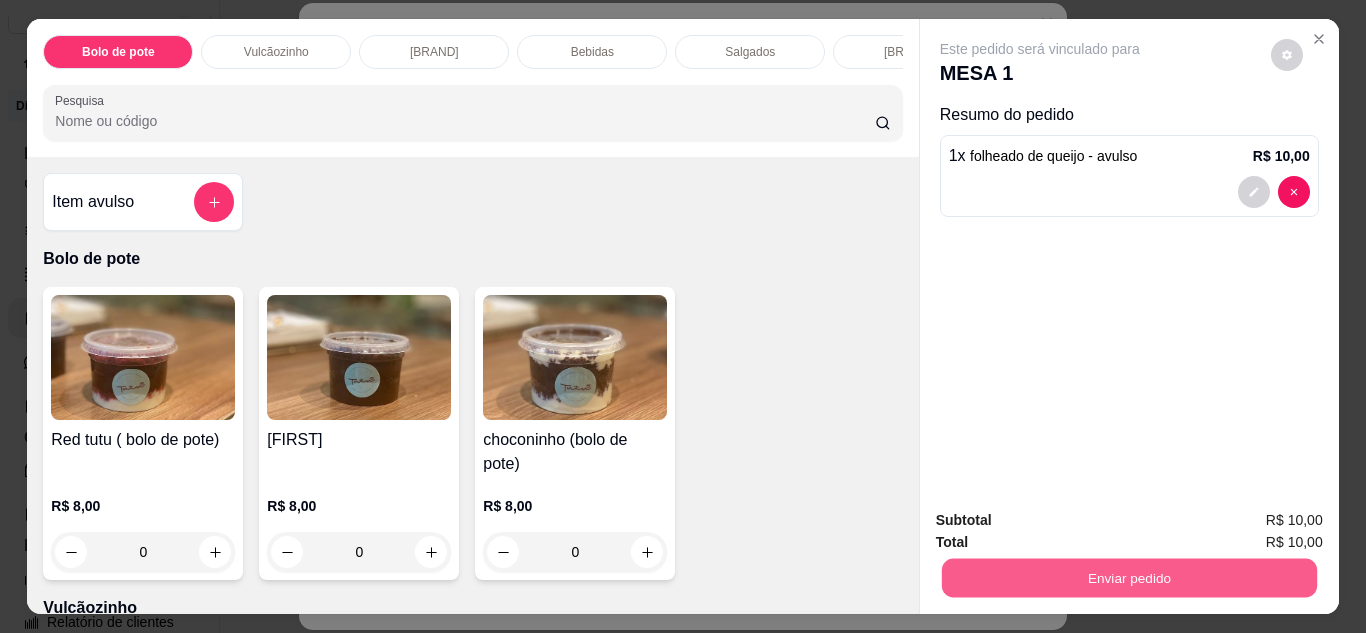click on "Enviar pedido" at bounding box center [1128, 578] 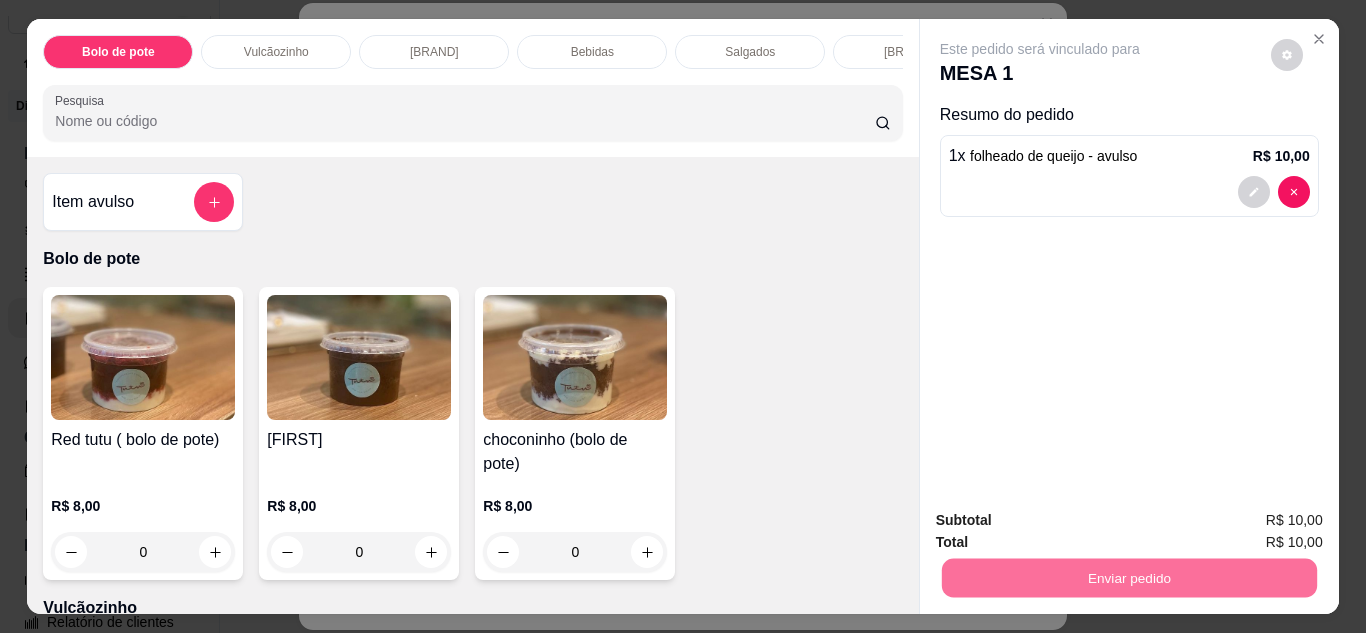 click on "Não registrar e enviar pedido" at bounding box center [1063, 522] 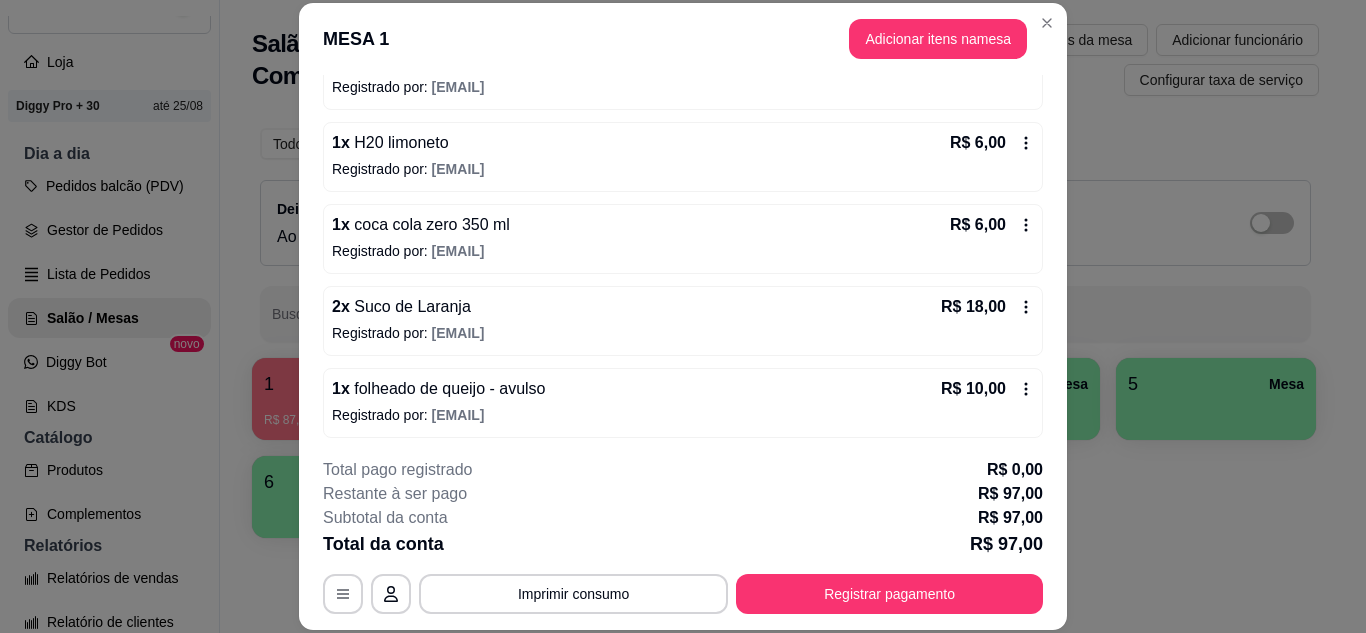 scroll, scrollTop: 310, scrollLeft: 0, axis: vertical 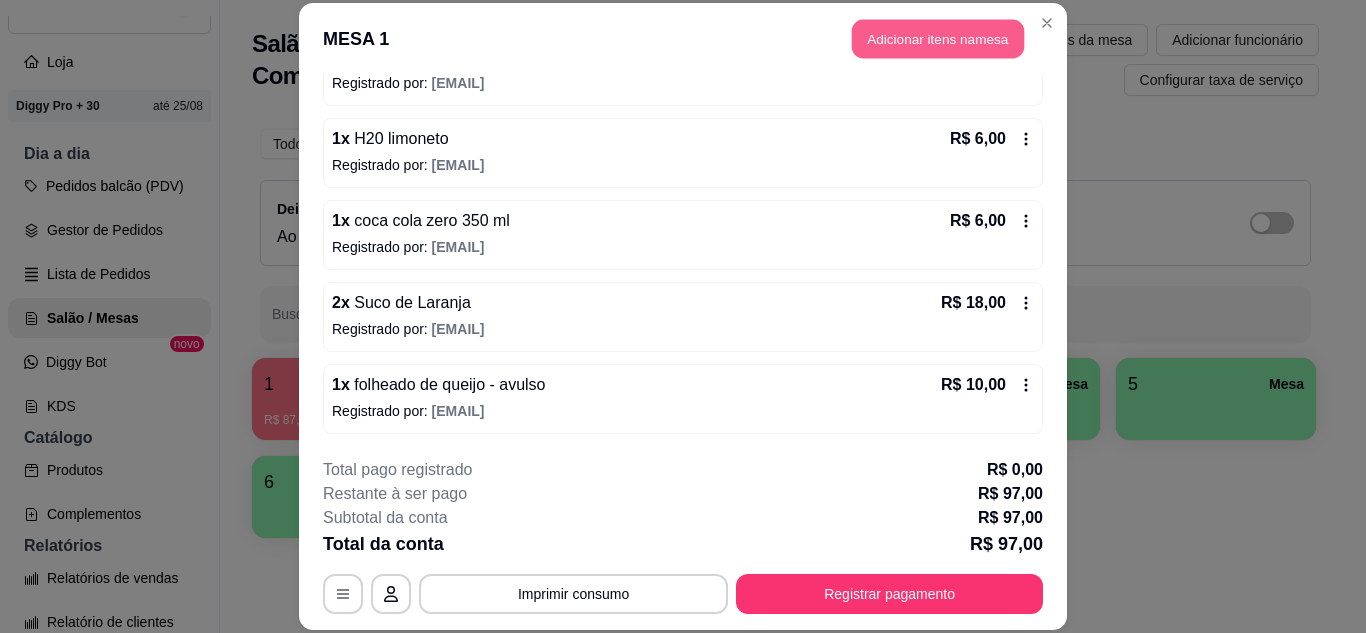 click on "Adicionar itens na  mesa" at bounding box center (938, 39) 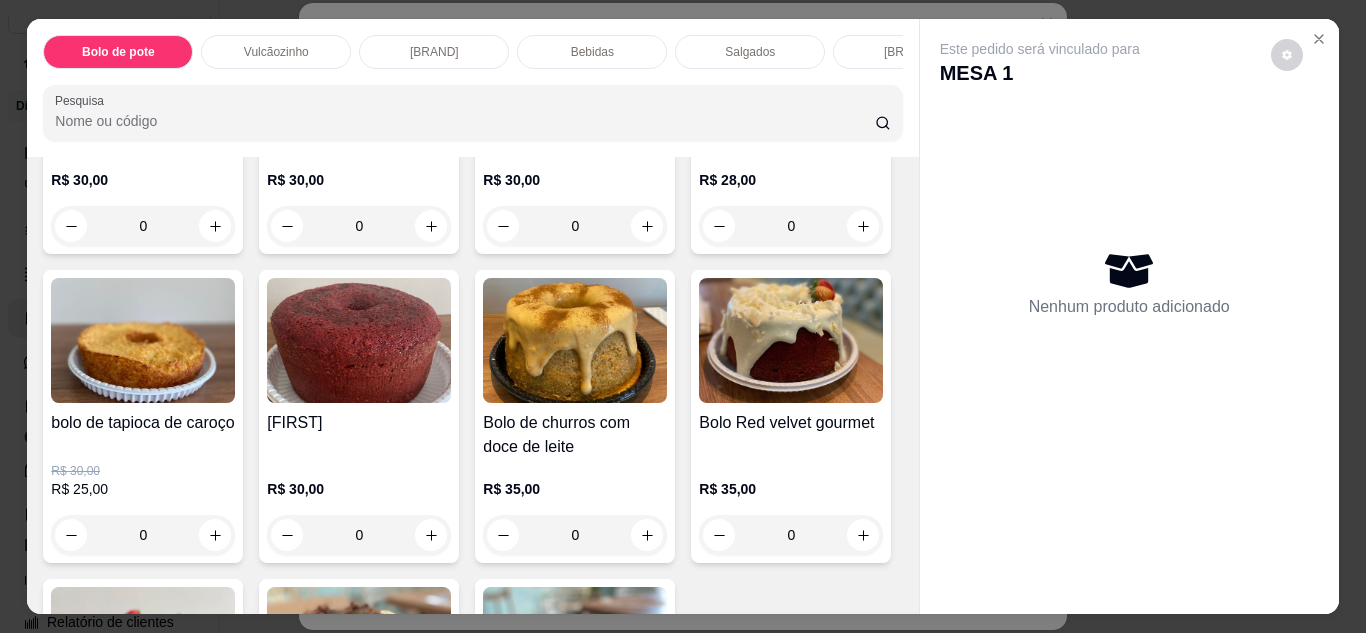 scroll, scrollTop: 1200, scrollLeft: 0, axis: vertical 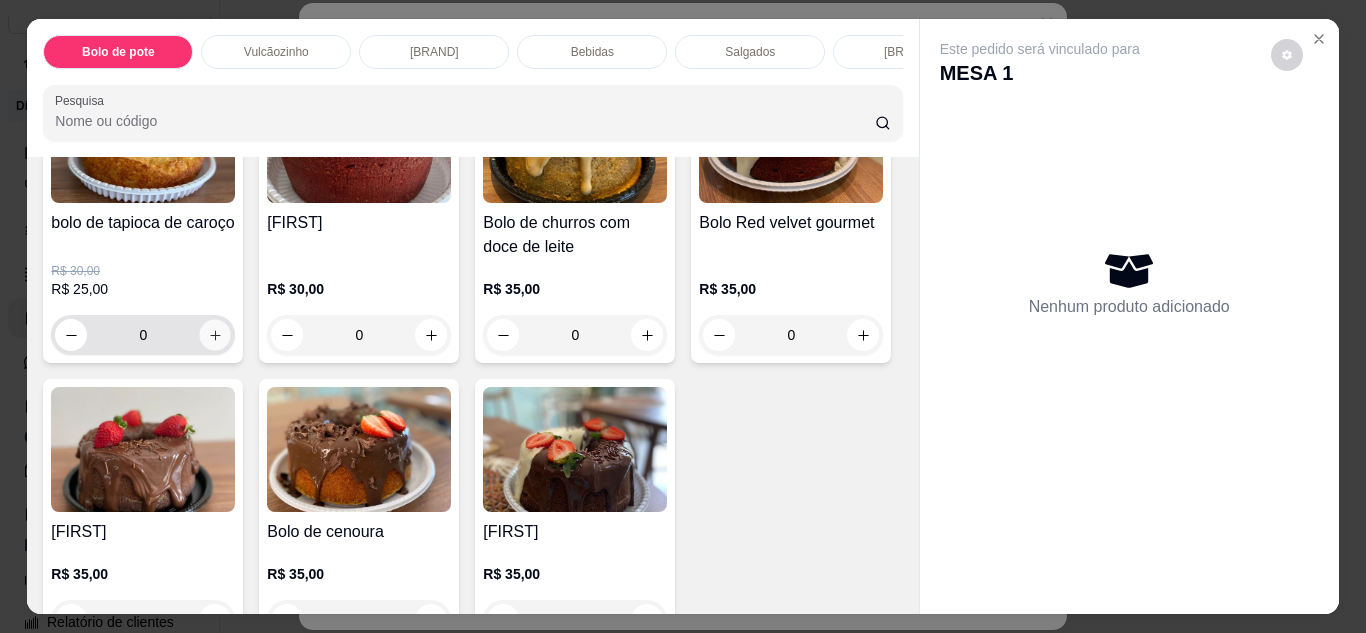 click at bounding box center (215, 334) 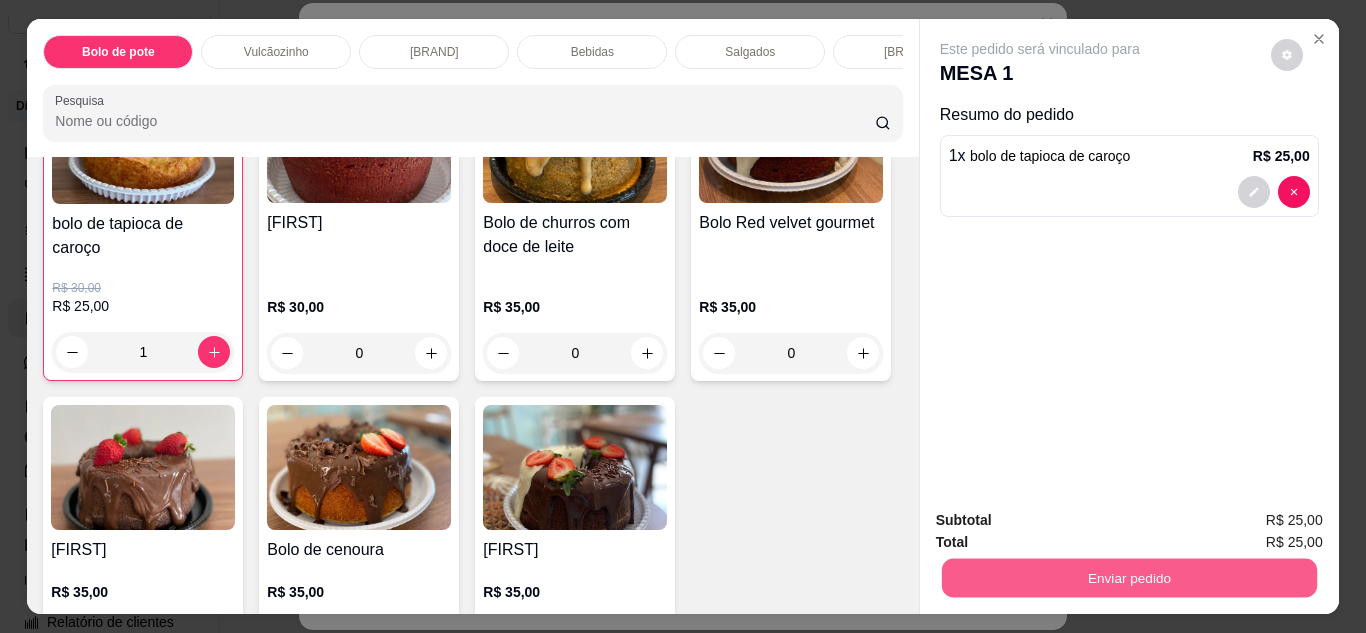 click on "Enviar pedido" at bounding box center (1128, 578) 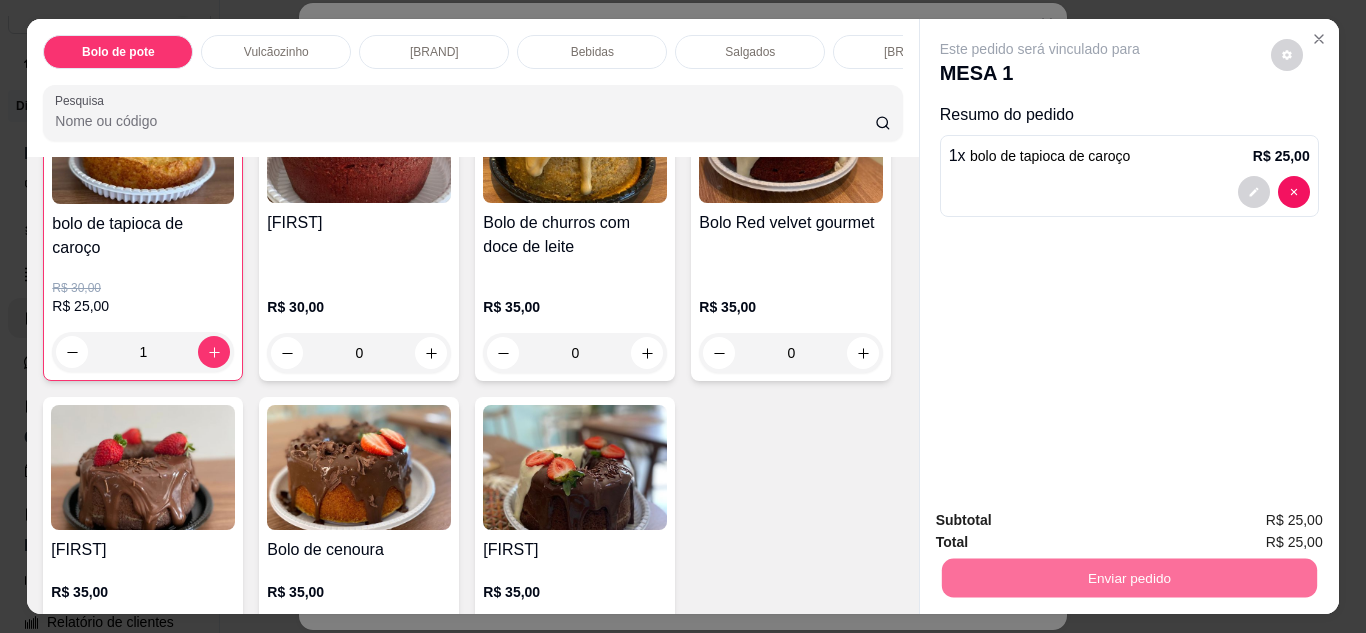 click on "Não registrar e enviar pedido" at bounding box center (1063, 522) 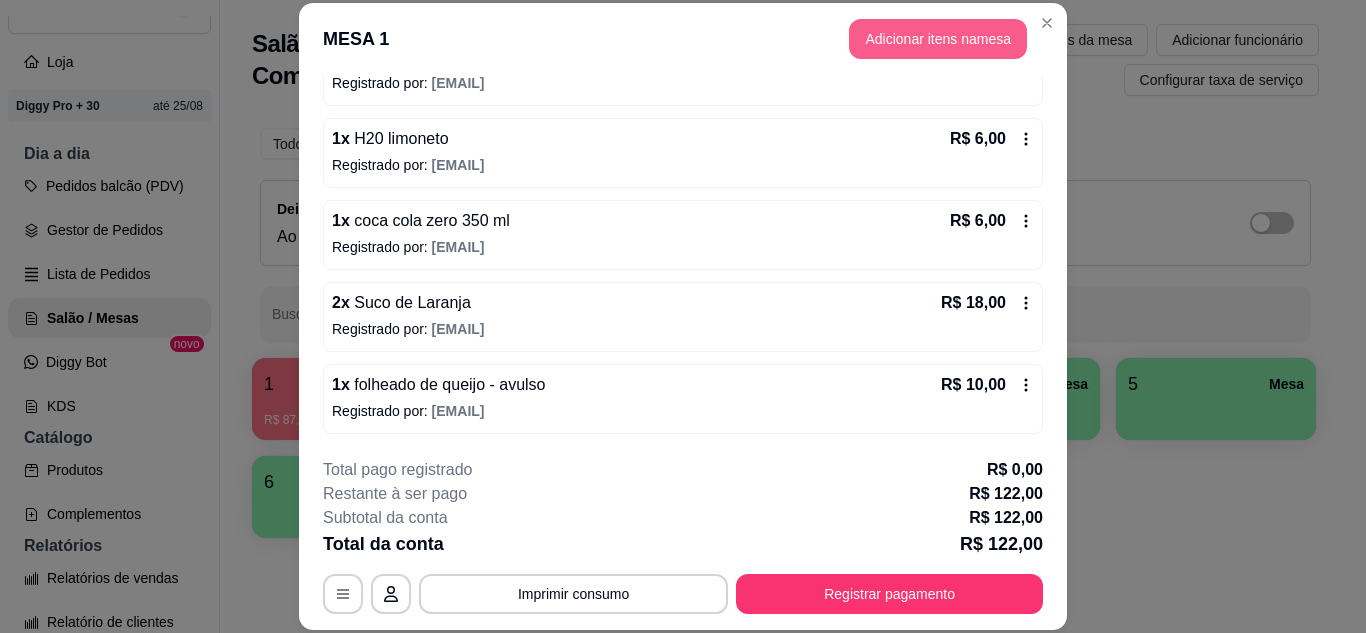 click on "Adicionar itens na  mesa" at bounding box center (938, 39) 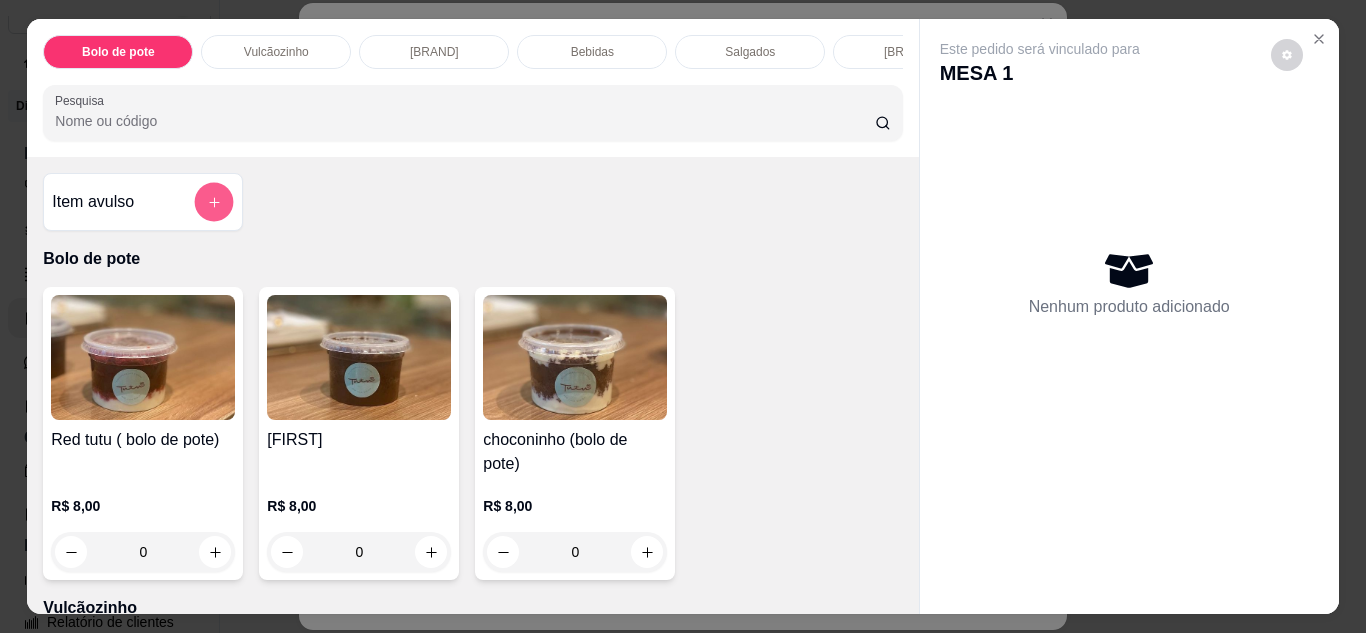 click at bounding box center (214, 202) 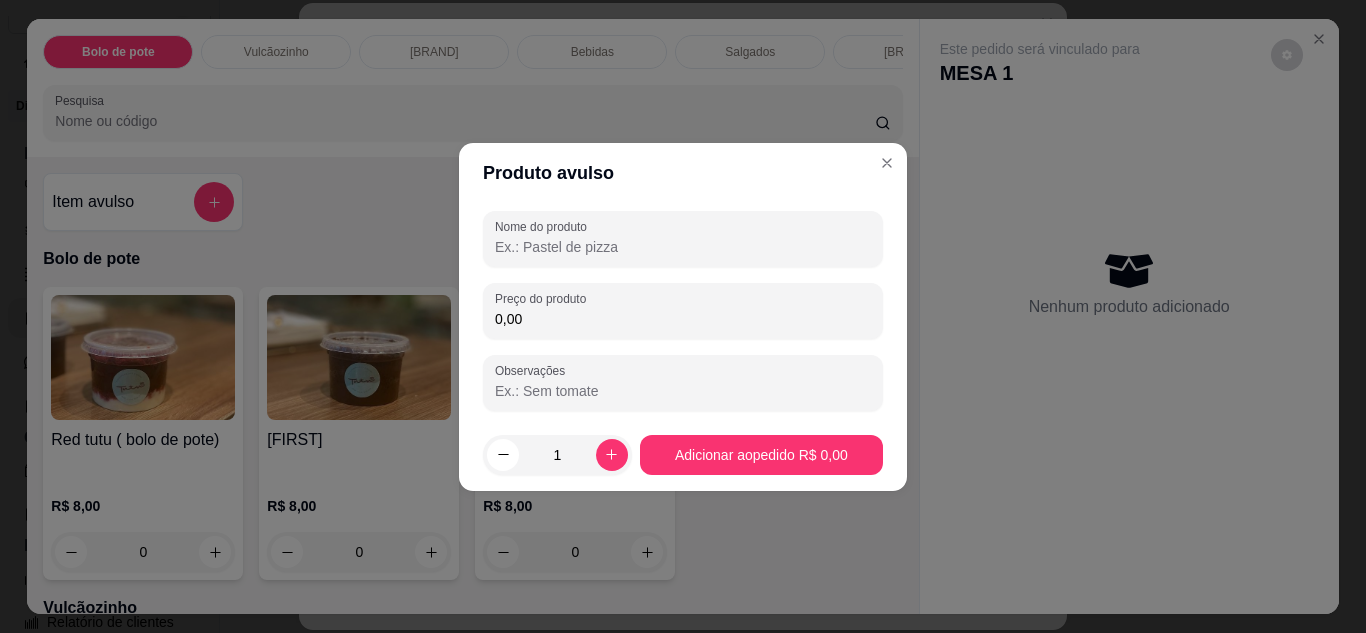 click on "Nome do produto" at bounding box center [683, 247] 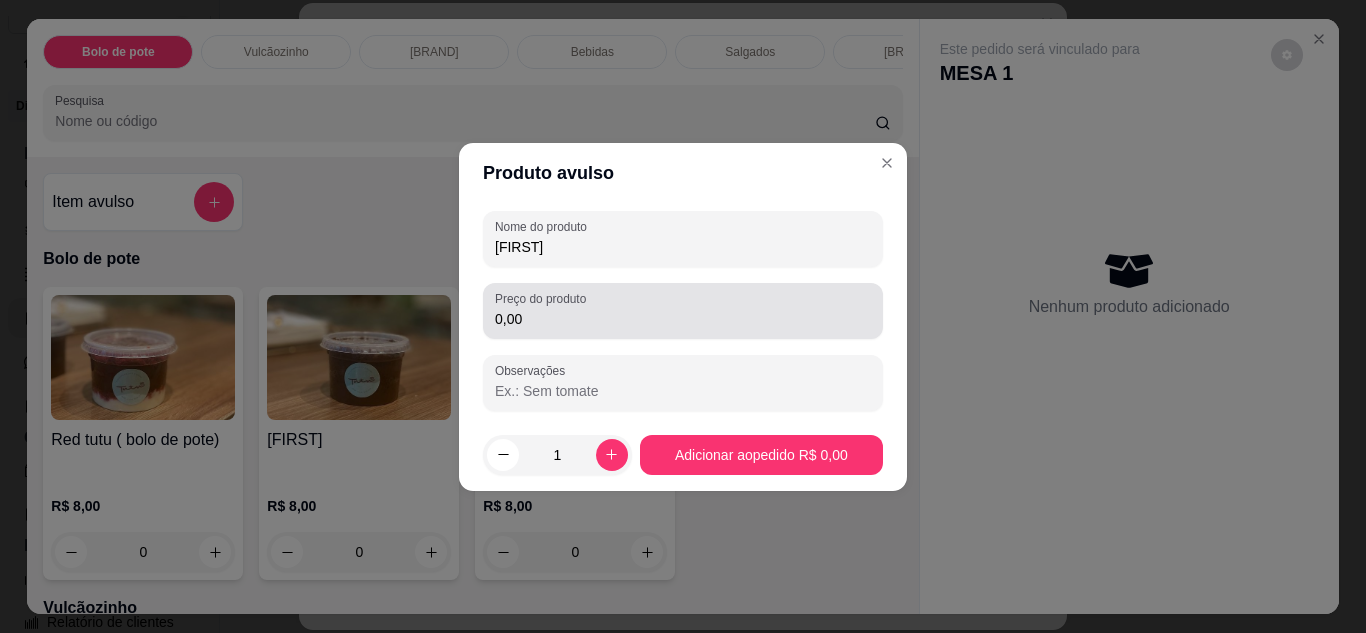 type on "[FIRST]" 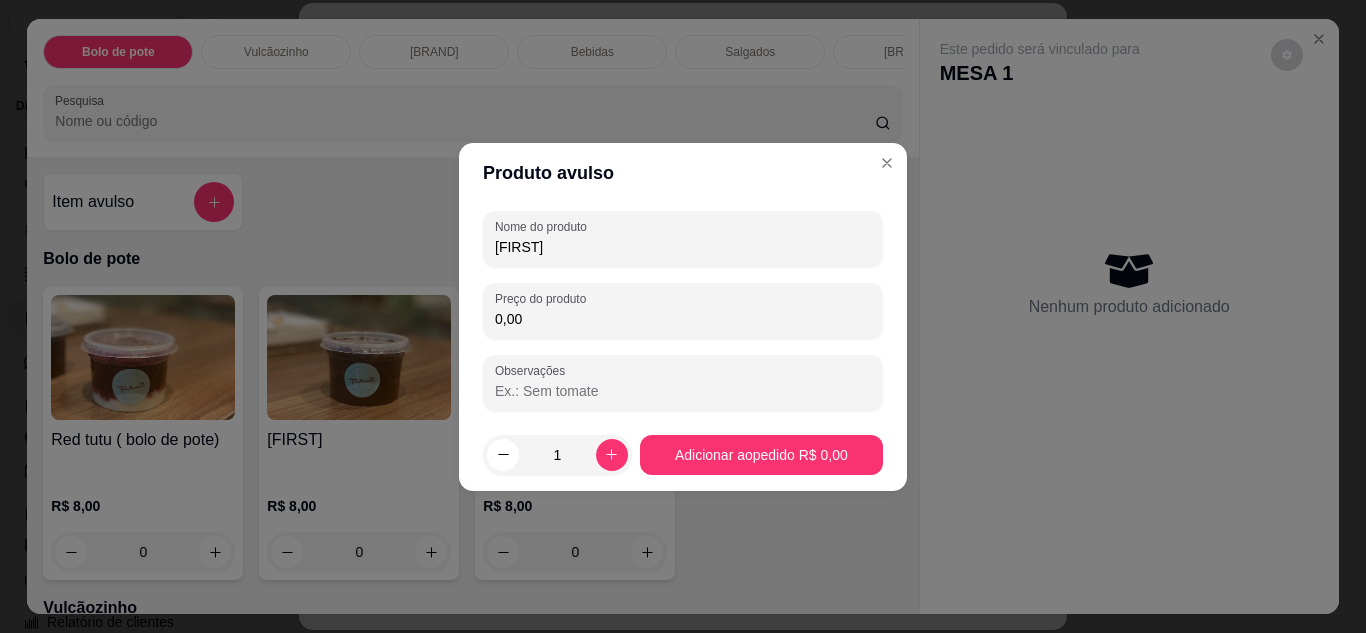 click on "0,00" at bounding box center [683, 319] 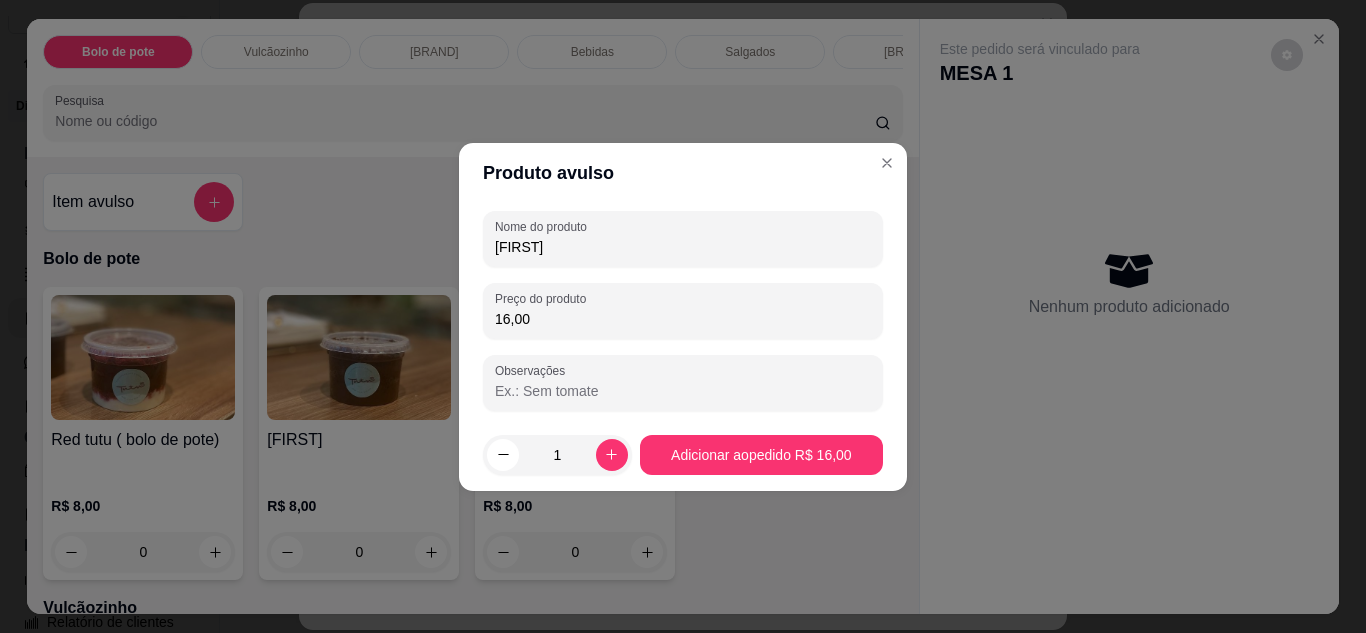 type on "16,00" 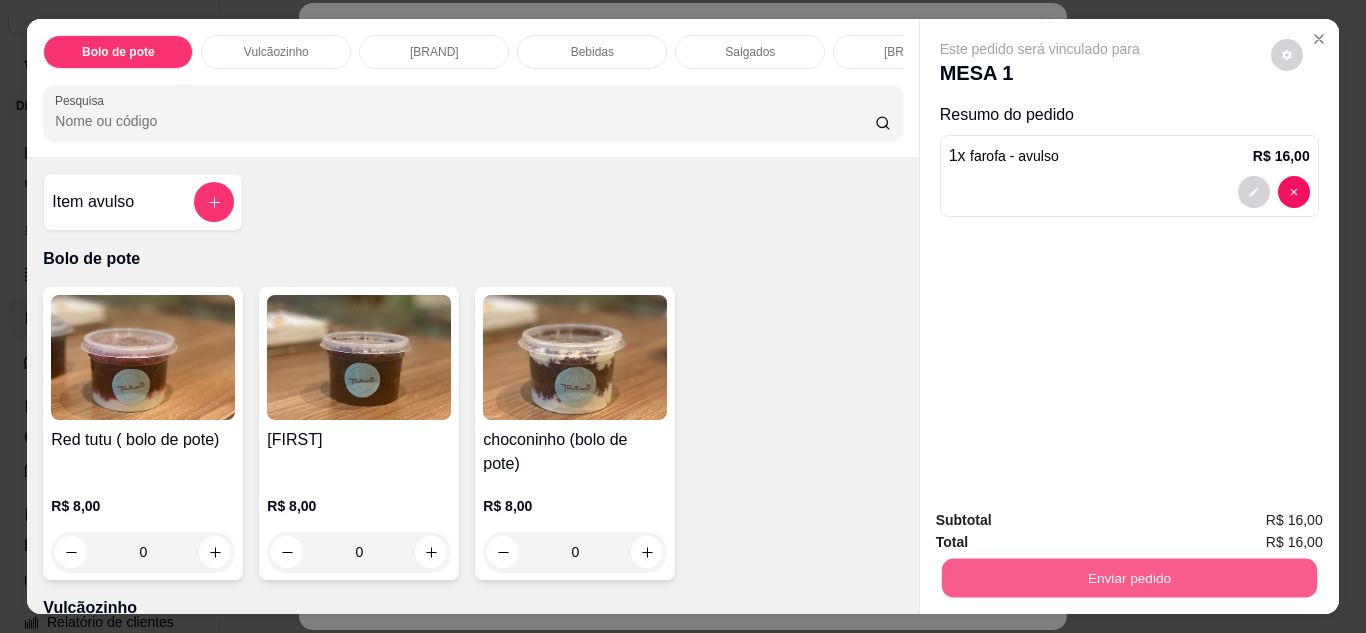 click on "Enviar pedido" at bounding box center [1128, 578] 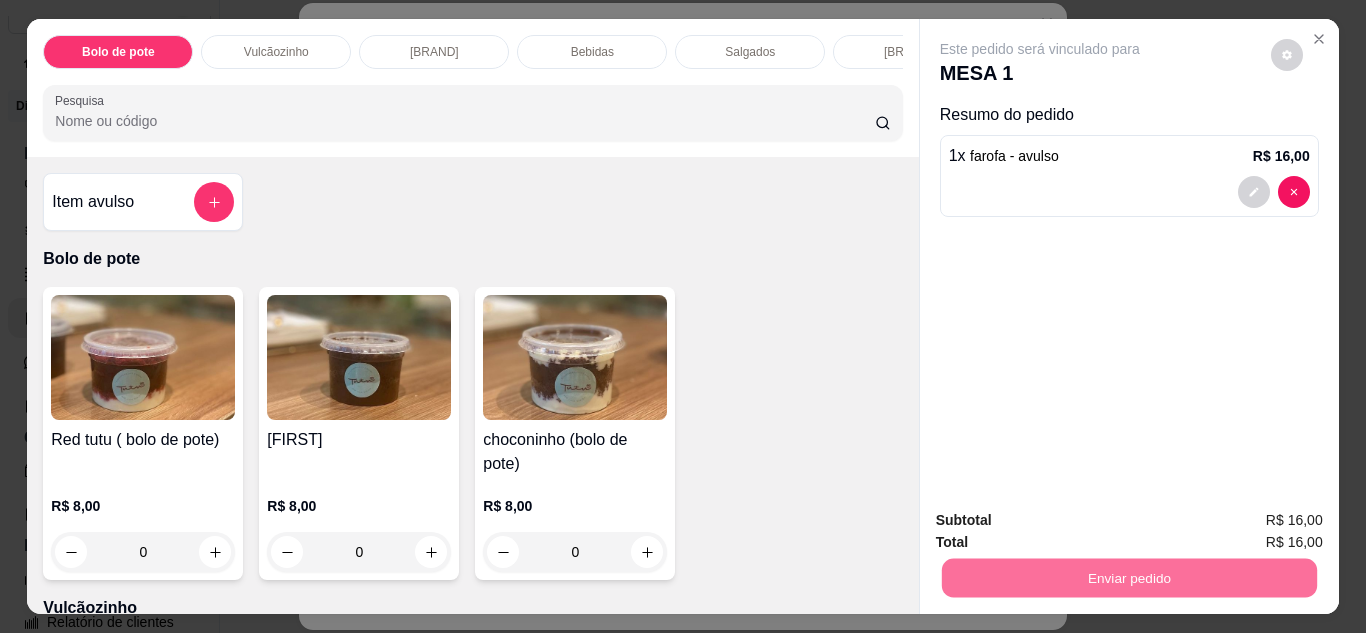 click on "Não registrar e enviar pedido" at bounding box center [1063, 522] 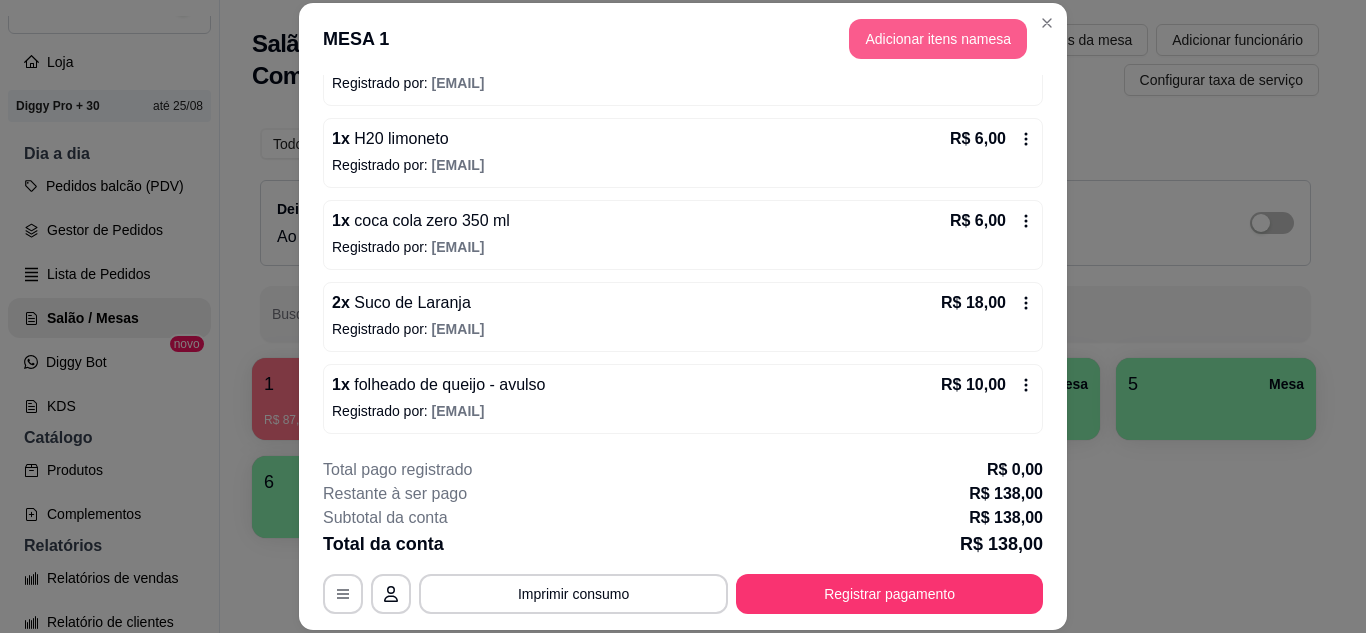 click on "Adicionar itens na  mesa" at bounding box center [938, 39] 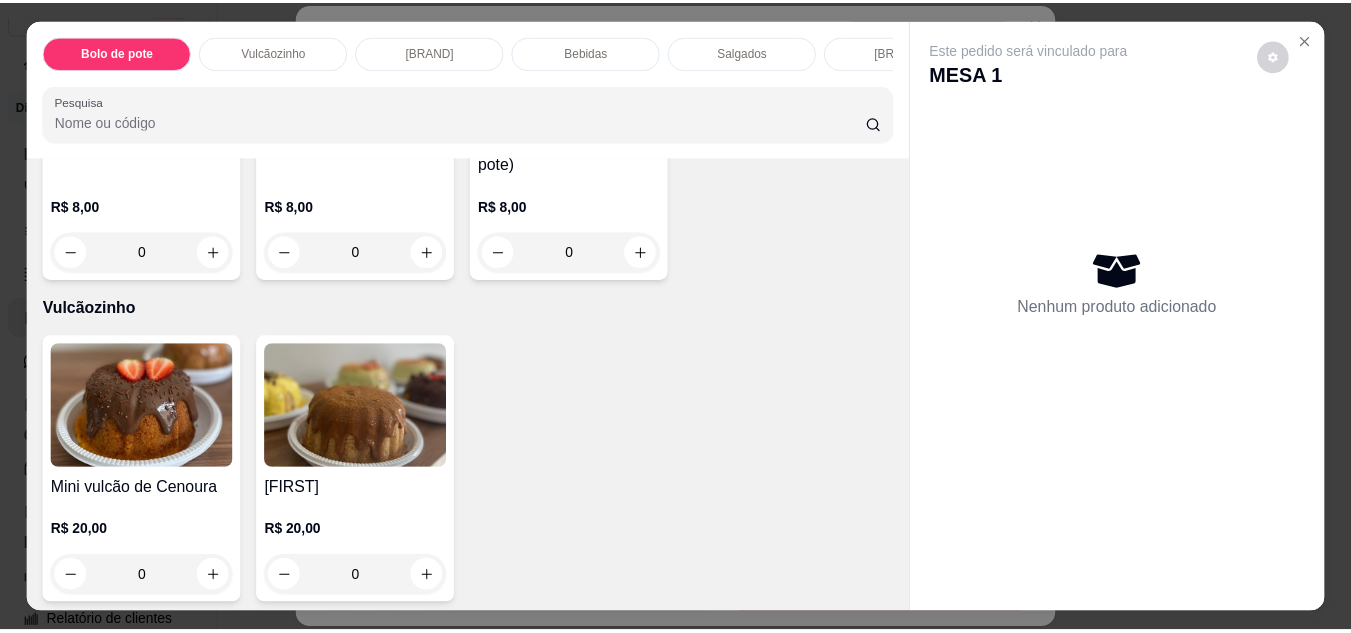 scroll, scrollTop: 0, scrollLeft: 0, axis: both 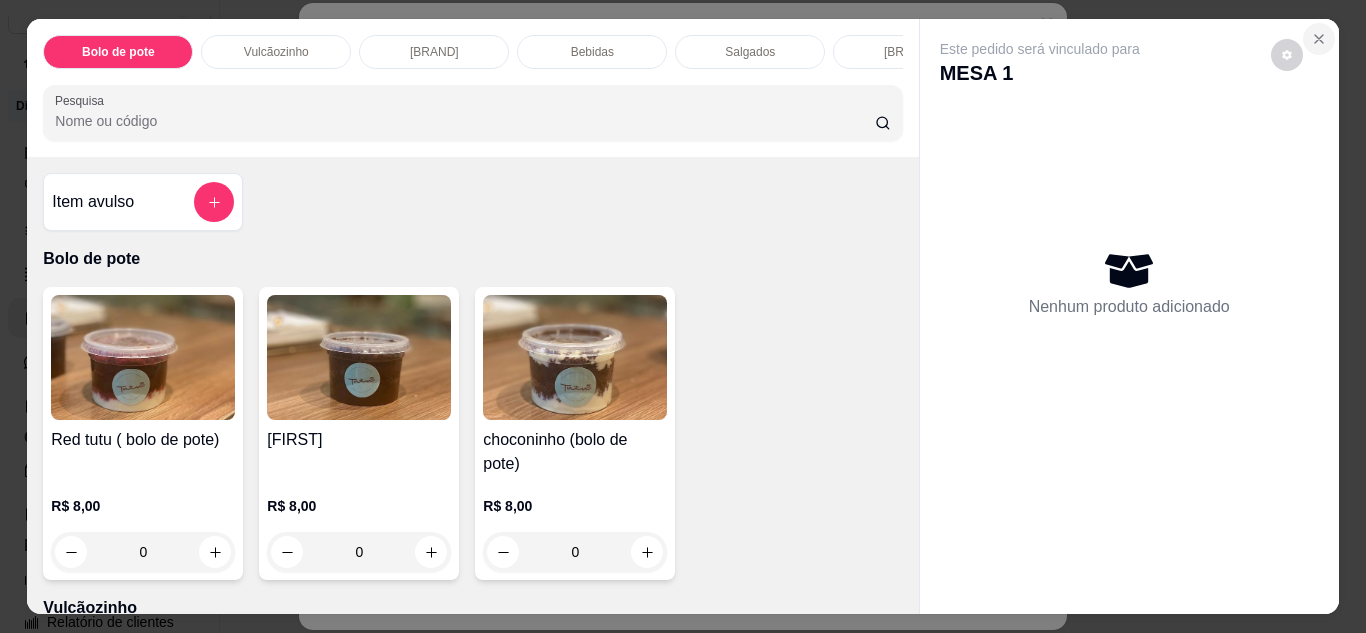click at bounding box center (1319, 39) 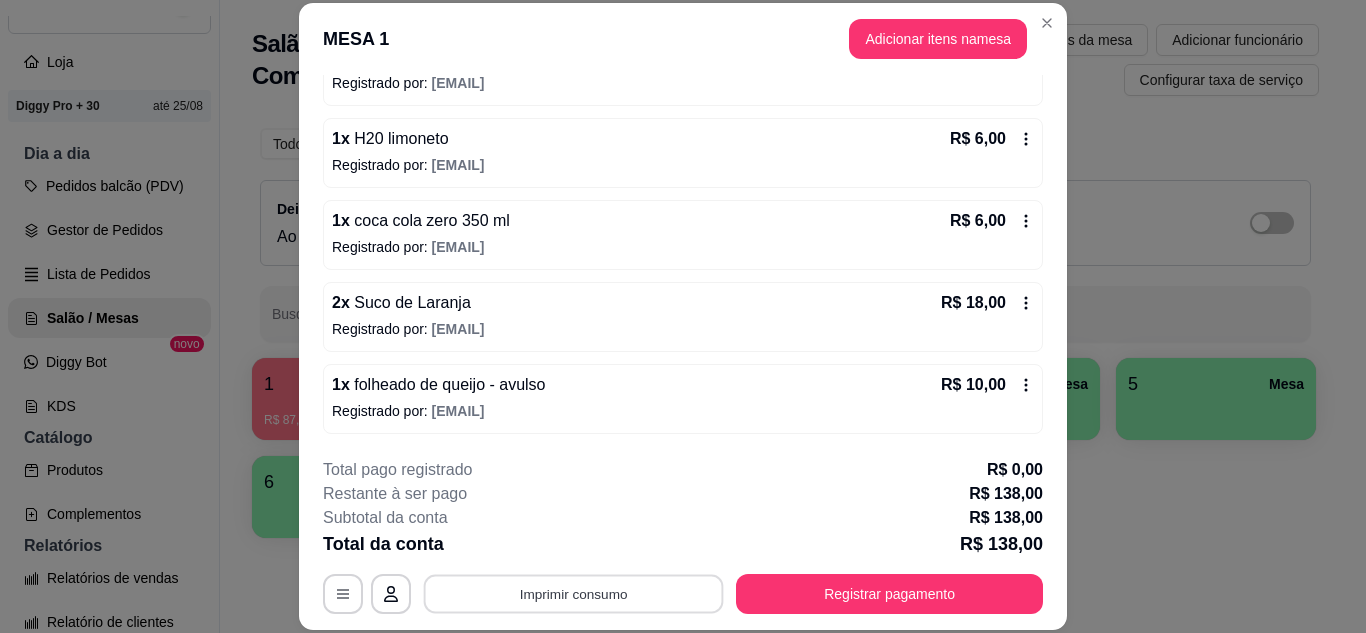 click on "Imprimir consumo" at bounding box center (574, 593) 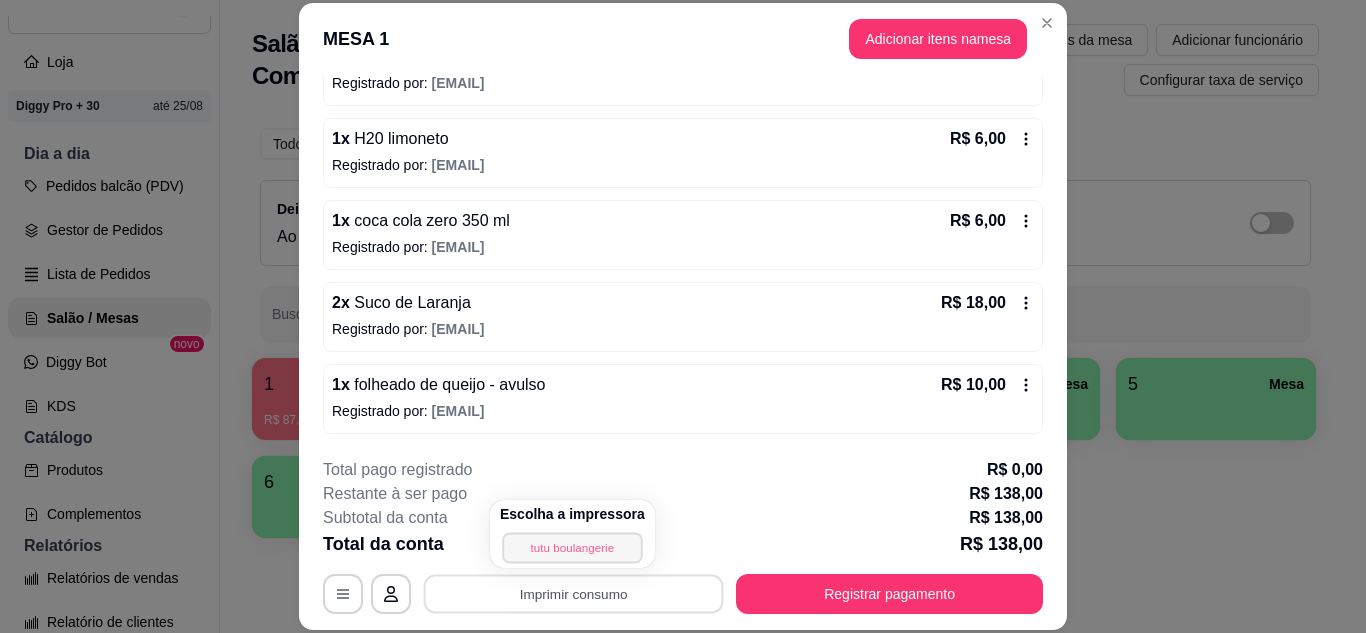 click on "tutu boulangerie" at bounding box center (572, 547) 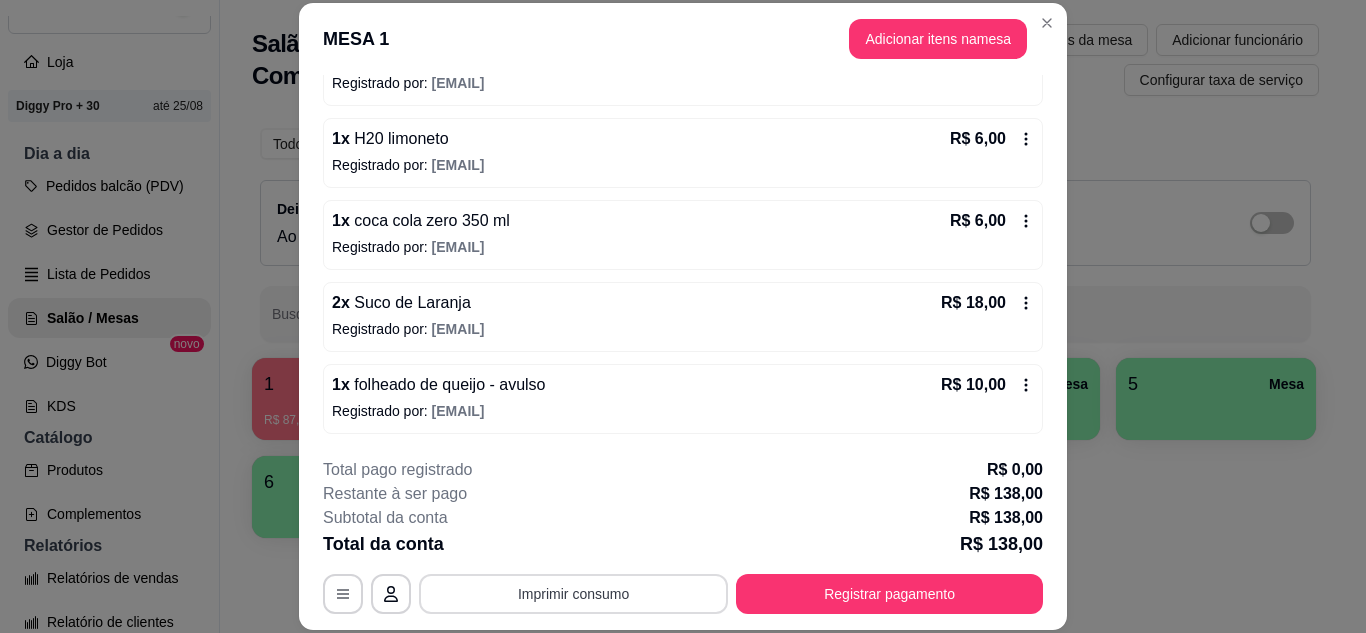 click on "Imprimir consumo" at bounding box center [573, 594] 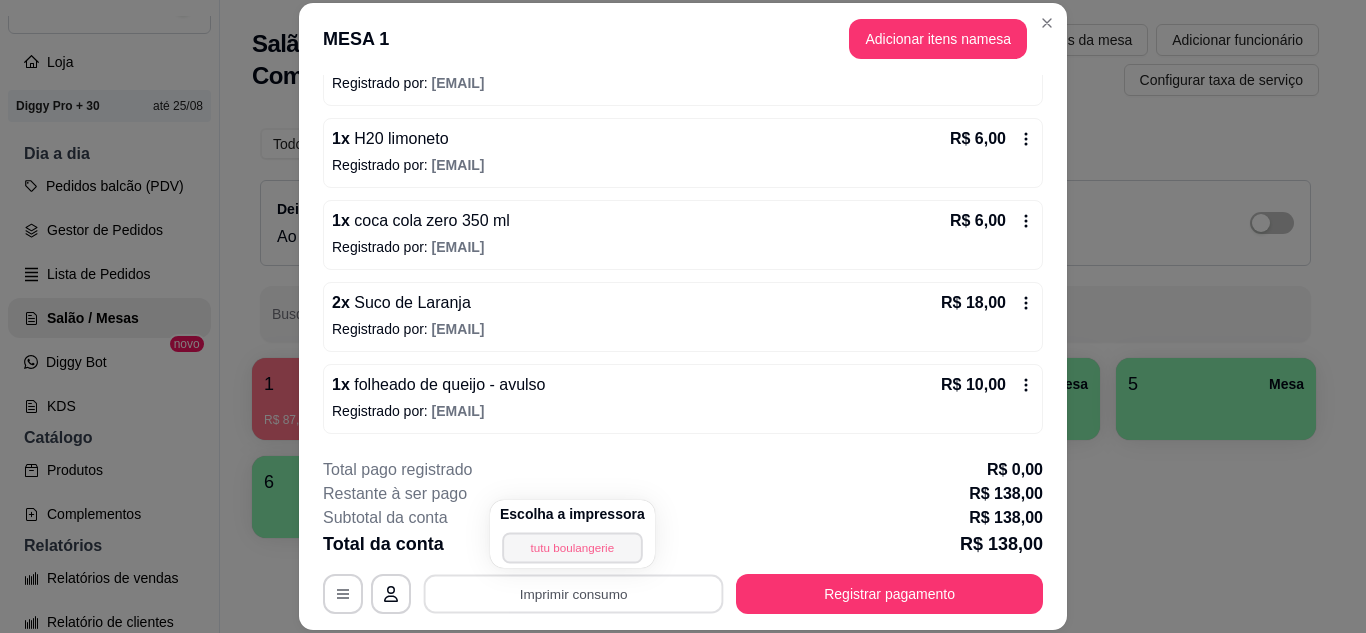 click on "tutu boulangerie" at bounding box center (572, 547) 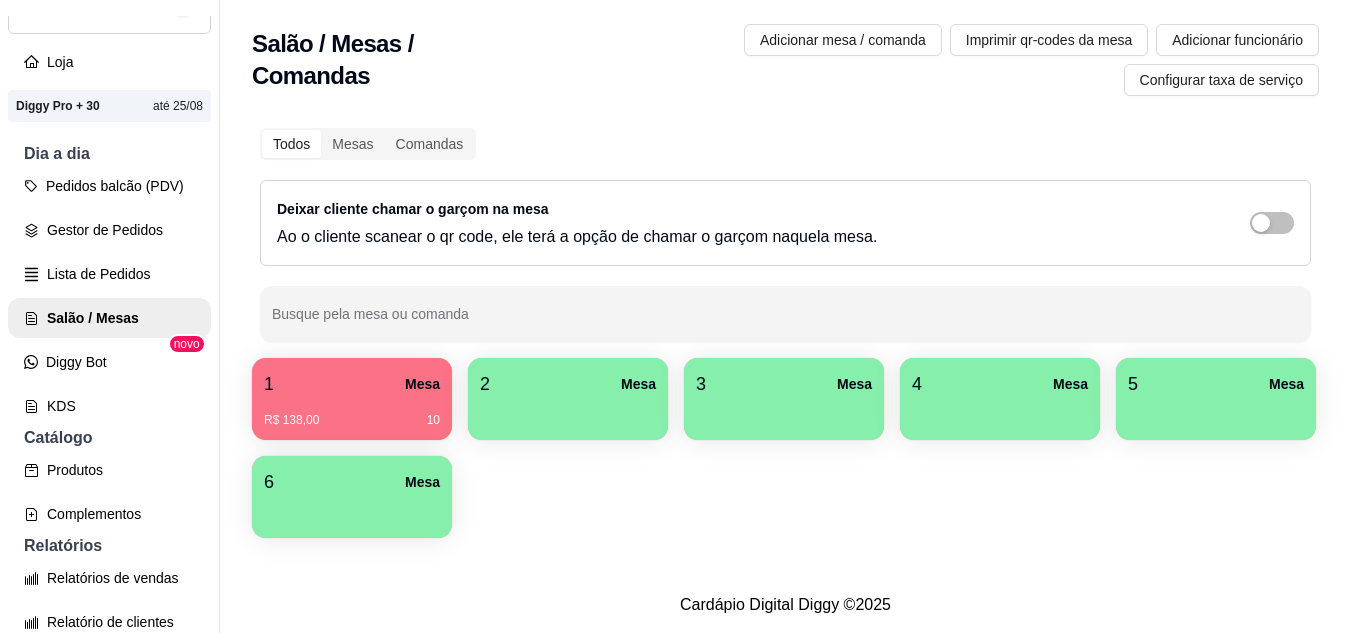 click on "R$ 138,00 10" at bounding box center (352, 413) 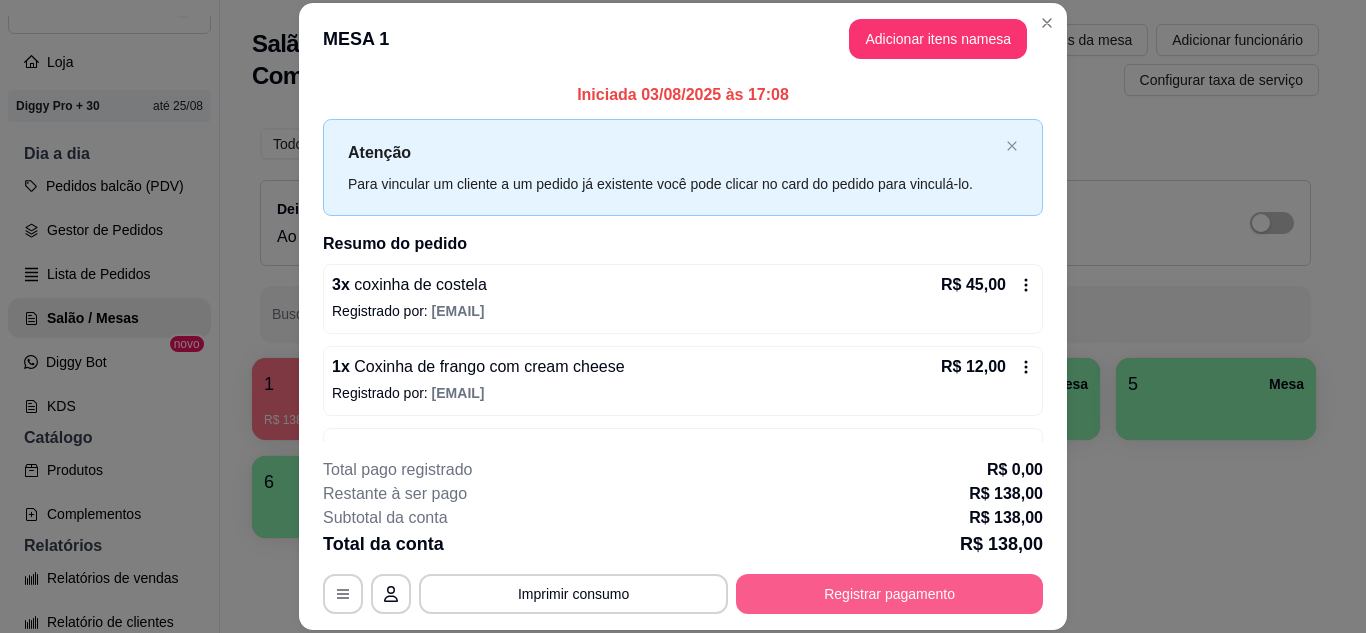 click on "Registrar pagamento" at bounding box center [889, 594] 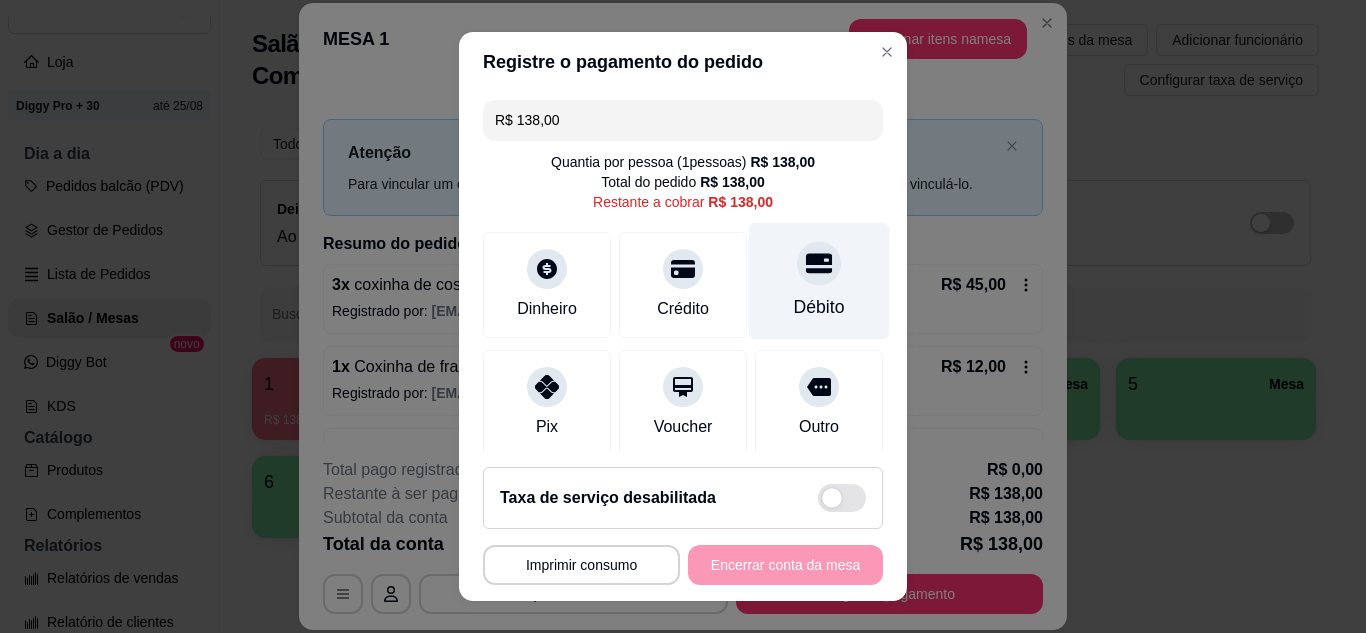 click on "Débito" at bounding box center [819, 280] 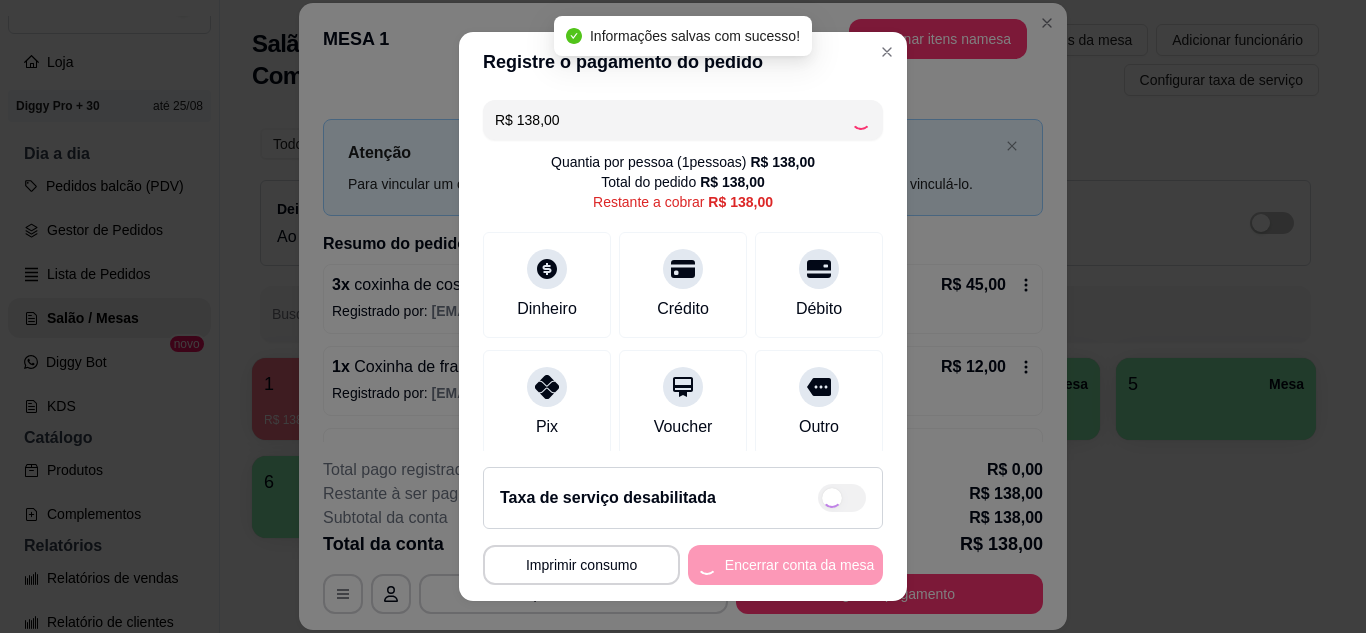 type on "R$ 0,00" 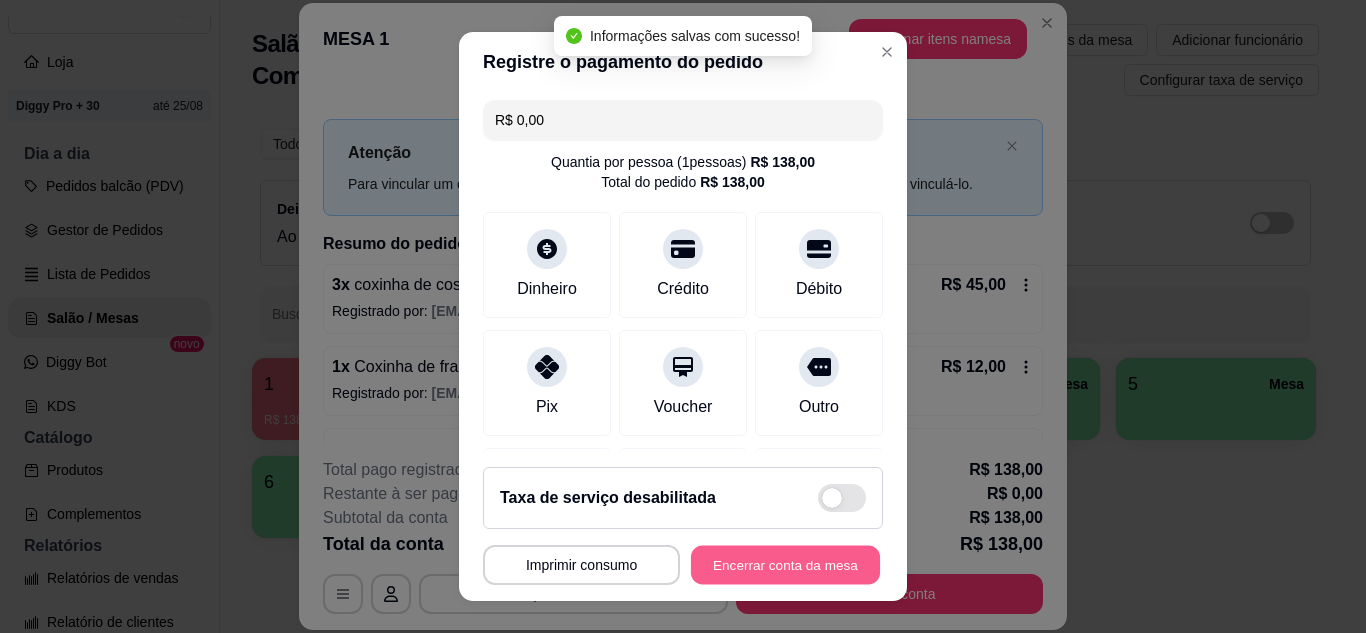 click on "Encerrar conta da mesa" at bounding box center [785, 565] 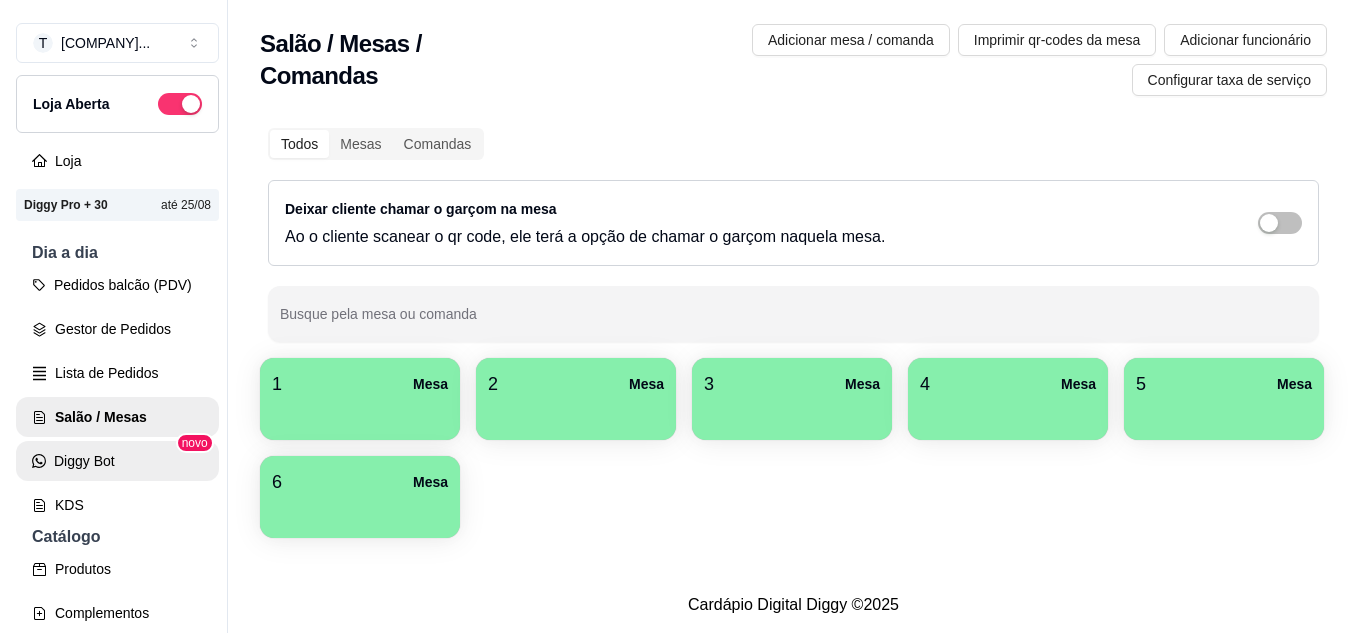 scroll, scrollTop: 0, scrollLeft: 0, axis: both 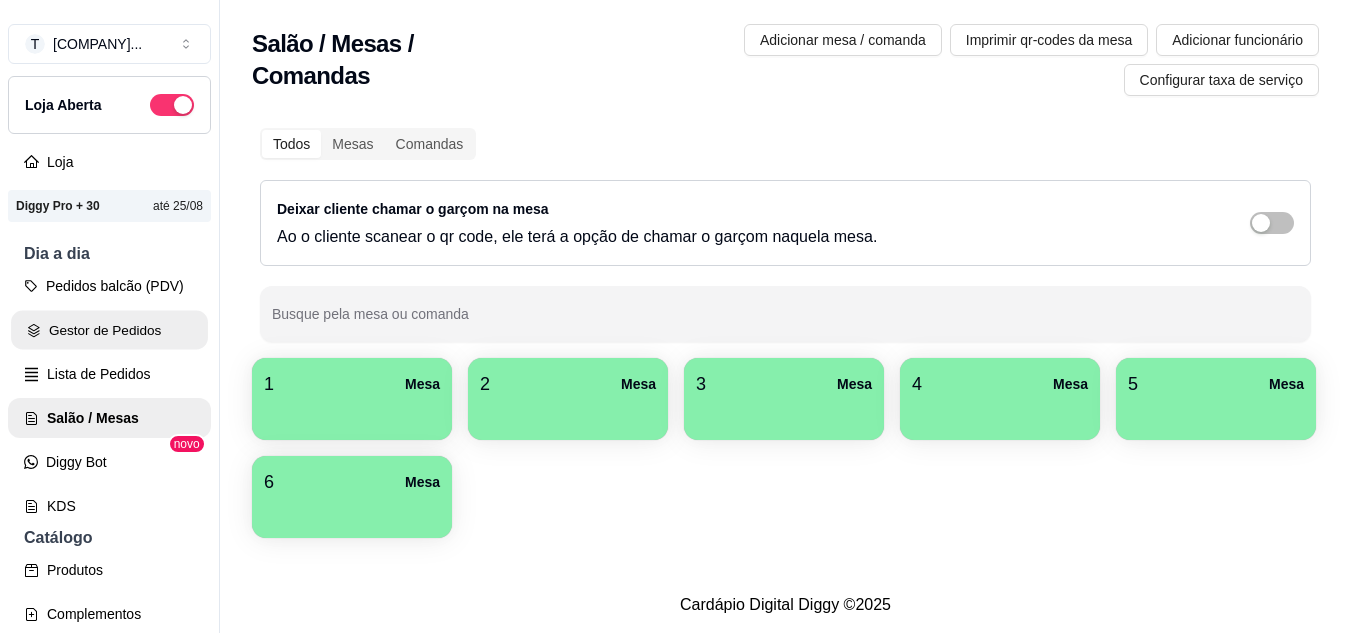 click on "Gestor de Pedidos" at bounding box center [109, 330] 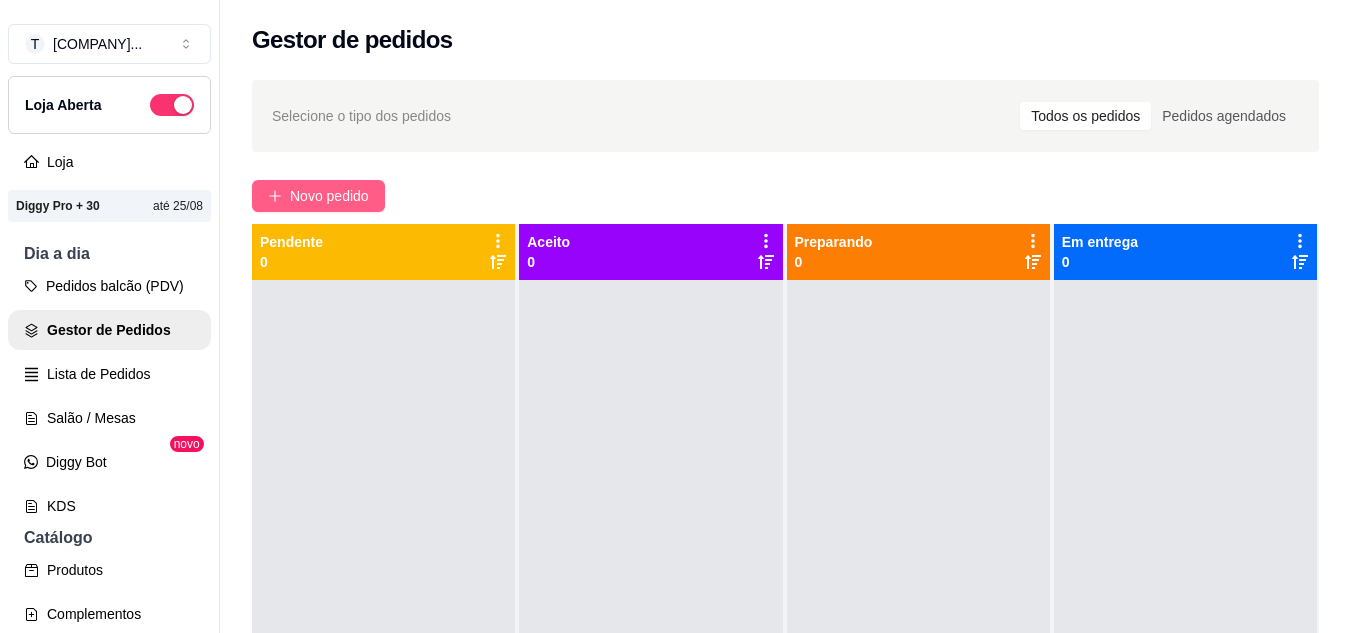 click on "Novo pedido" at bounding box center (329, 196) 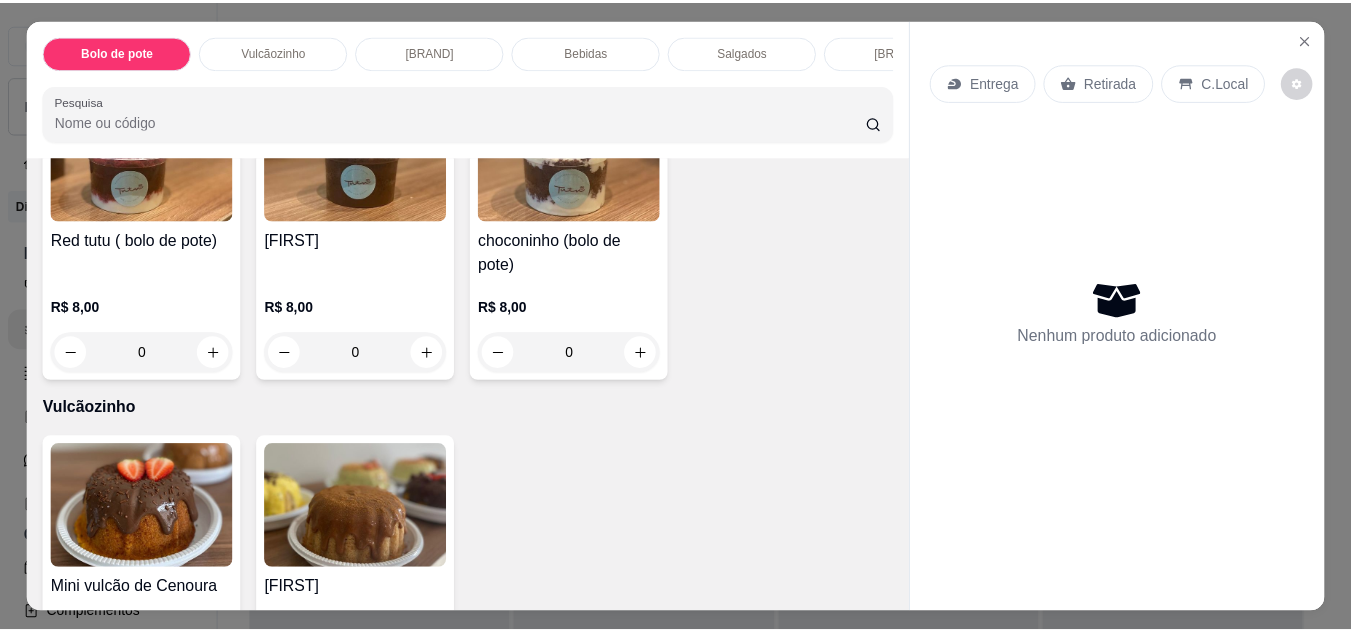 scroll, scrollTop: 200, scrollLeft: 0, axis: vertical 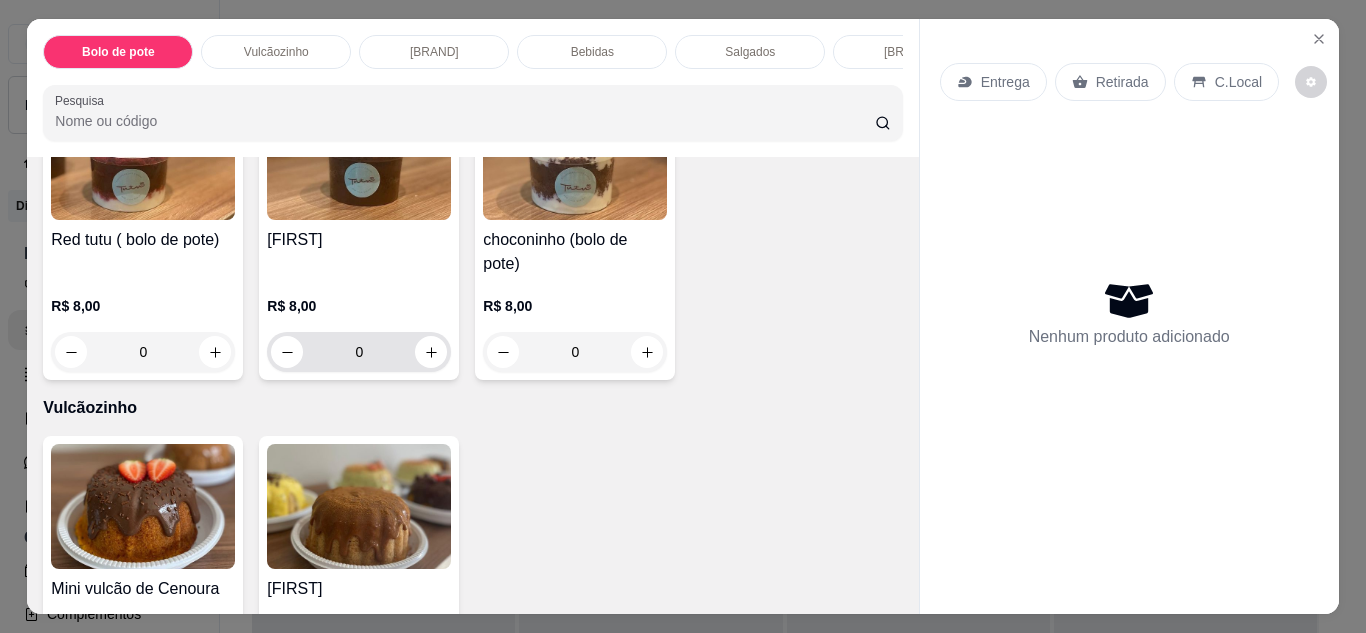 click on "0" at bounding box center [359, 352] 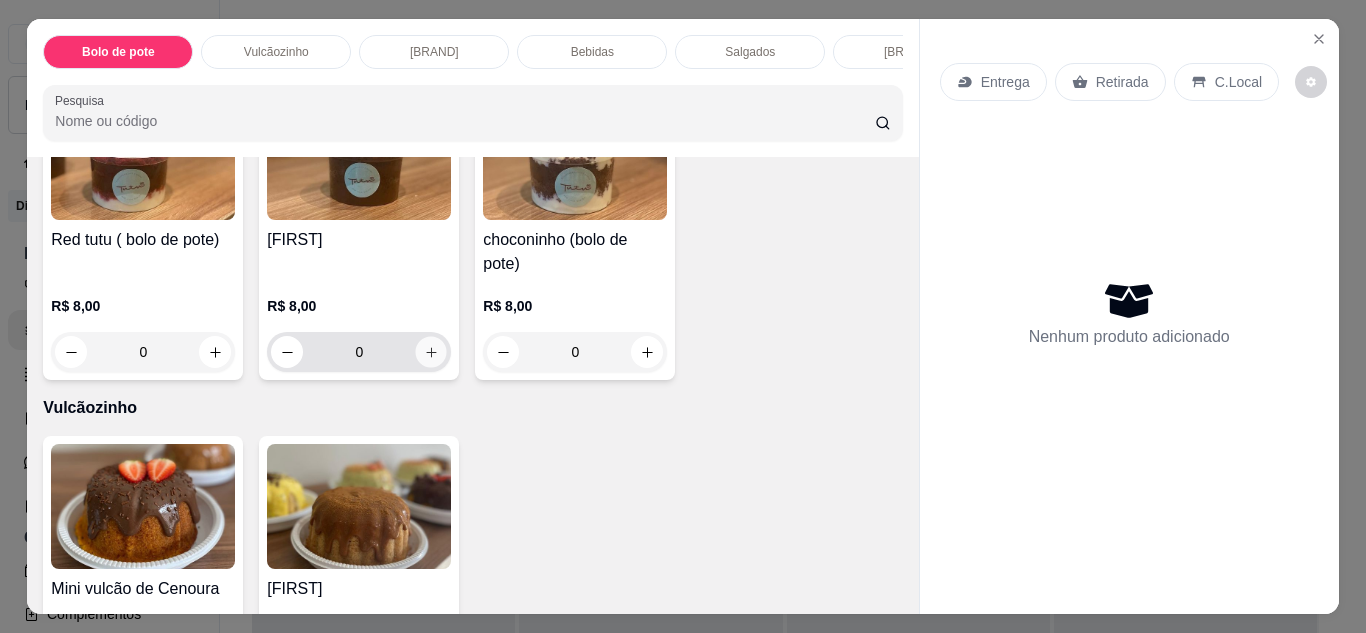 click 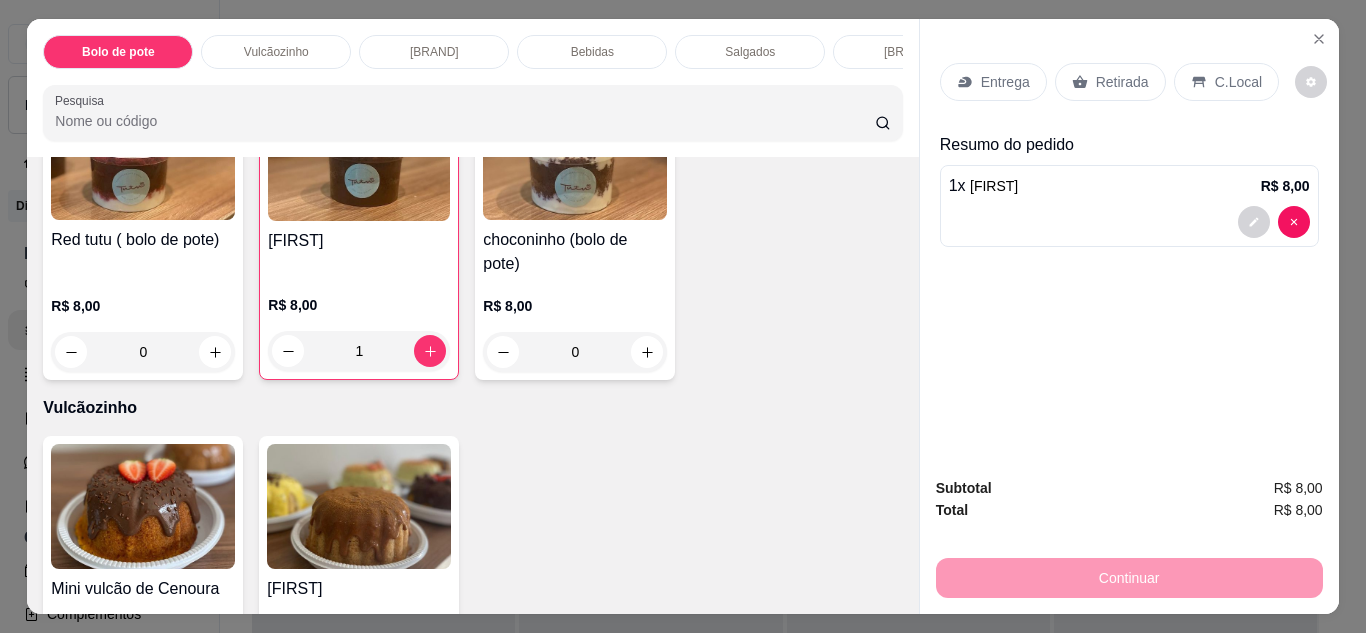 click on "Continuar" at bounding box center [1129, 575] 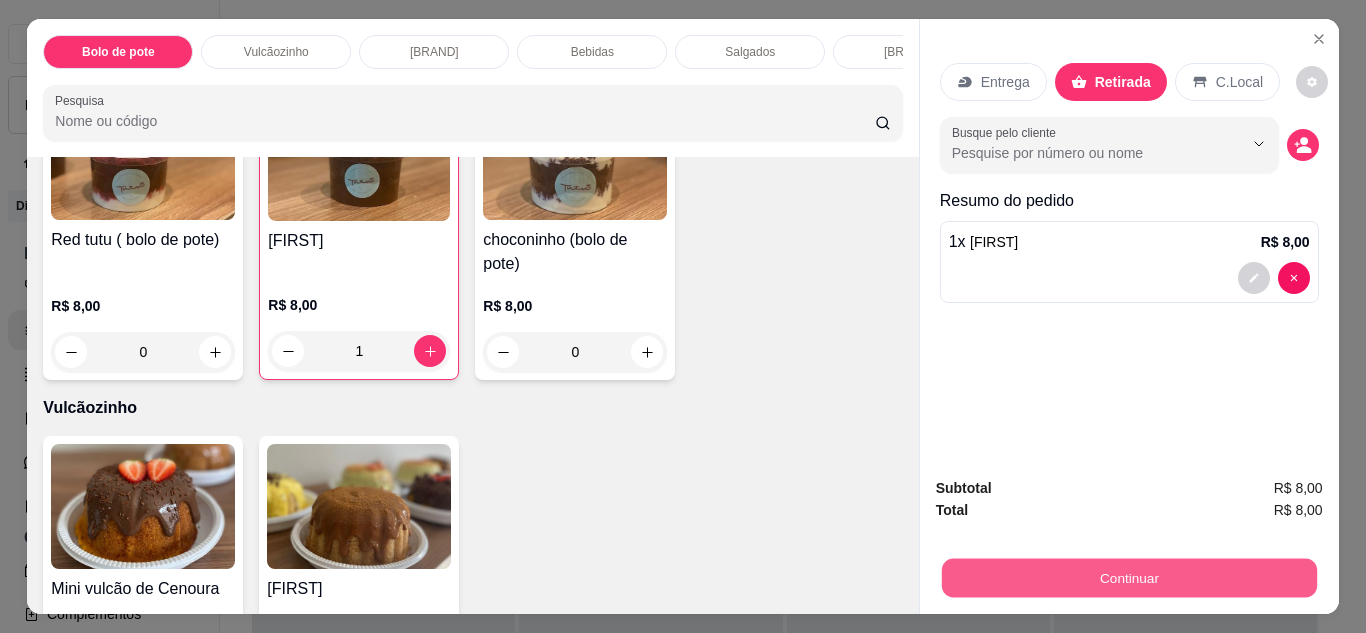 click on "Continuar" at bounding box center [1128, 578] 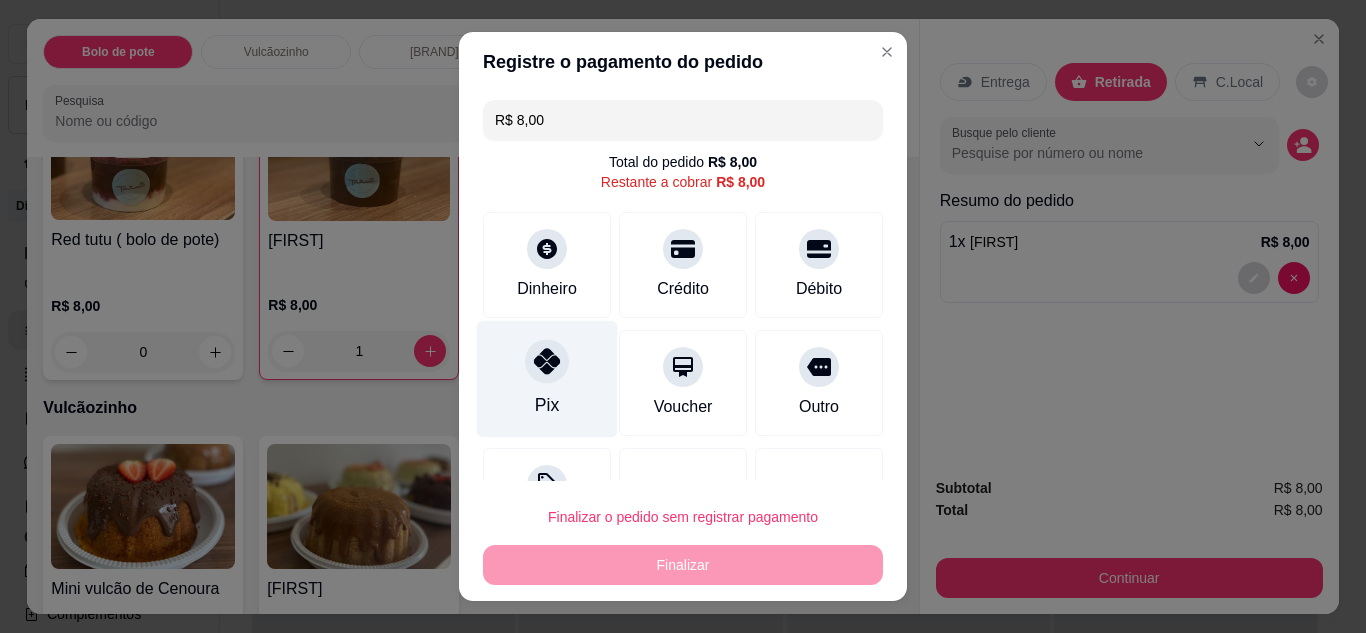 click on "Pix" at bounding box center (547, 378) 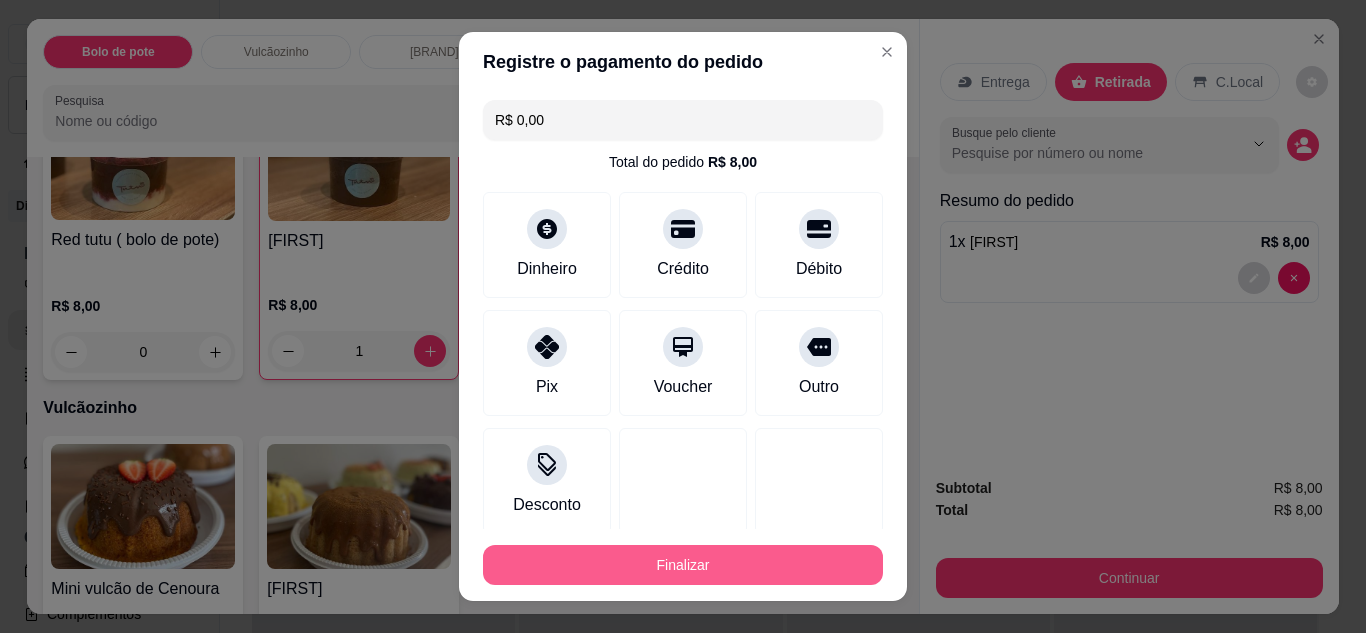 click on "Finalizar" at bounding box center (683, 565) 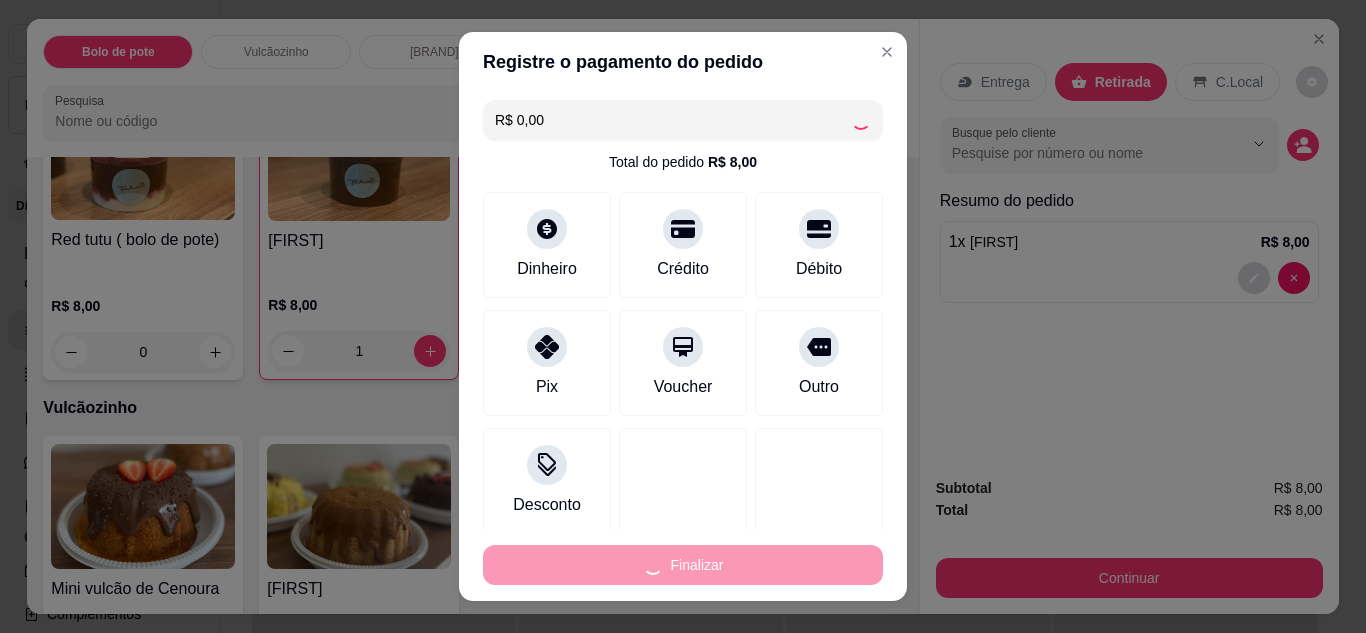 type on "0" 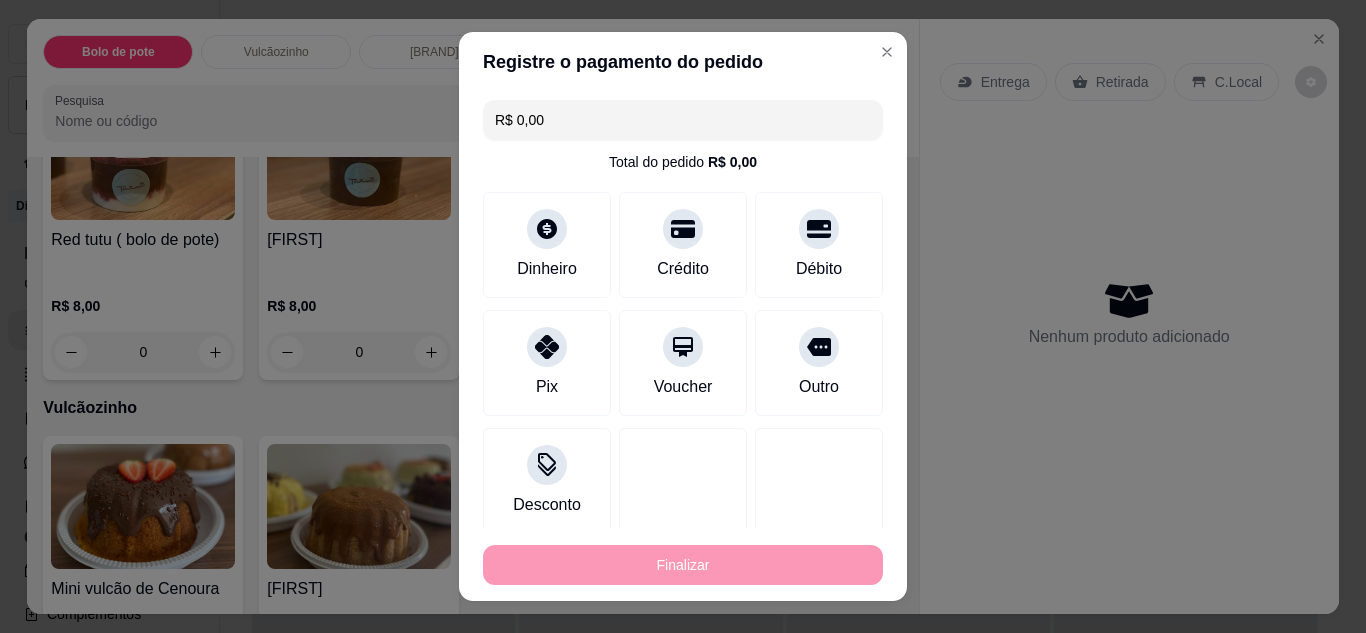 type on "-R$ 8,00" 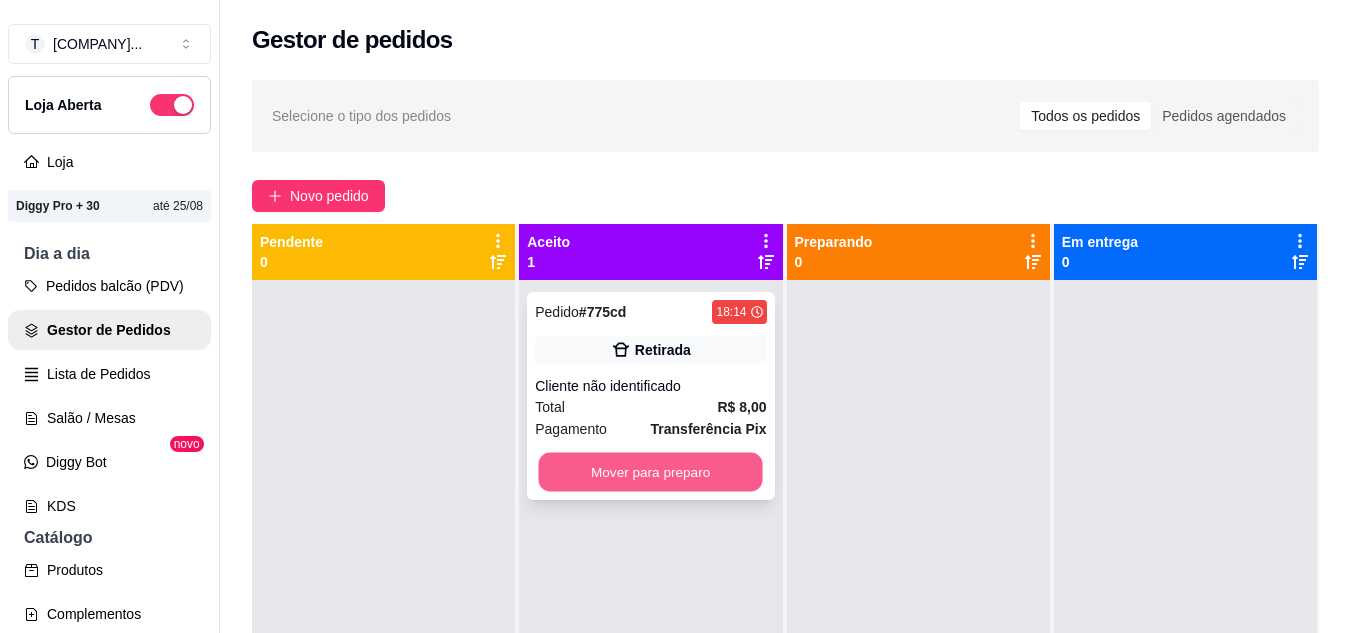 click on "Mover para preparo" at bounding box center [651, 472] 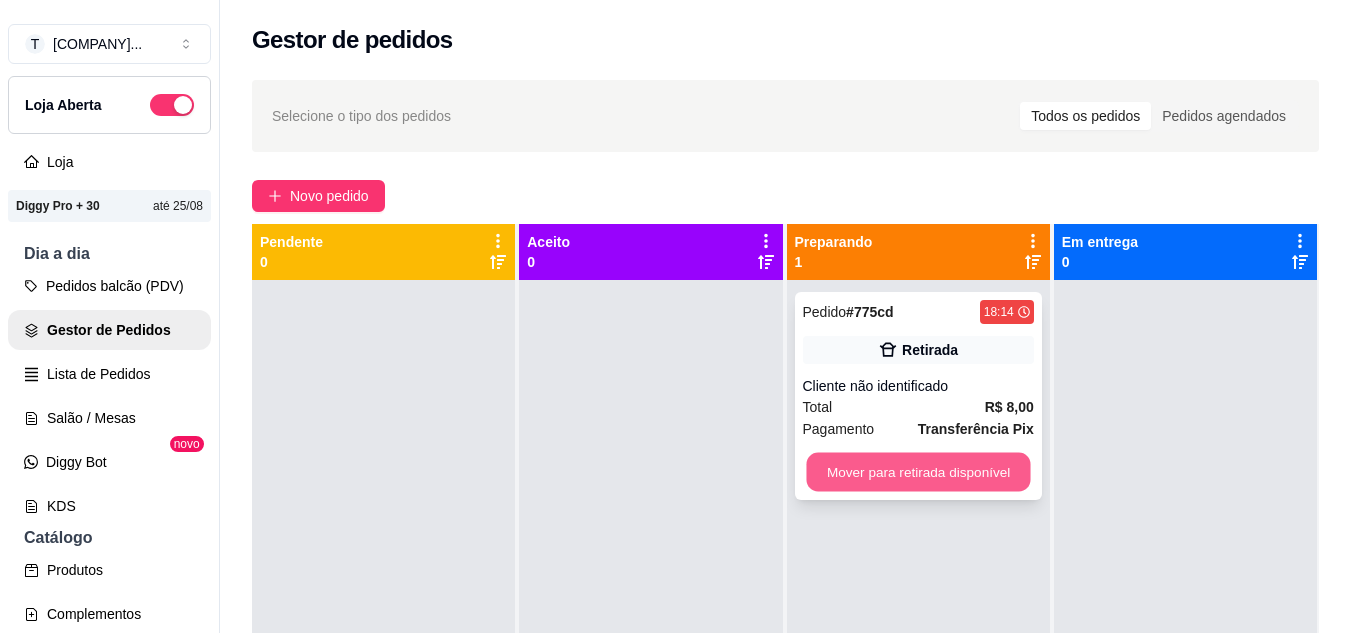 click on "Mover para retirada disponível" at bounding box center [918, 472] 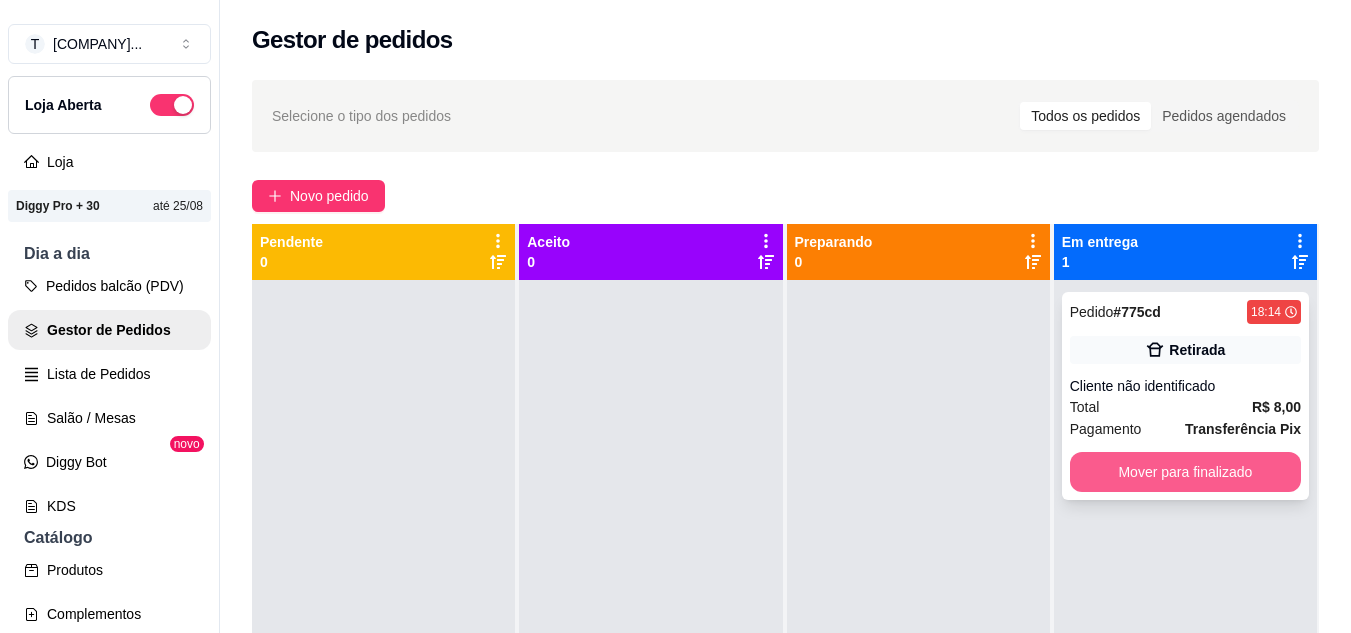 click on "Mover para finalizado" at bounding box center (1185, 472) 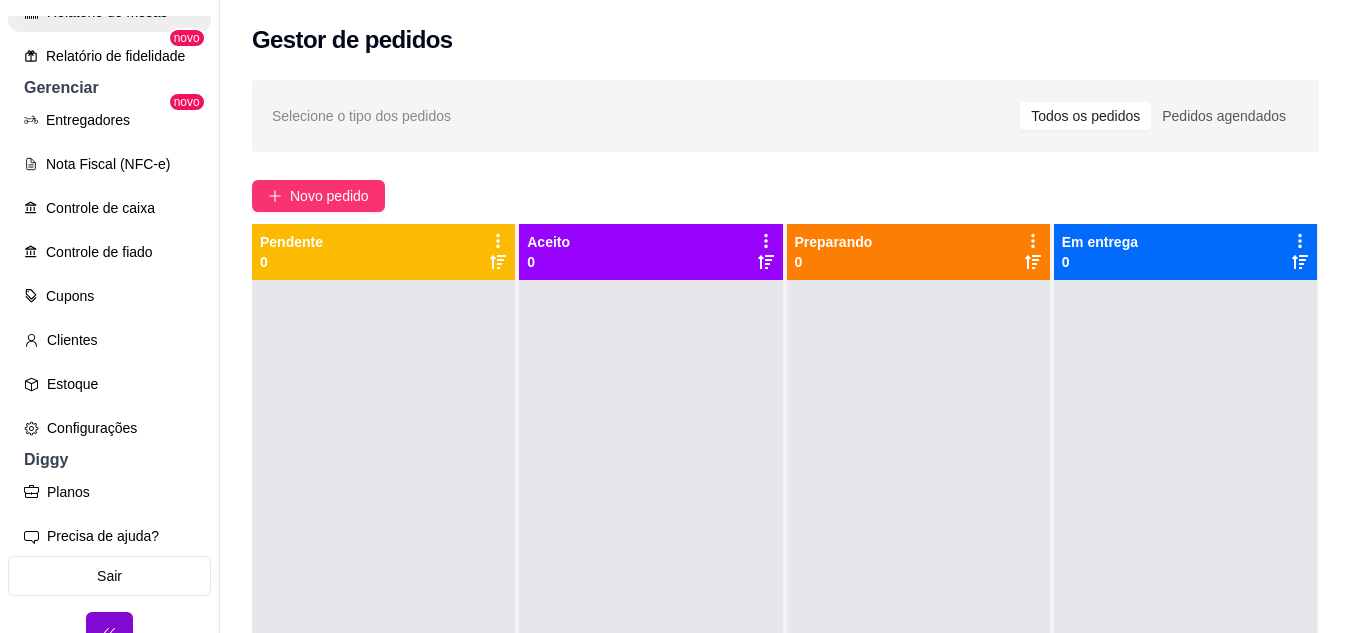 scroll, scrollTop: 781, scrollLeft: 0, axis: vertical 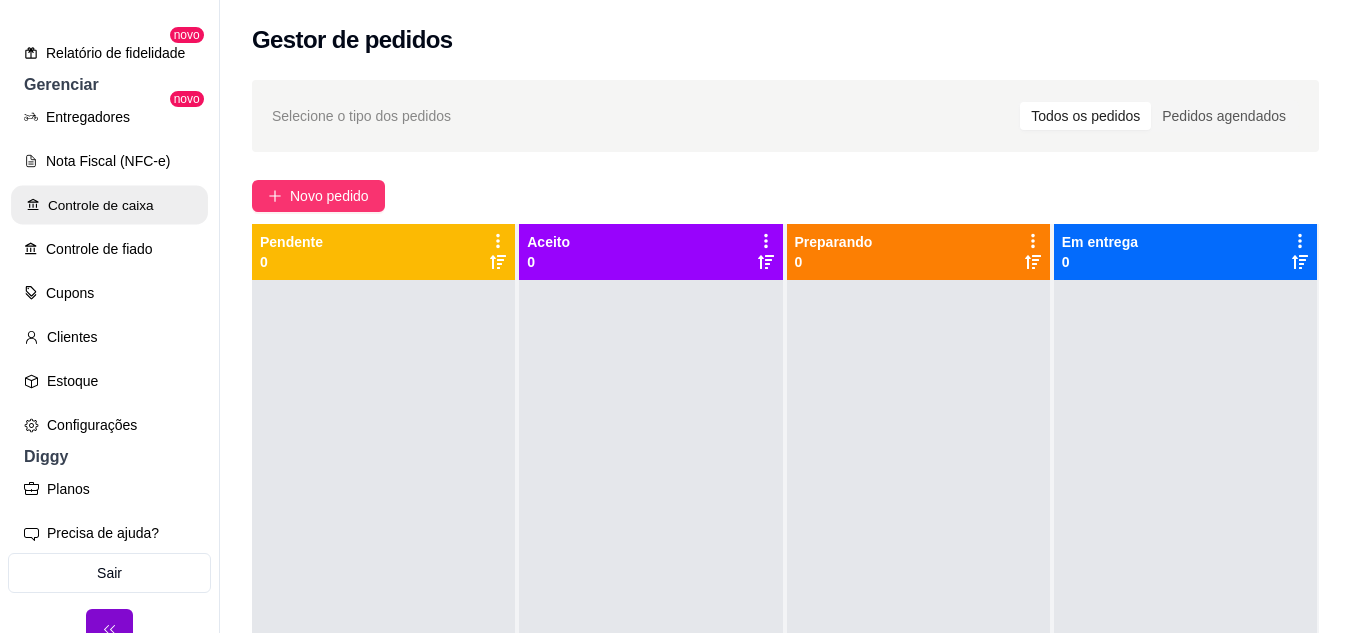 click on "Controle de caixa" at bounding box center (109, 205) 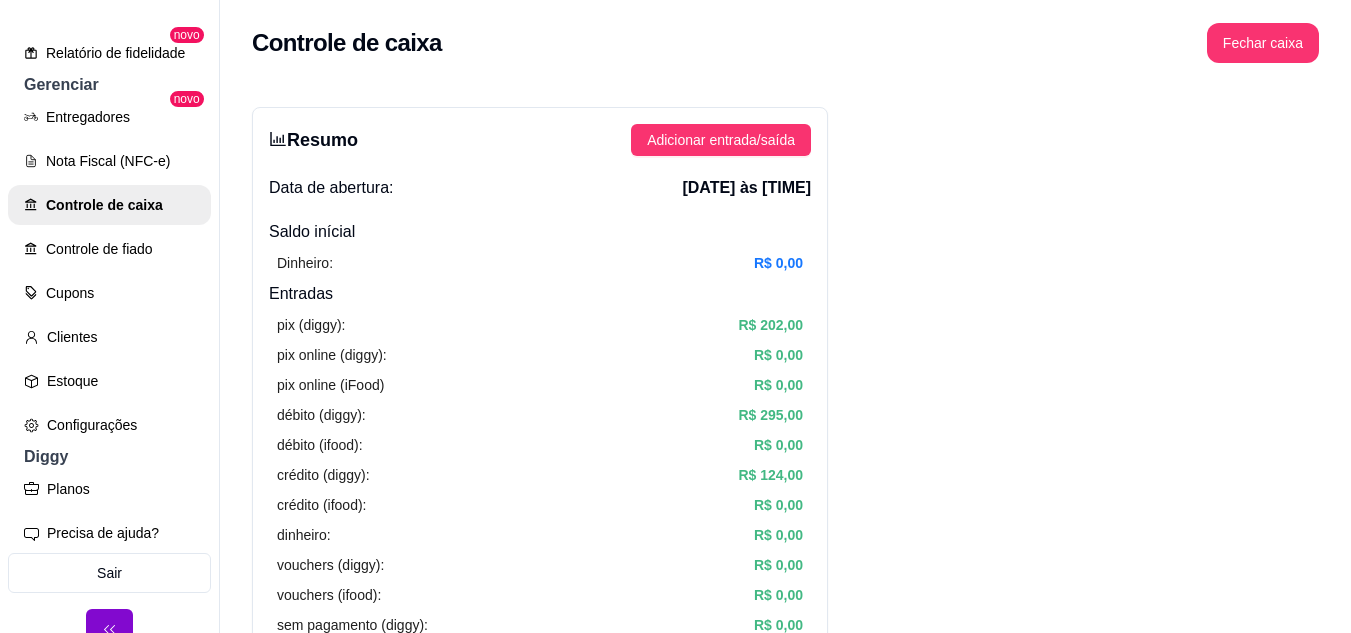 scroll, scrollTop: 0, scrollLeft: 0, axis: both 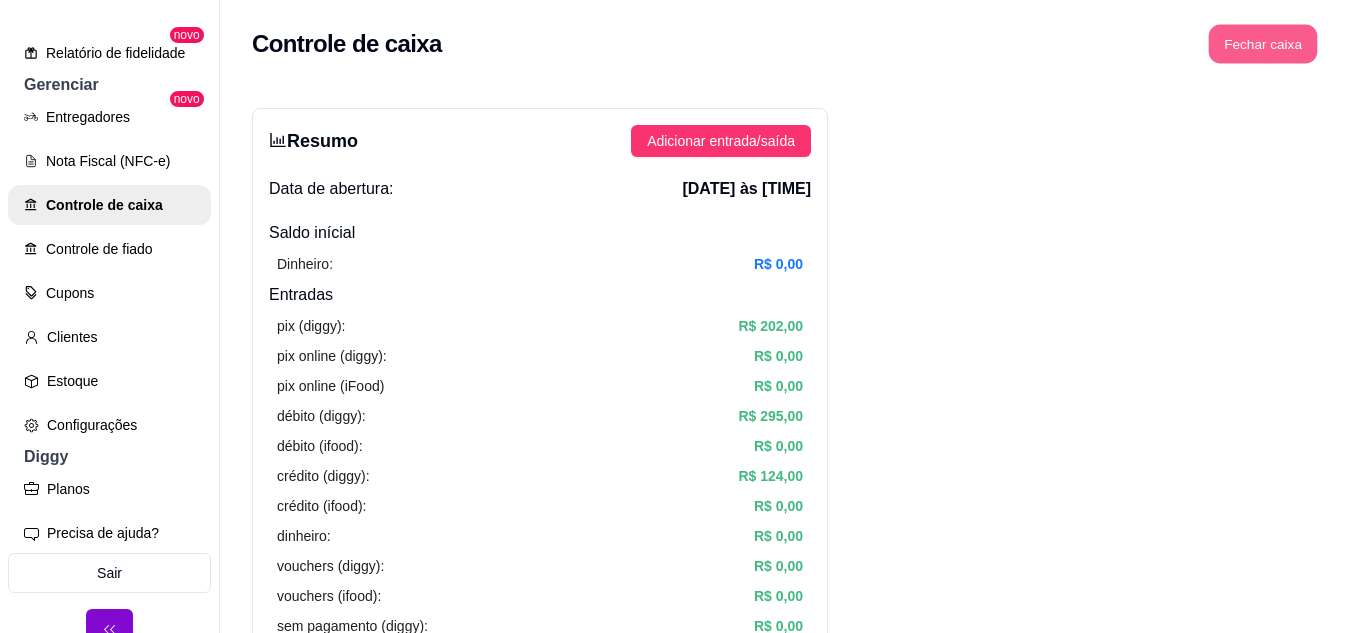 click on "Fechar caixa" at bounding box center [1263, 44] 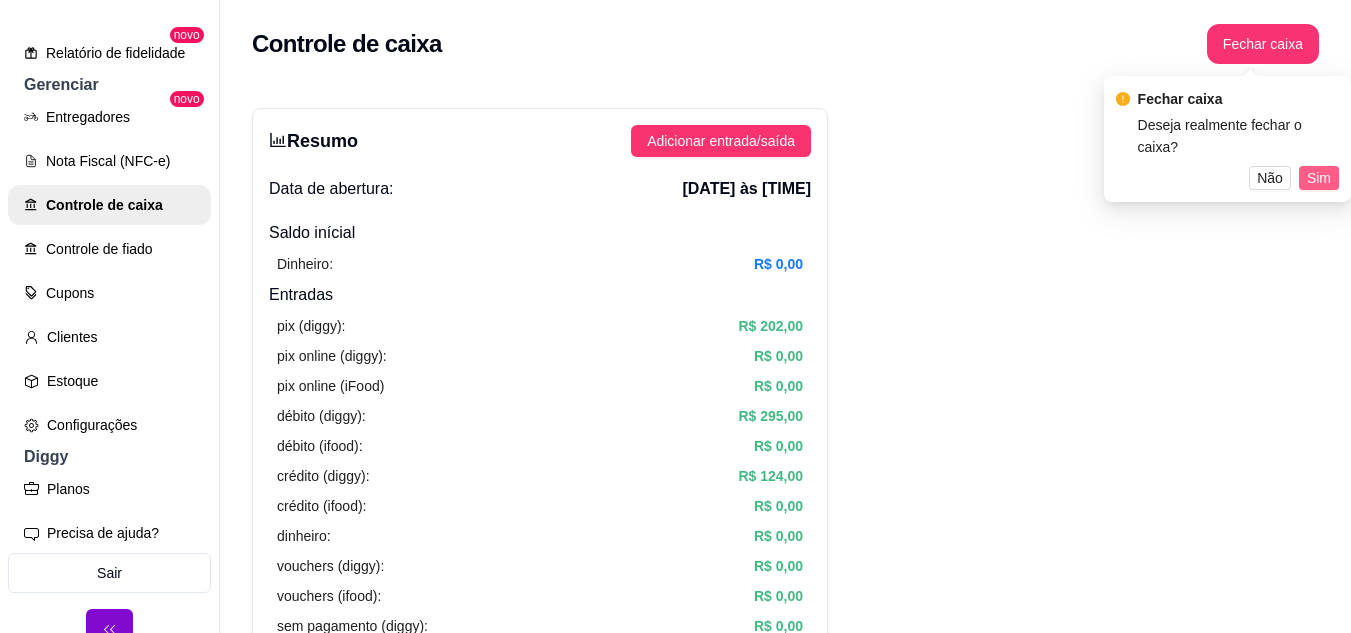 click on "Sim" at bounding box center (1319, 178) 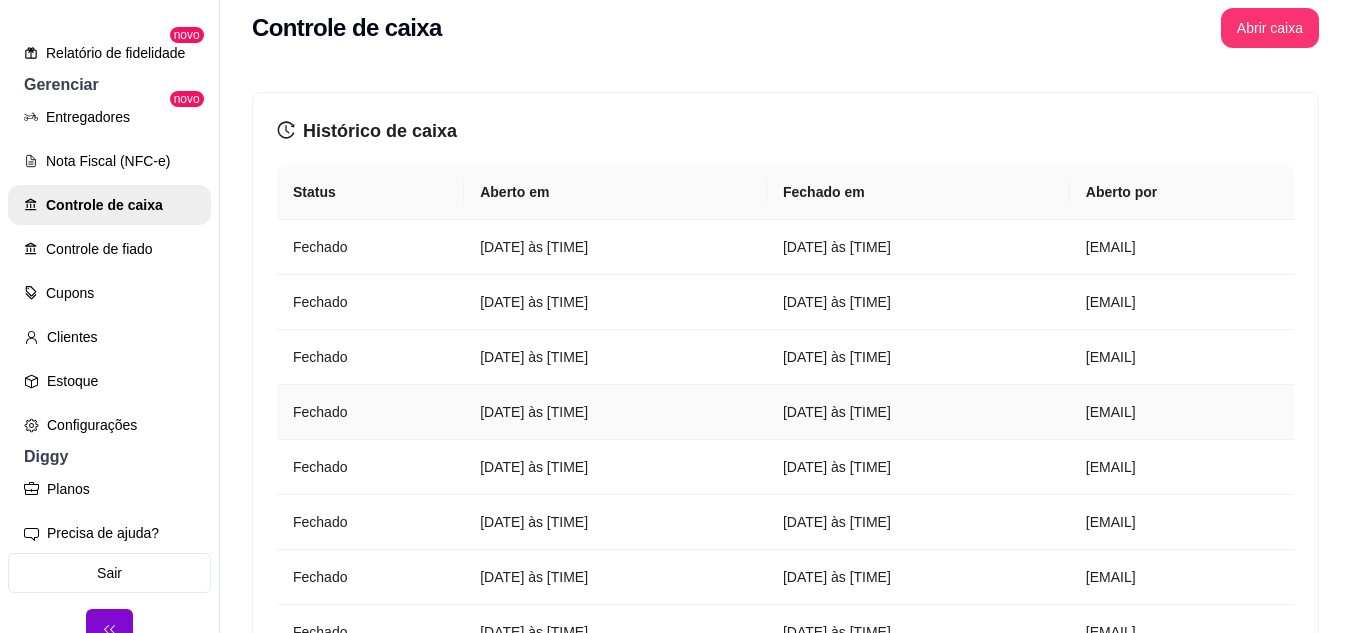 scroll, scrollTop: 0, scrollLeft: 0, axis: both 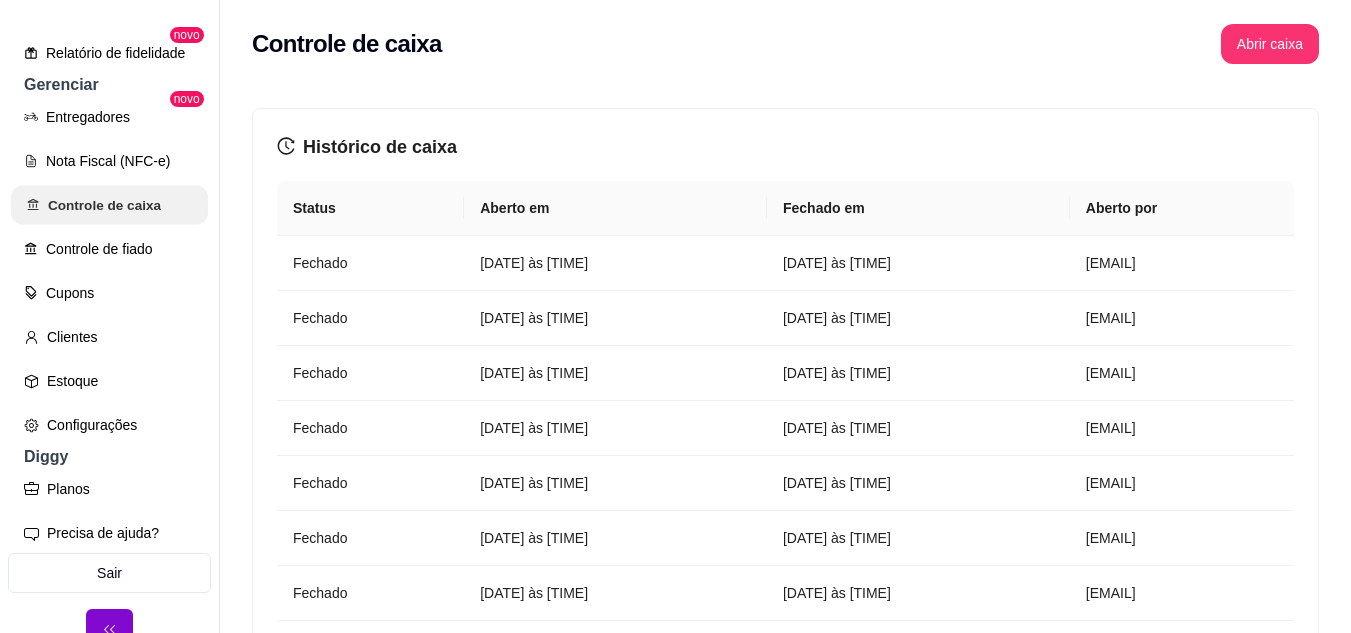 click on "Controle de caixa" at bounding box center [109, 205] 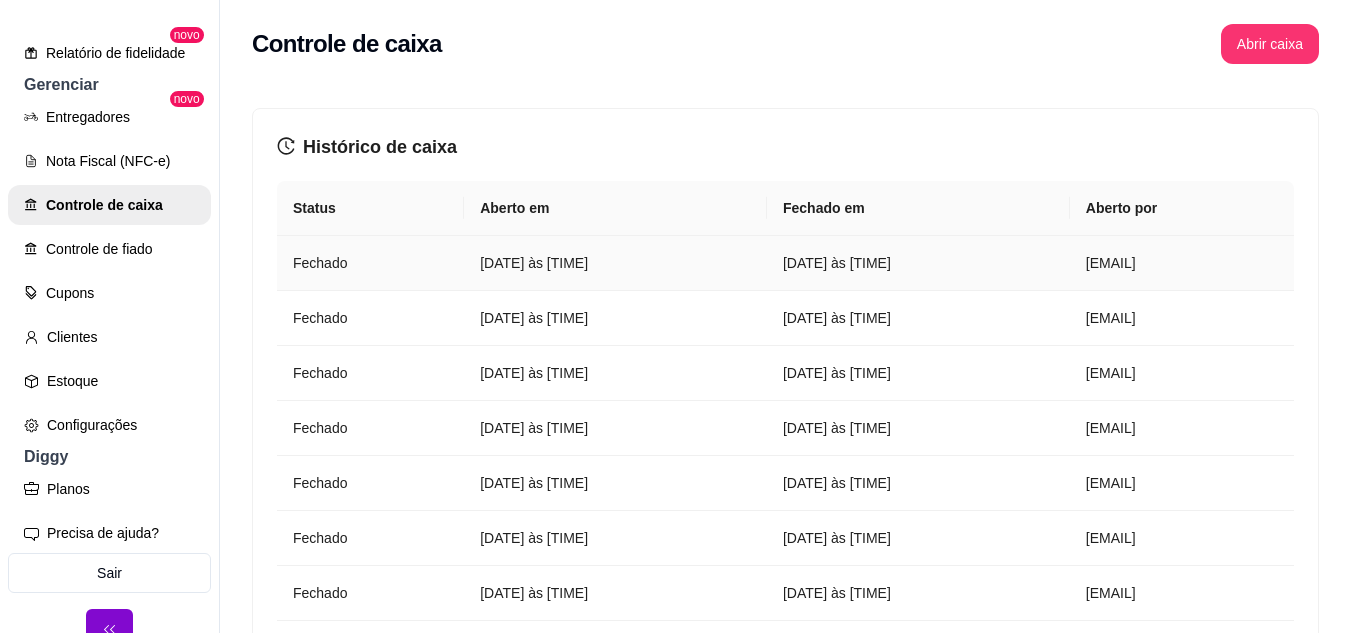 click on "[DATE] às [TIME]" at bounding box center (615, 263) 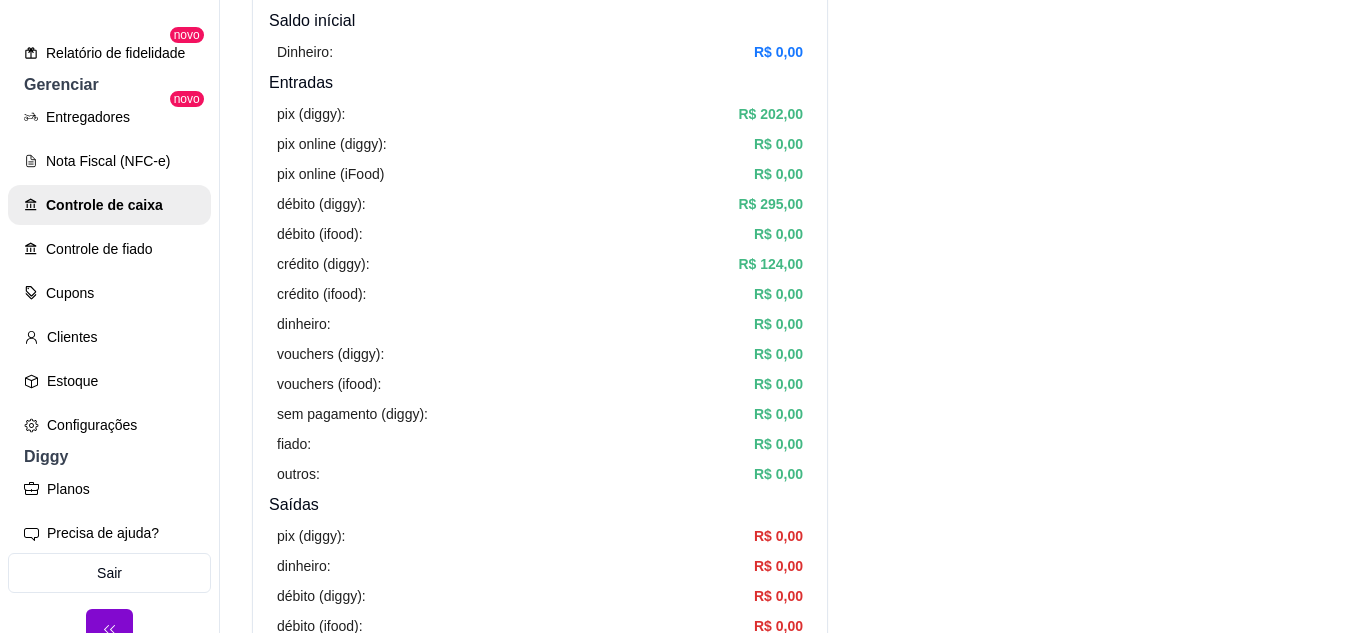 scroll, scrollTop: 0, scrollLeft: 0, axis: both 